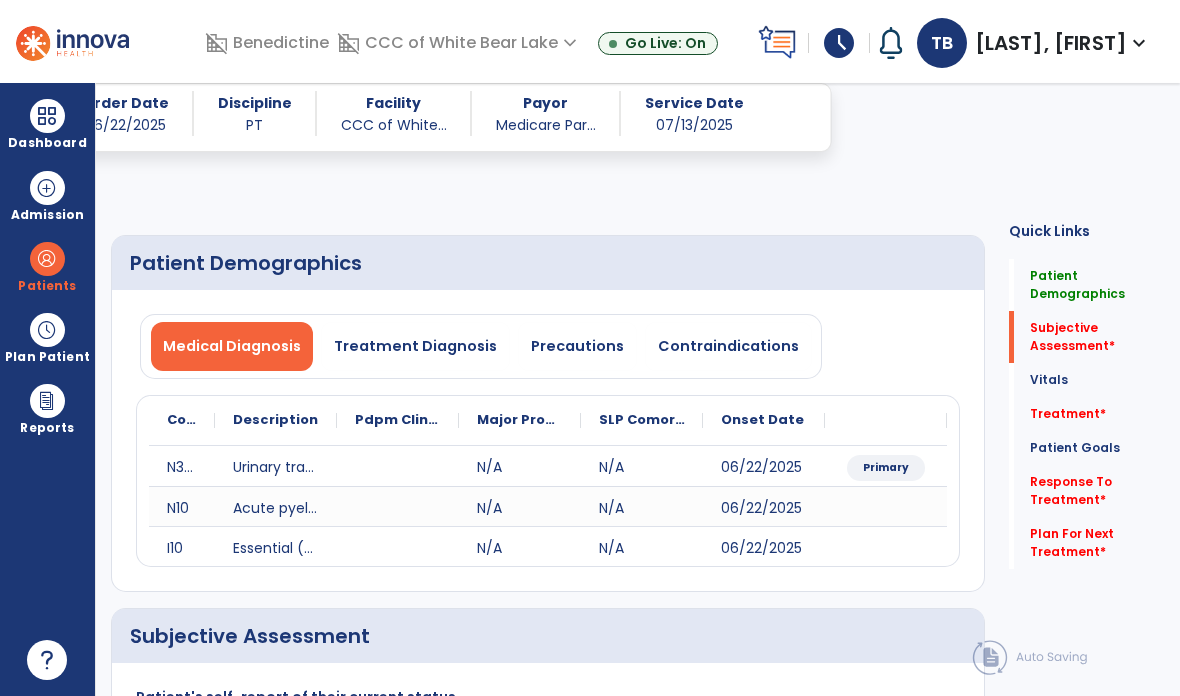 select on "*" 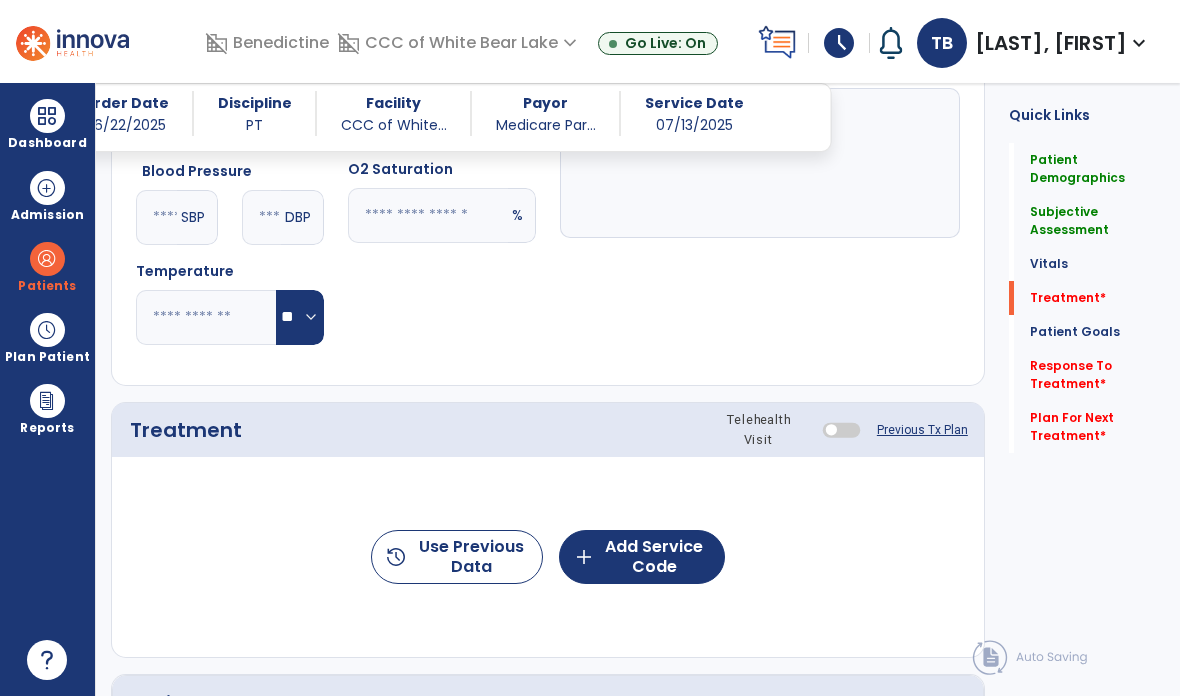 scroll, scrollTop: 929, scrollLeft: 0, axis: vertical 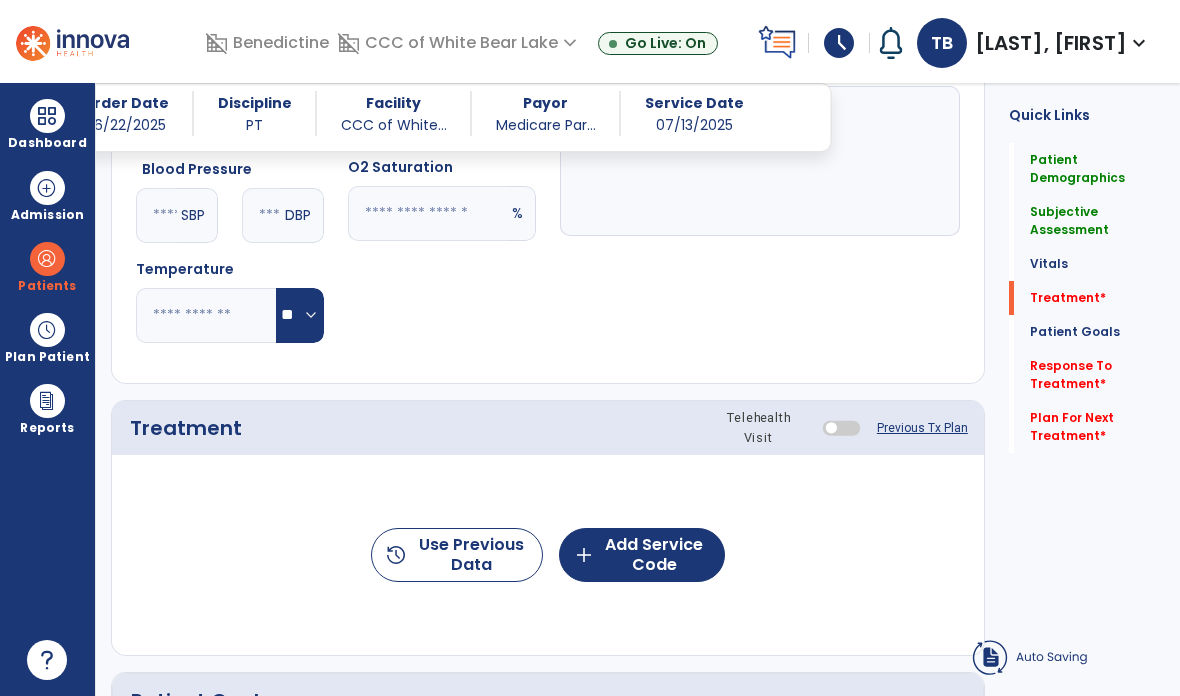 type on "**********" 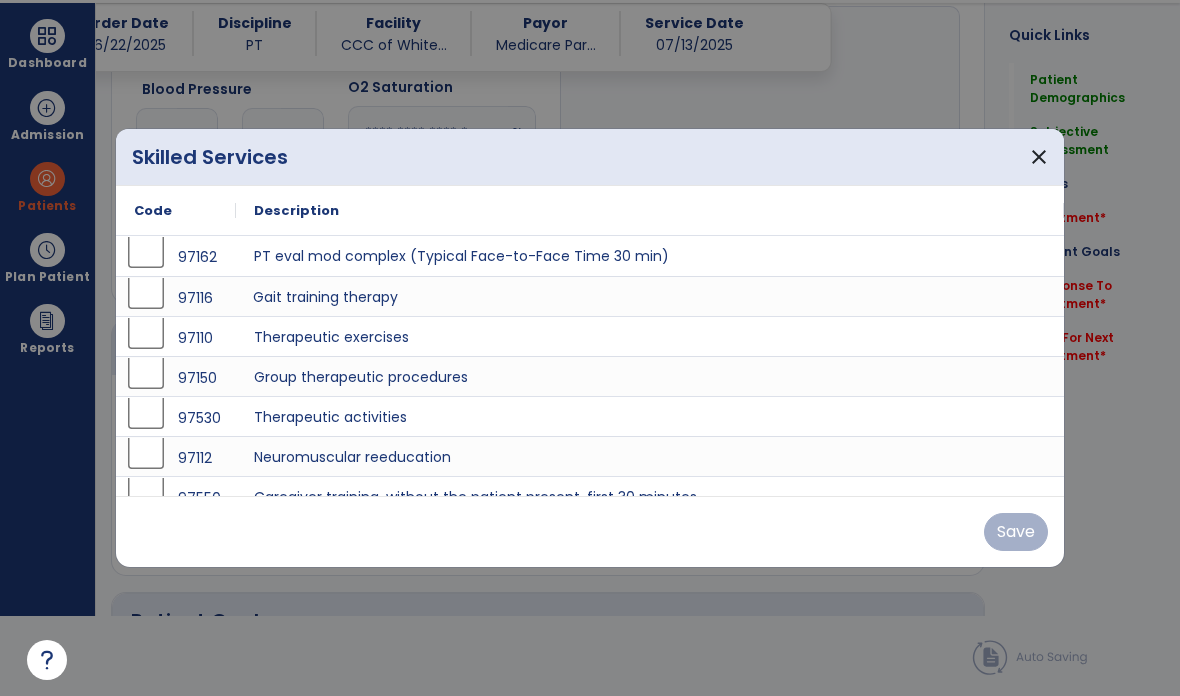 click on "Gait training therapy" at bounding box center [650, 296] 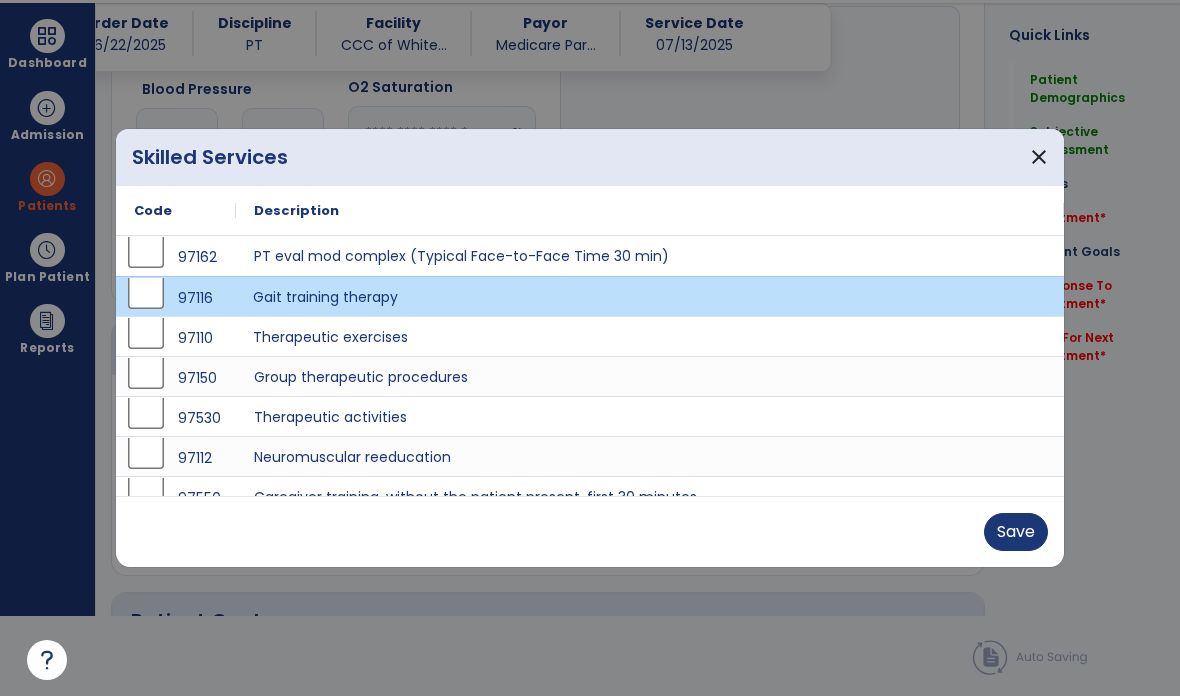 click on "Therapeutic exercises" at bounding box center (650, 336) 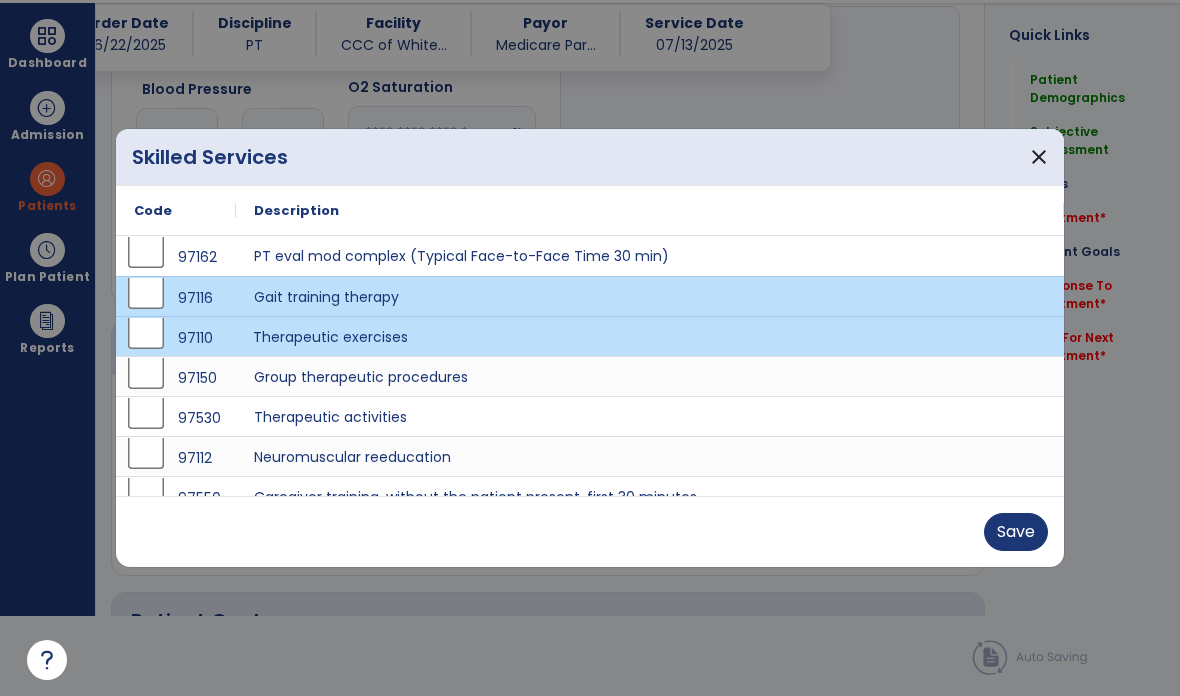 click on "Therapeutic exercises" at bounding box center (650, 336) 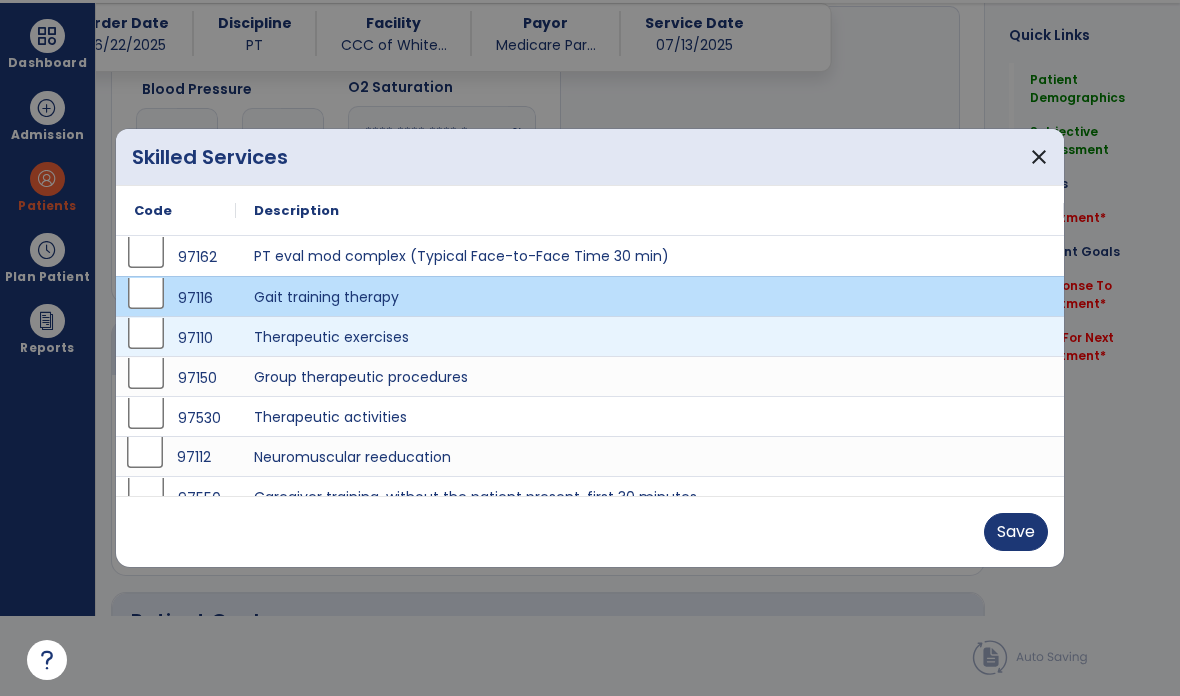 click on "97112" at bounding box center (176, 457) 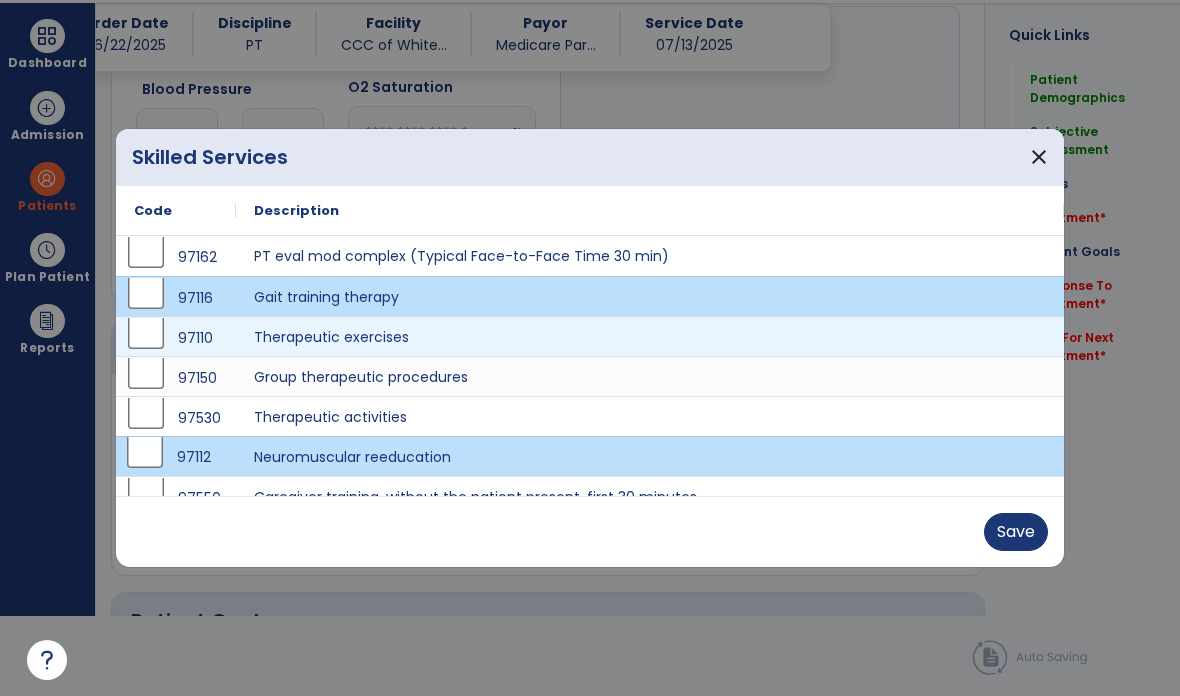 click on "Save" at bounding box center [1016, 532] 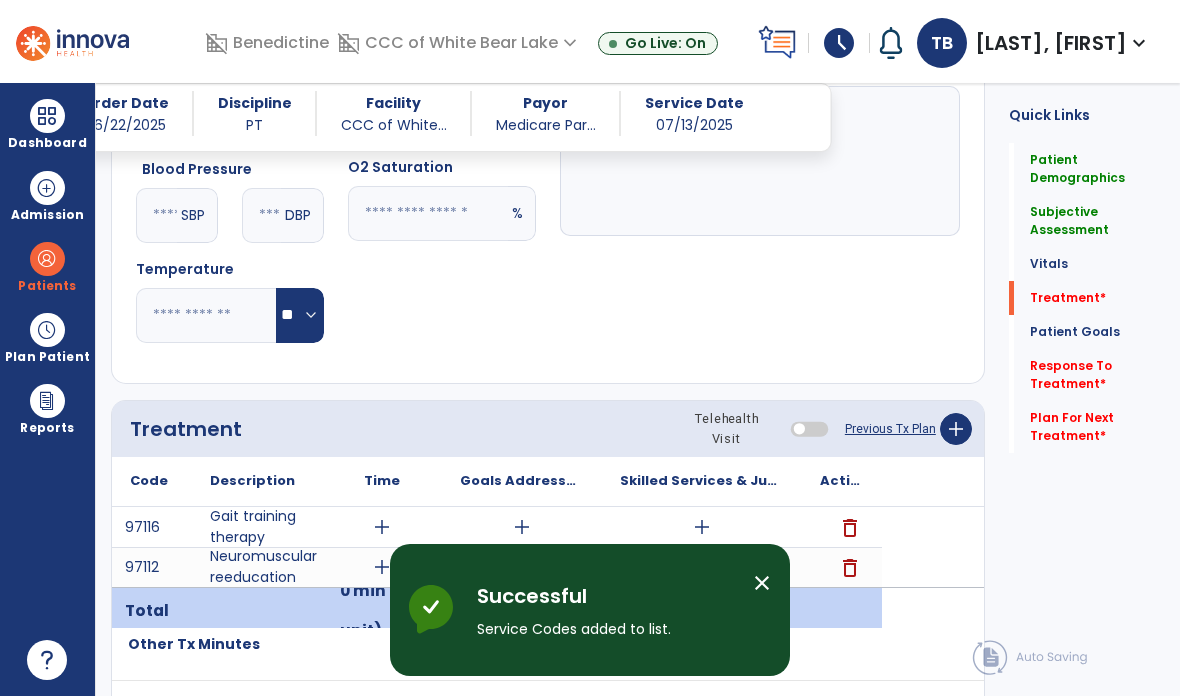 scroll, scrollTop: 80, scrollLeft: 0, axis: vertical 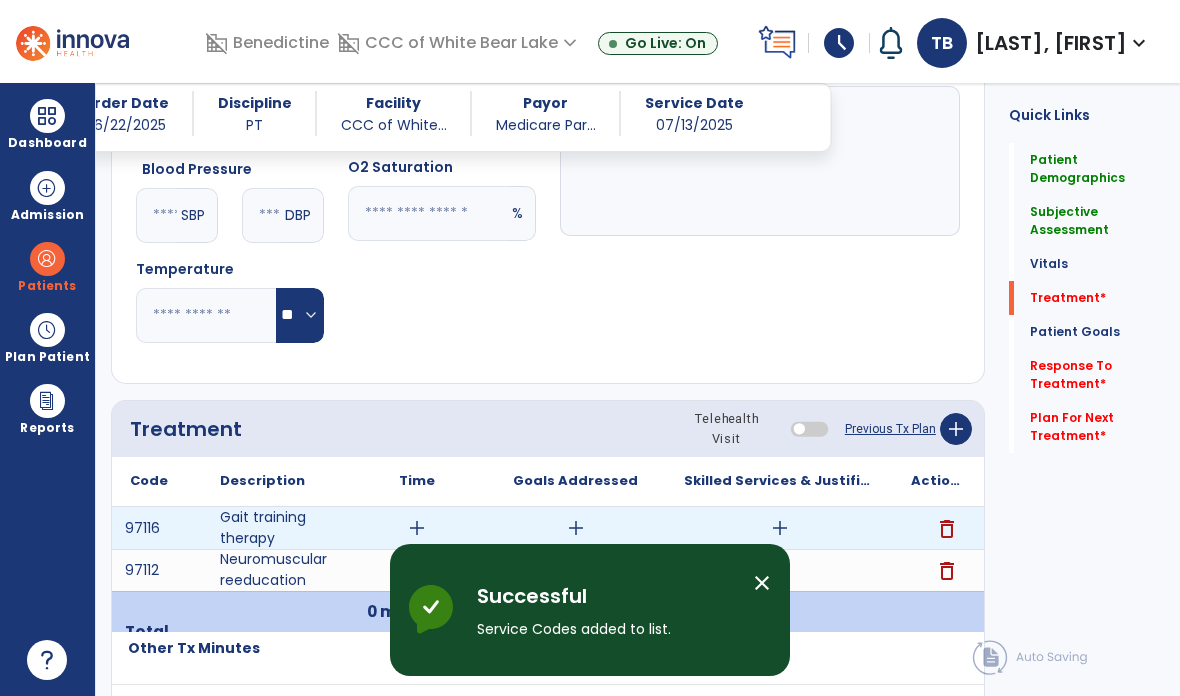 click on "add" at bounding box center (780, 528) 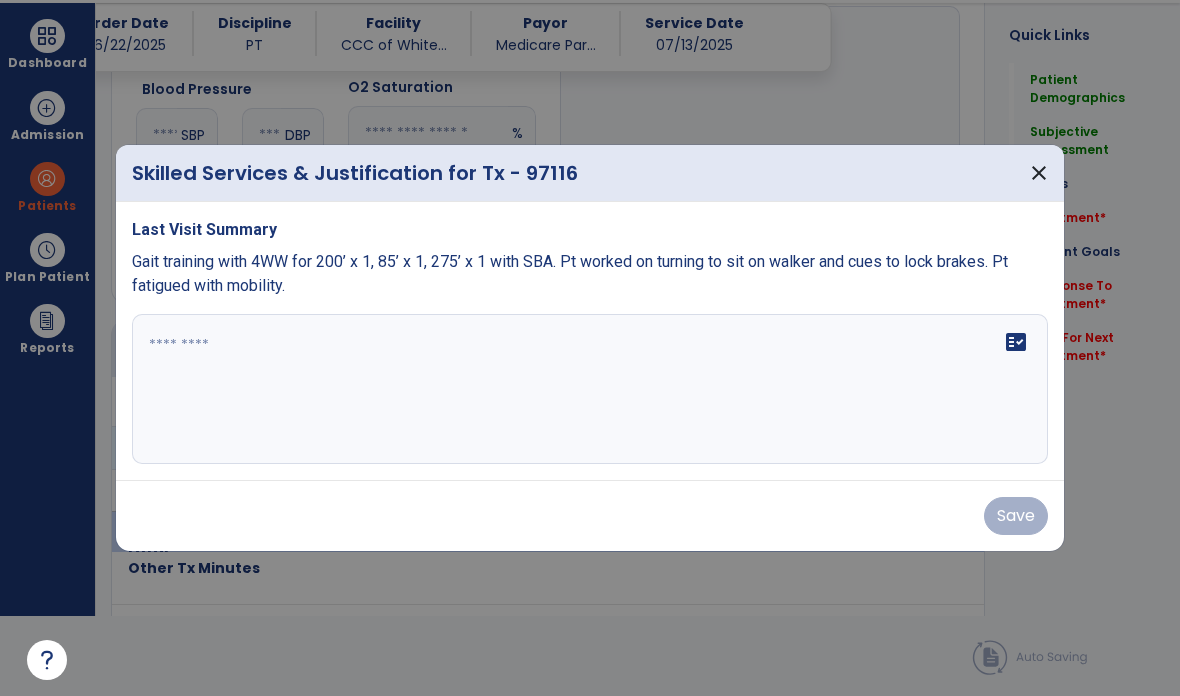 scroll, scrollTop: 0, scrollLeft: 0, axis: both 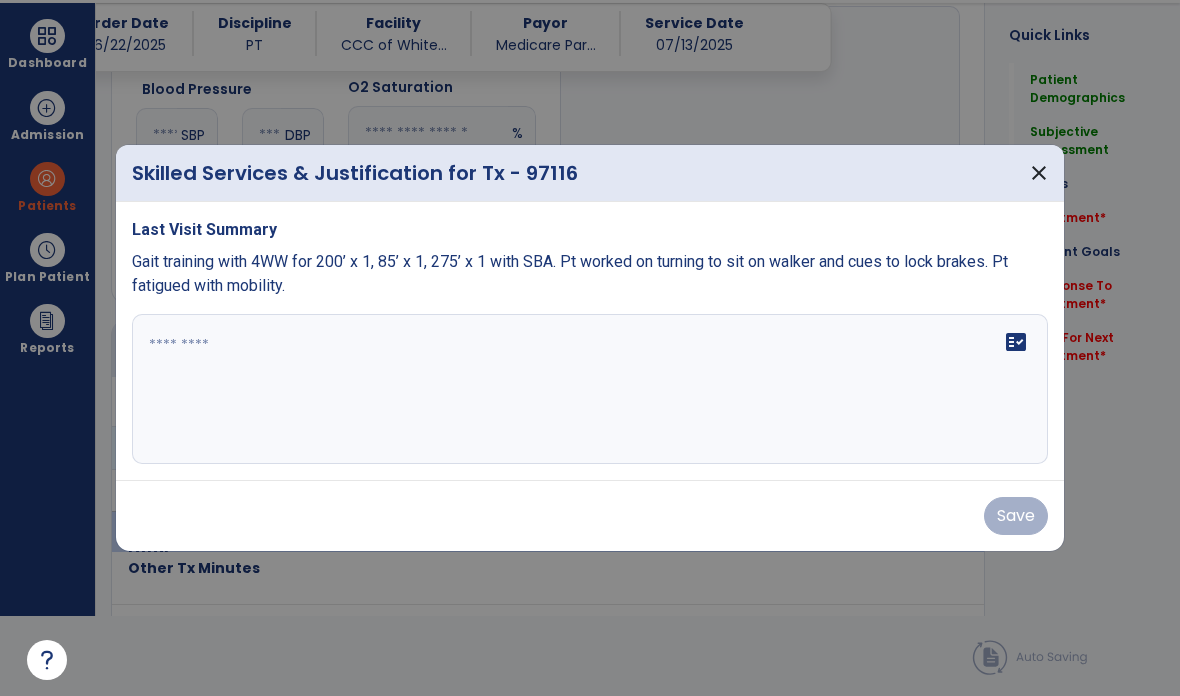 click on "fact_check" at bounding box center (590, 389) 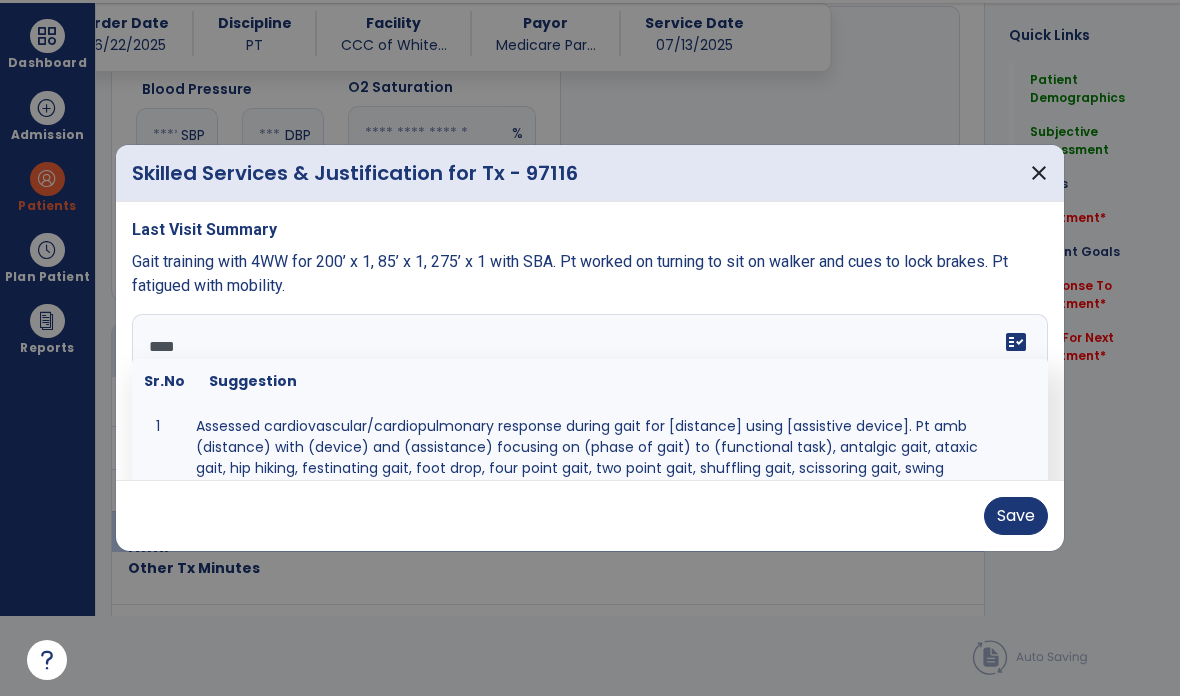 scroll, scrollTop: 0, scrollLeft: 0, axis: both 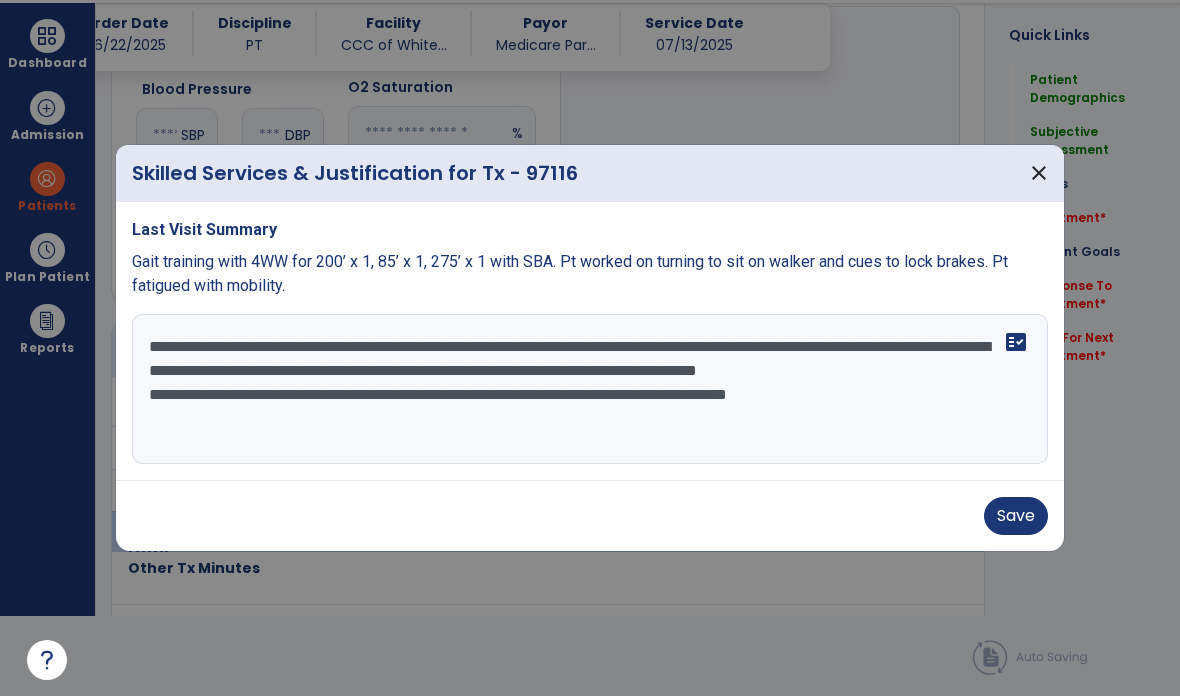type on "**********" 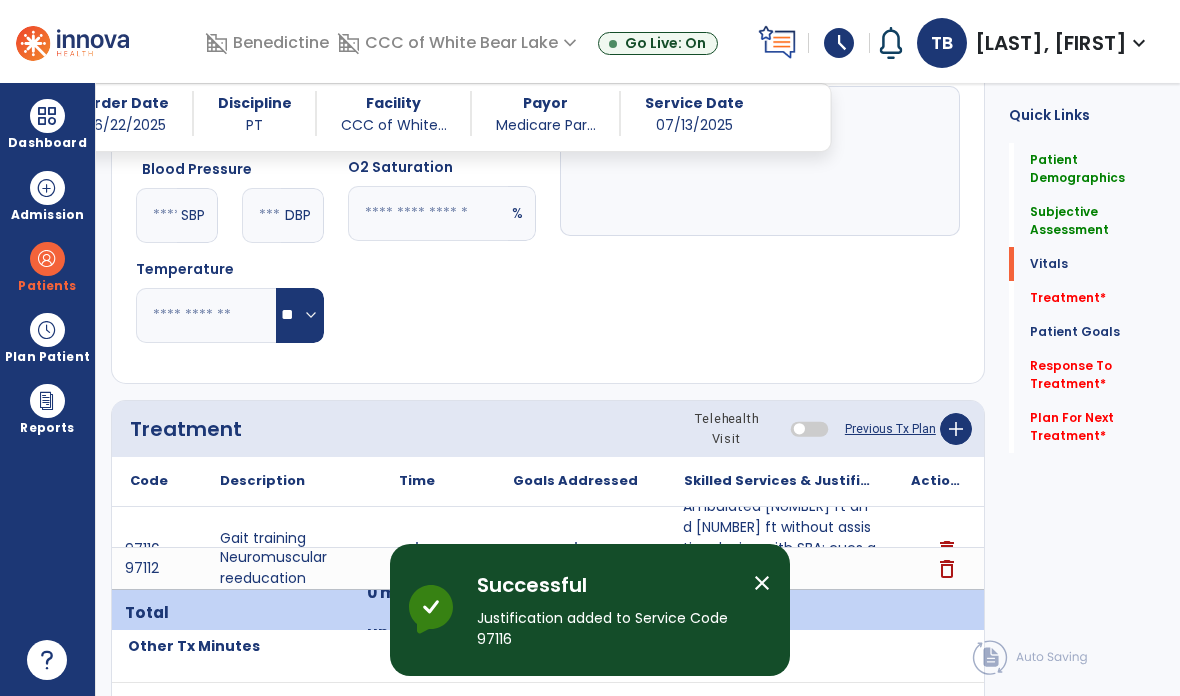scroll, scrollTop: 80, scrollLeft: 0, axis: vertical 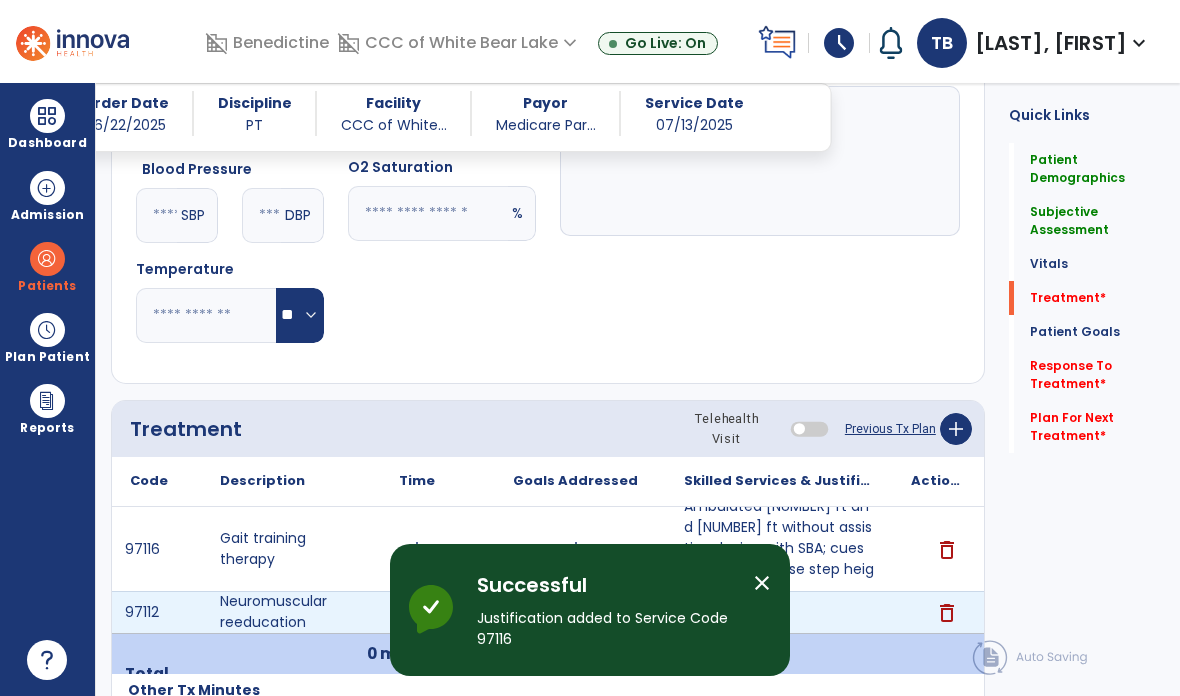 click on "add" at bounding box center [780, 612] 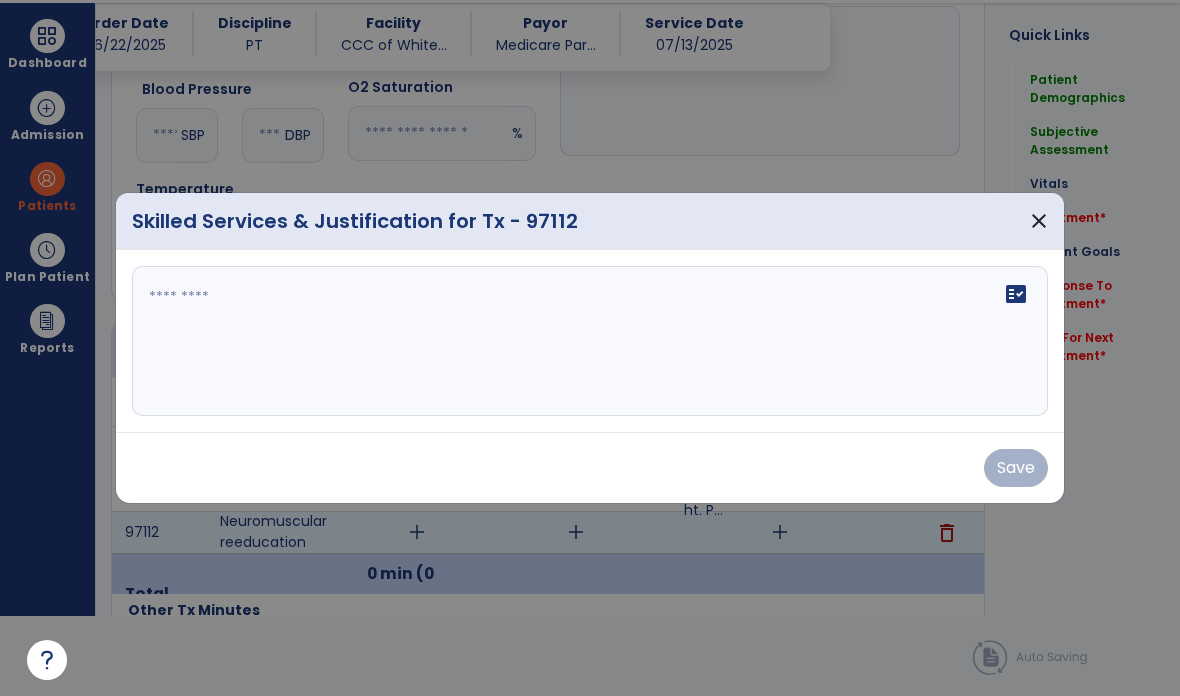 click on "fact_check" at bounding box center (590, 341) 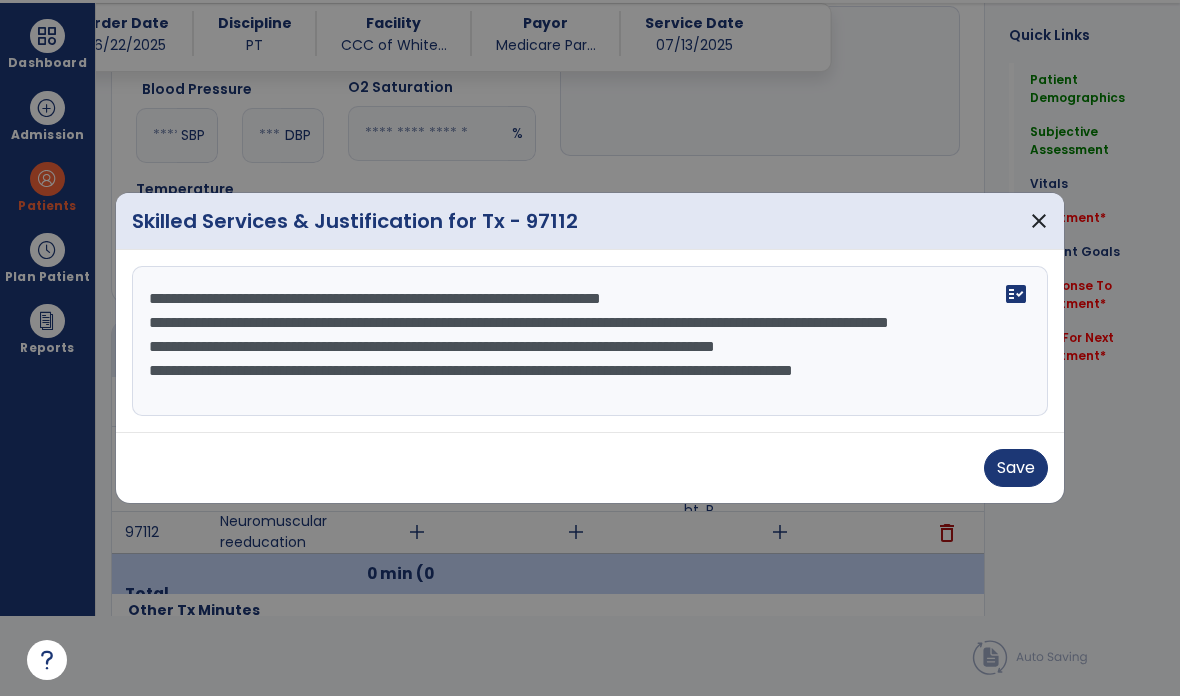 scroll, scrollTop: 15, scrollLeft: 0, axis: vertical 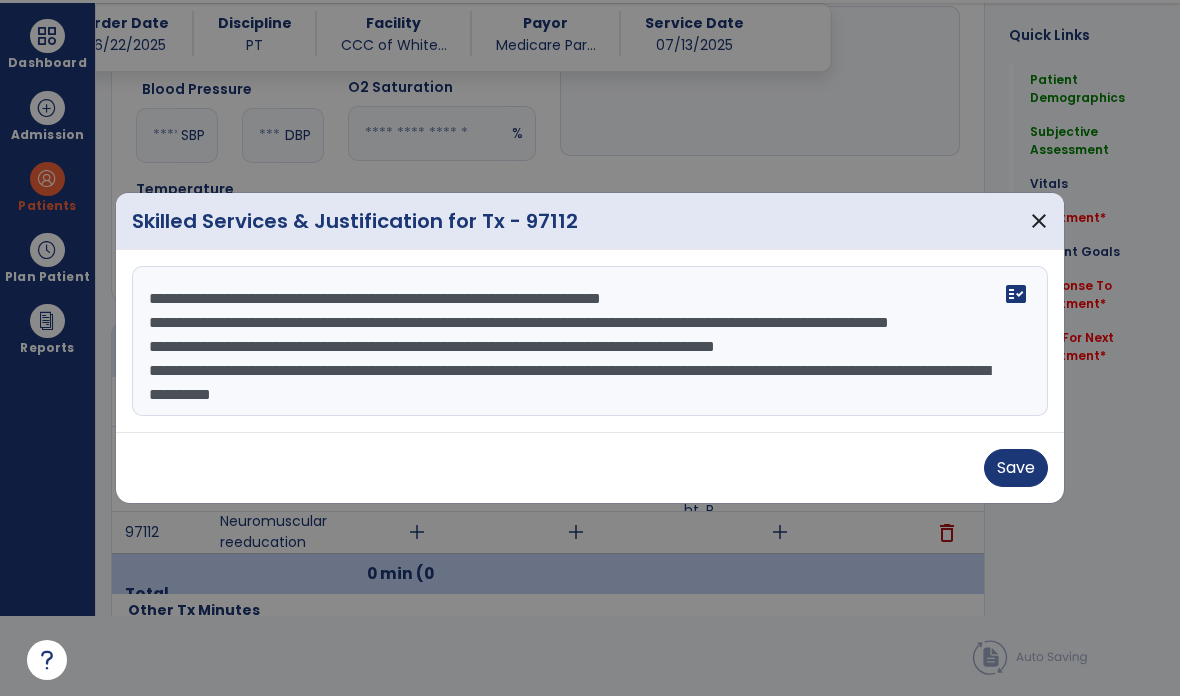 type on "**********" 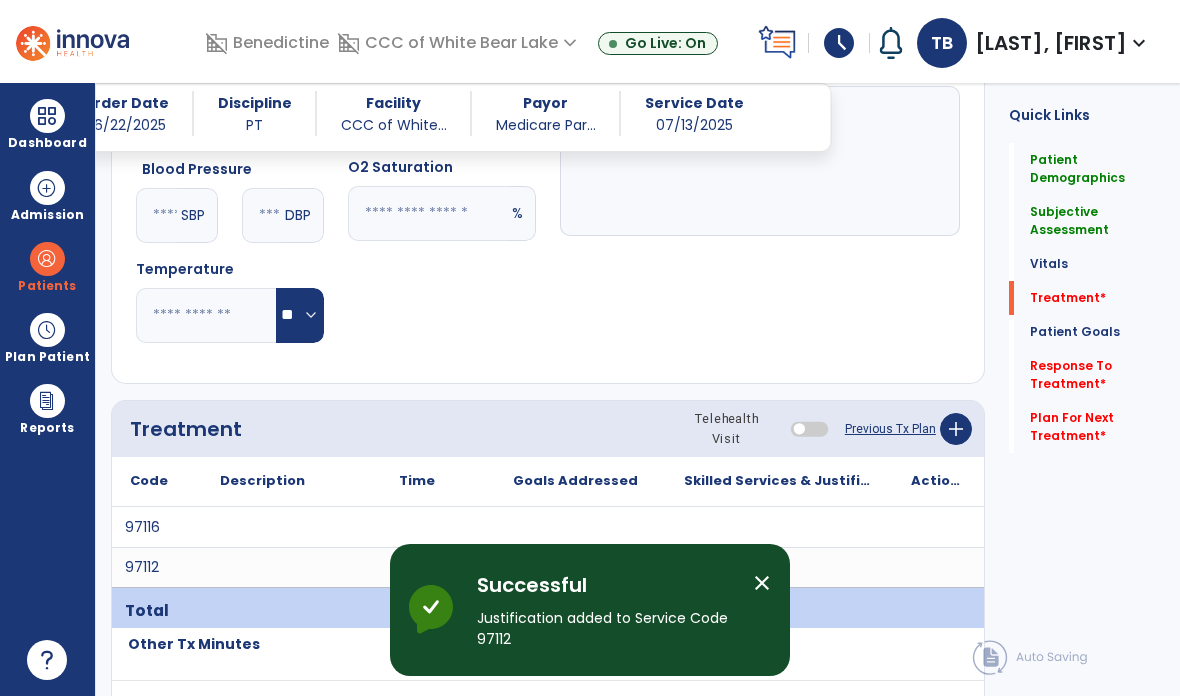 scroll, scrollTop: 80, scrollLeft: 0, axis: vertical 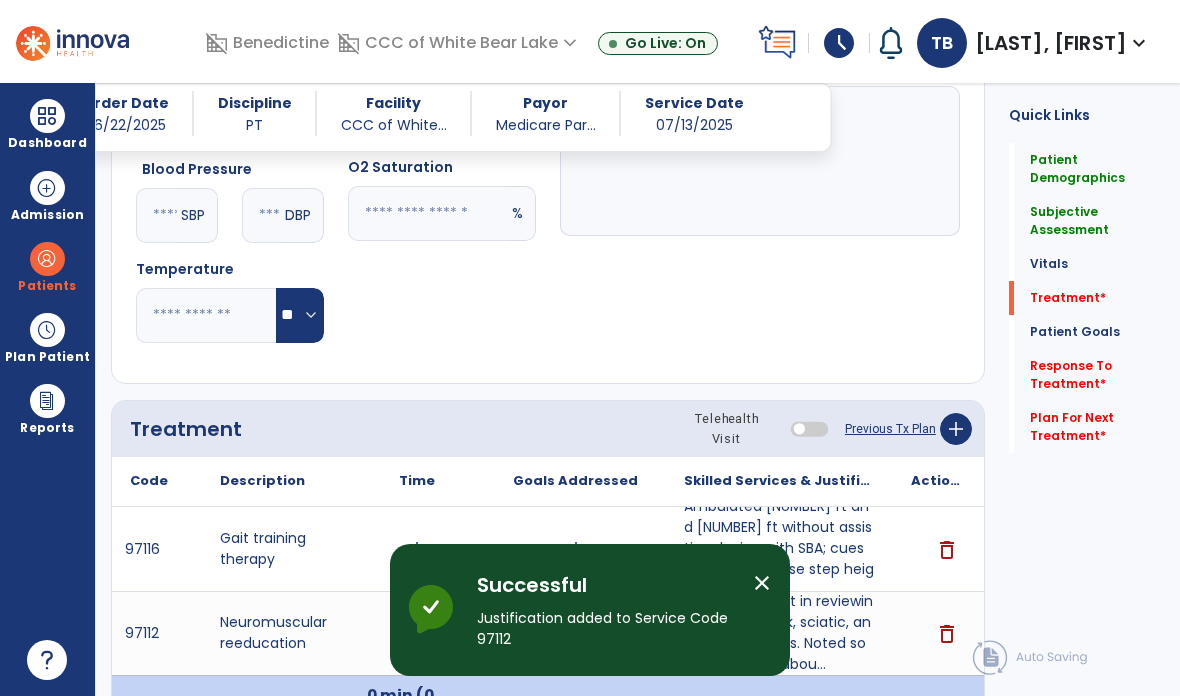 click on "add" 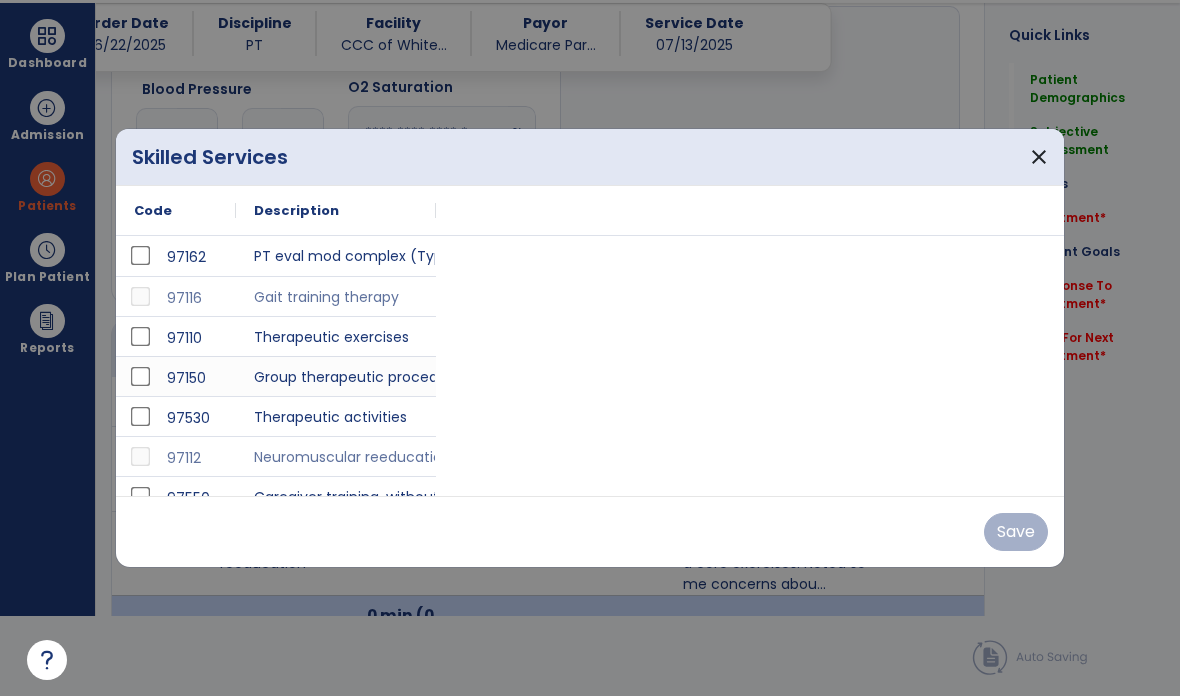 scroll, scrollTop: 0, scrollLeft: 0, axis: both 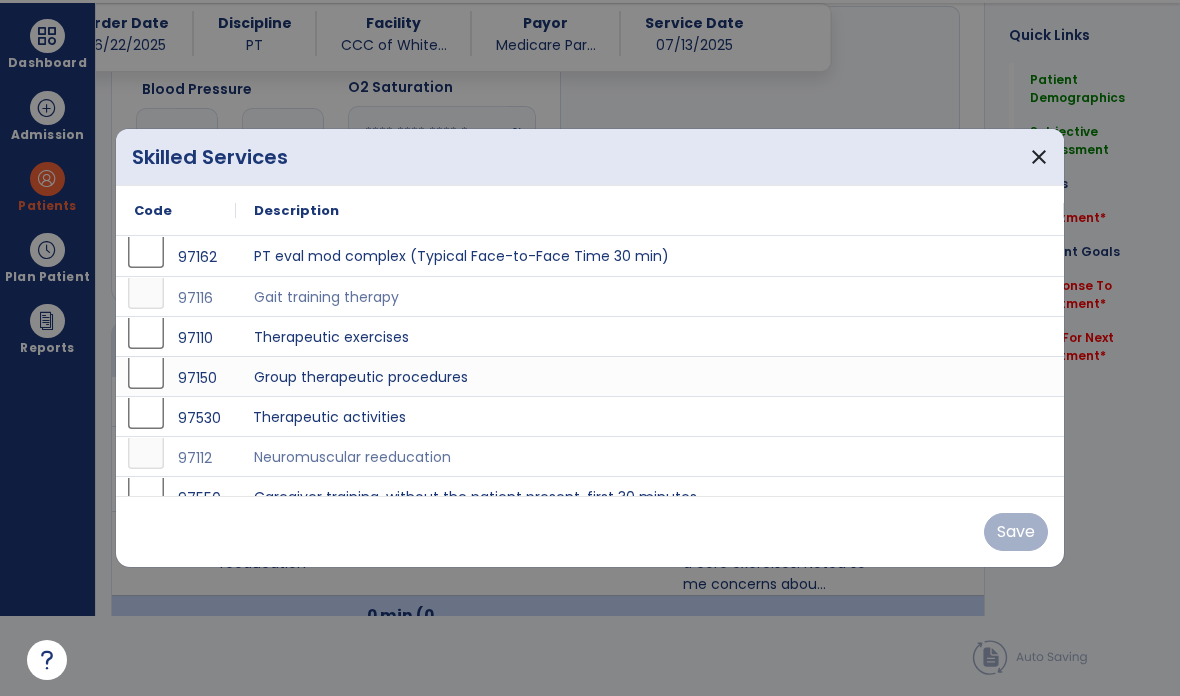 click on "Therapeutic activities" at bounding box center [650, 416] 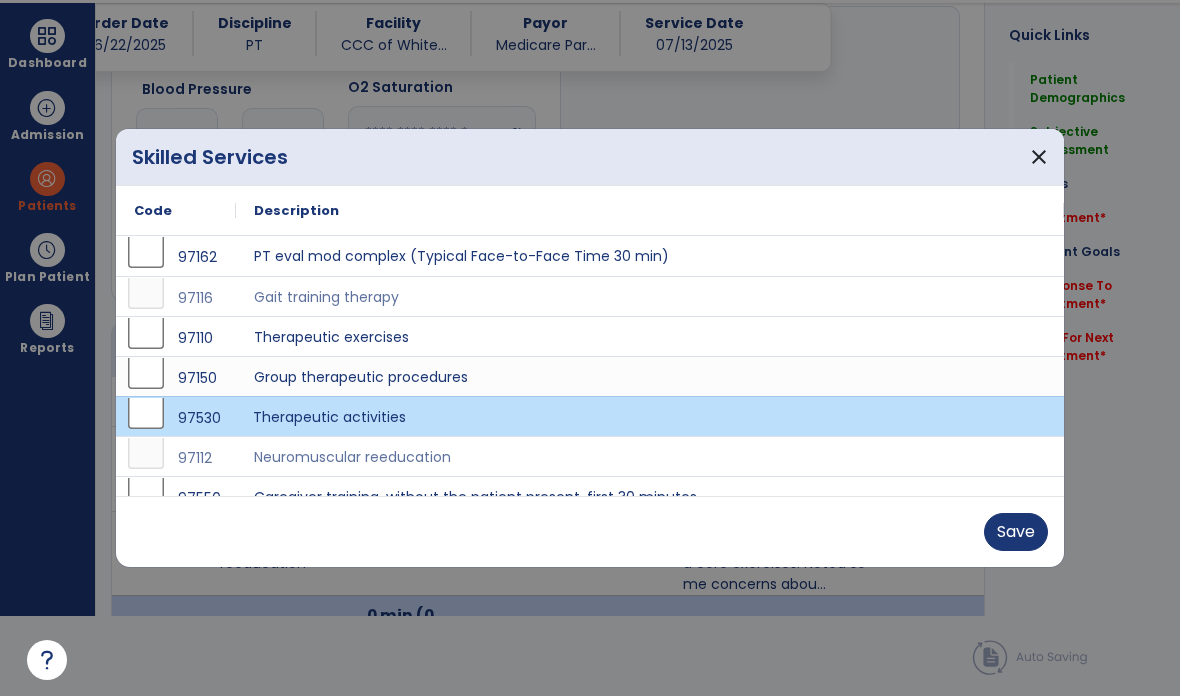 click on "Save" at bounding box center [1016, 532] 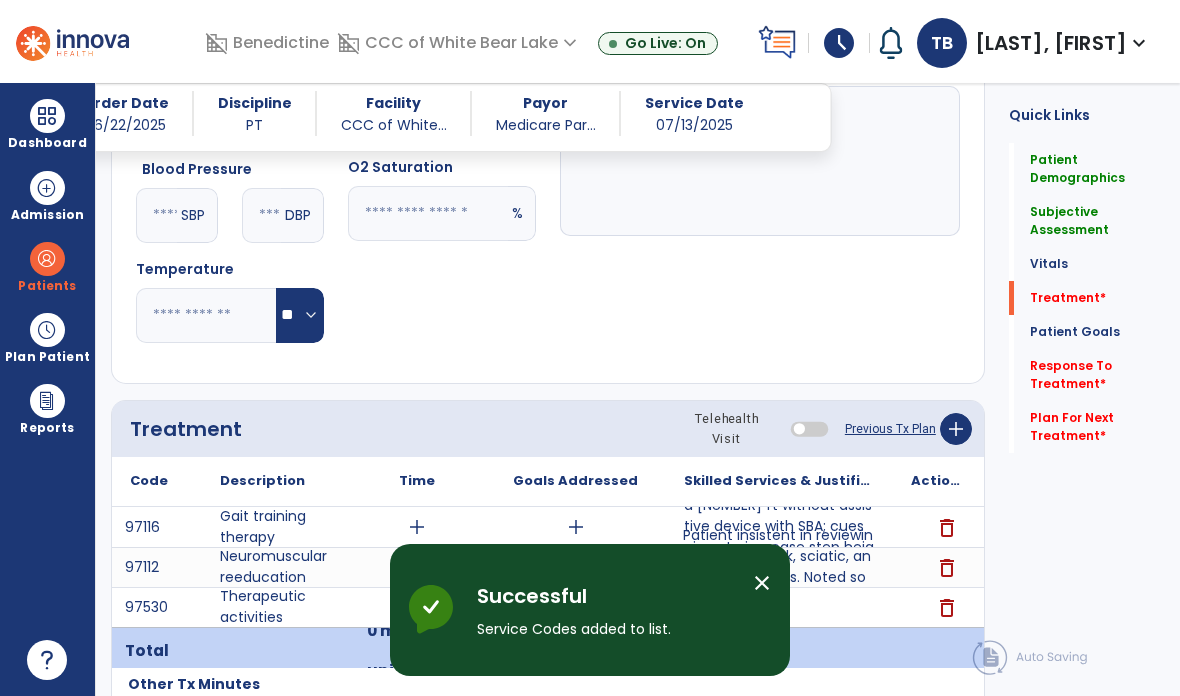 scroll, scrollTop: 80, scrollLeft: 0, axis: vertical 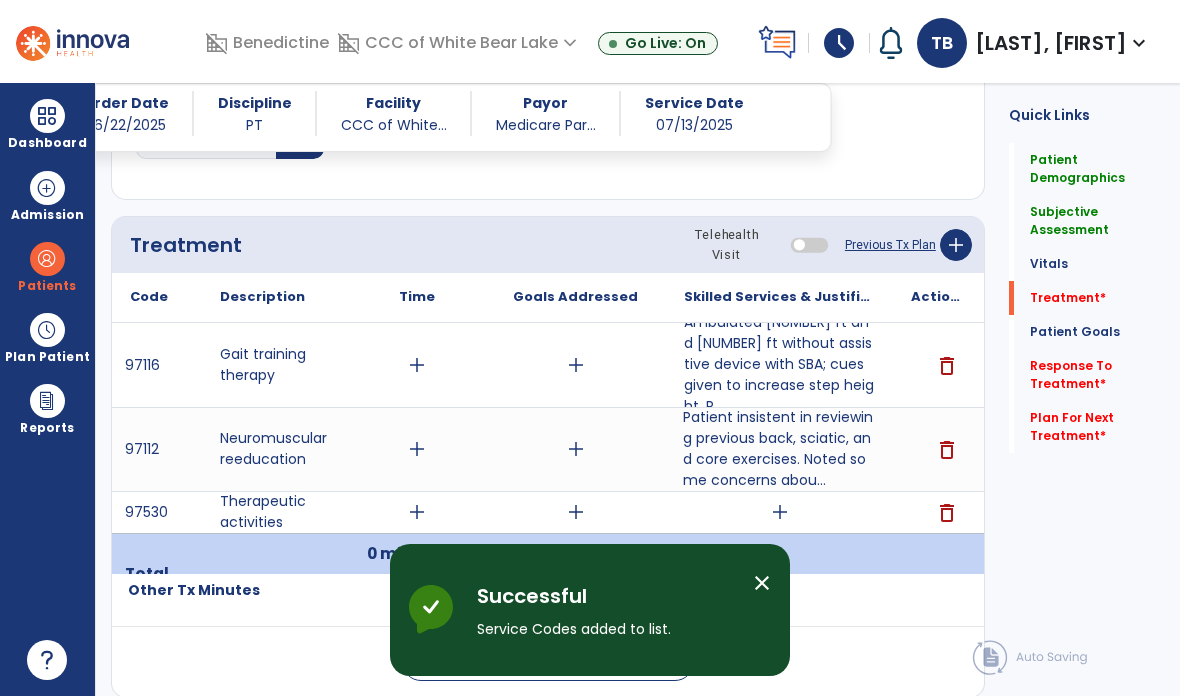 click at bounding box center (779, 574) 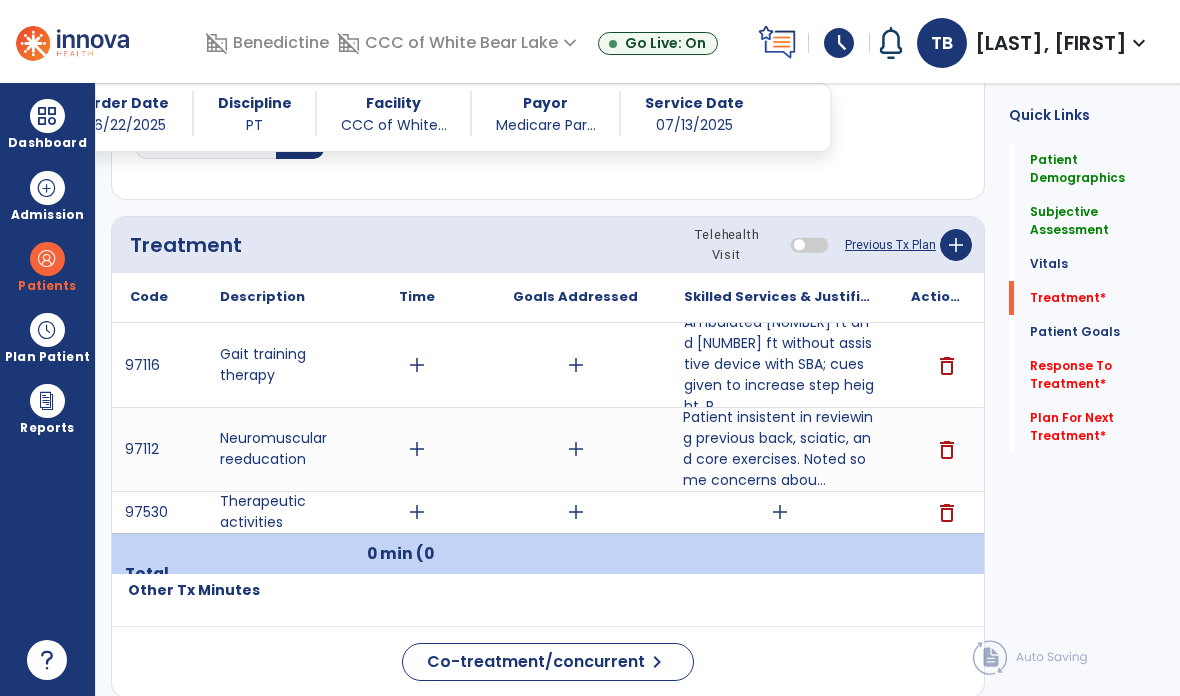 click on "add" at bounding box center (780, 512) 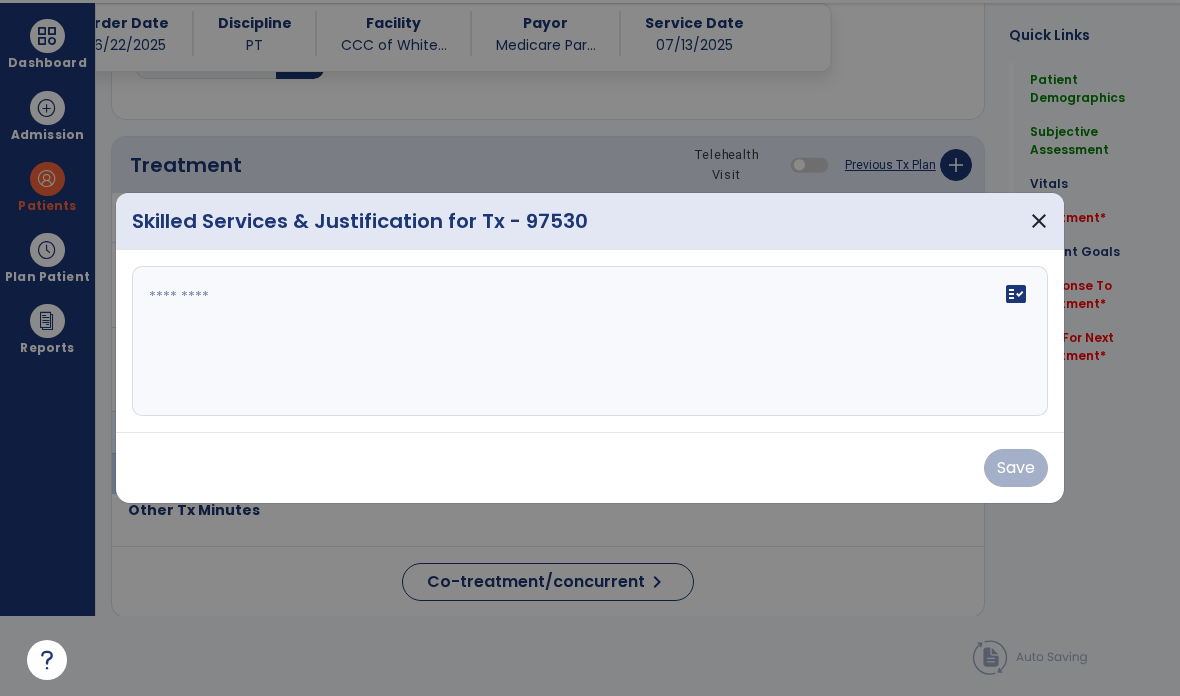 scroll, scrollTop: 0, scrollLeft: 0, axis: both 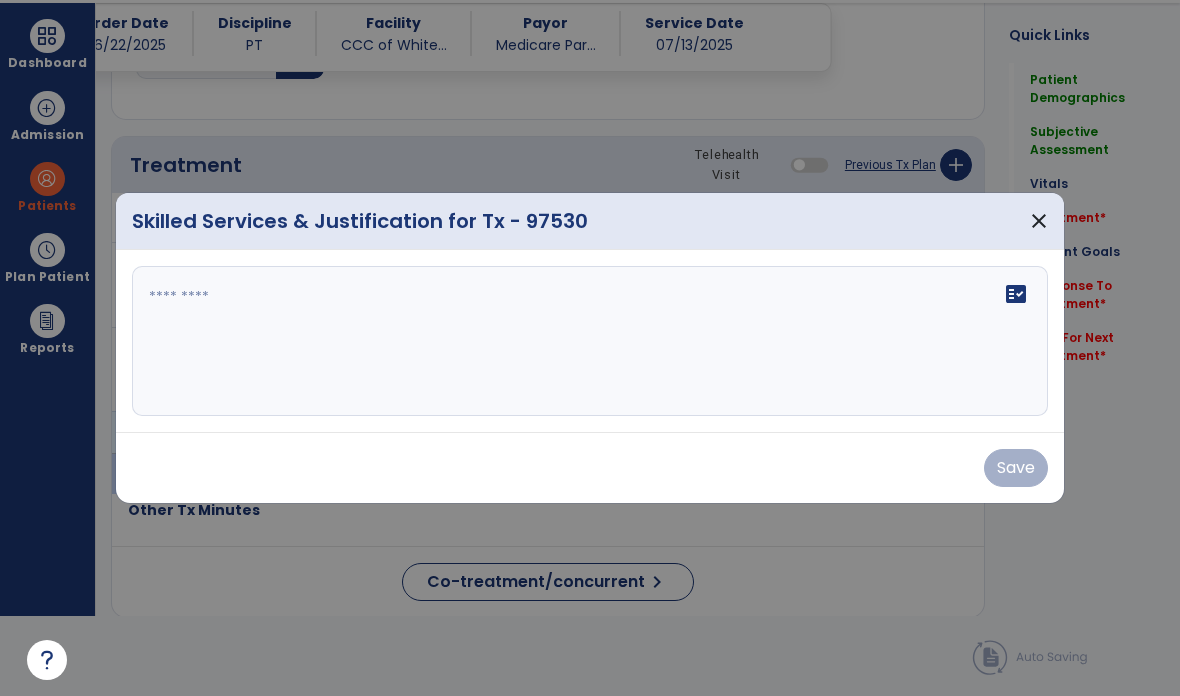 click on "fact_check" at bounding box center [590, 341] 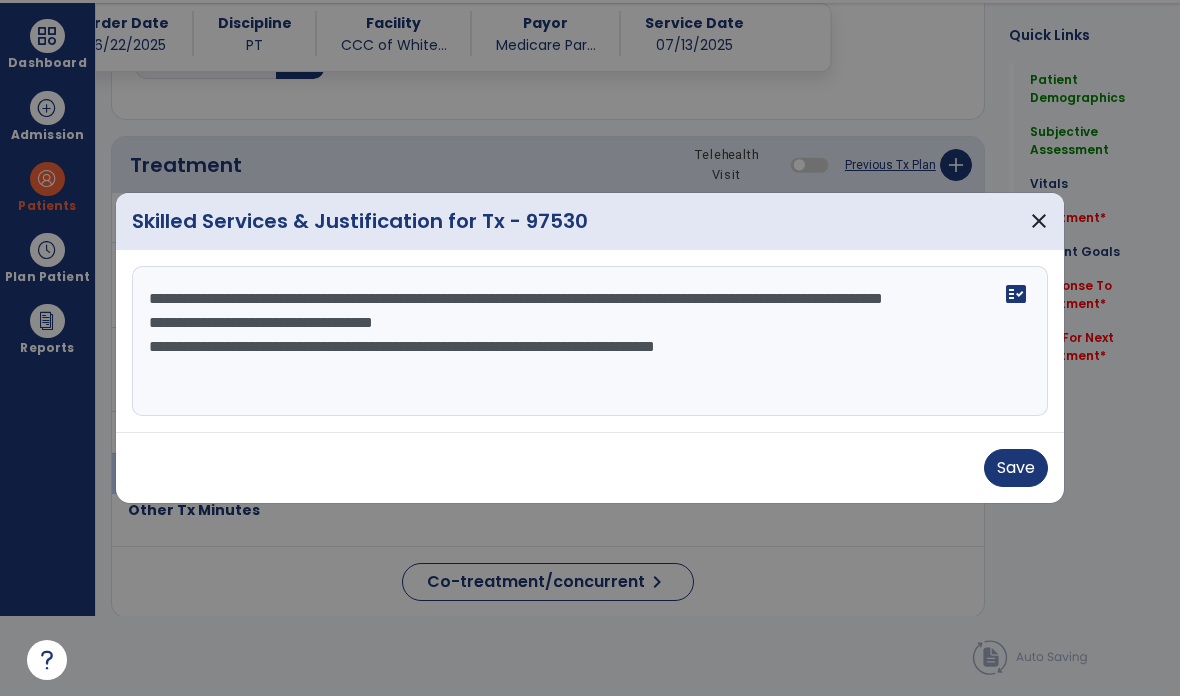 type on "**********" 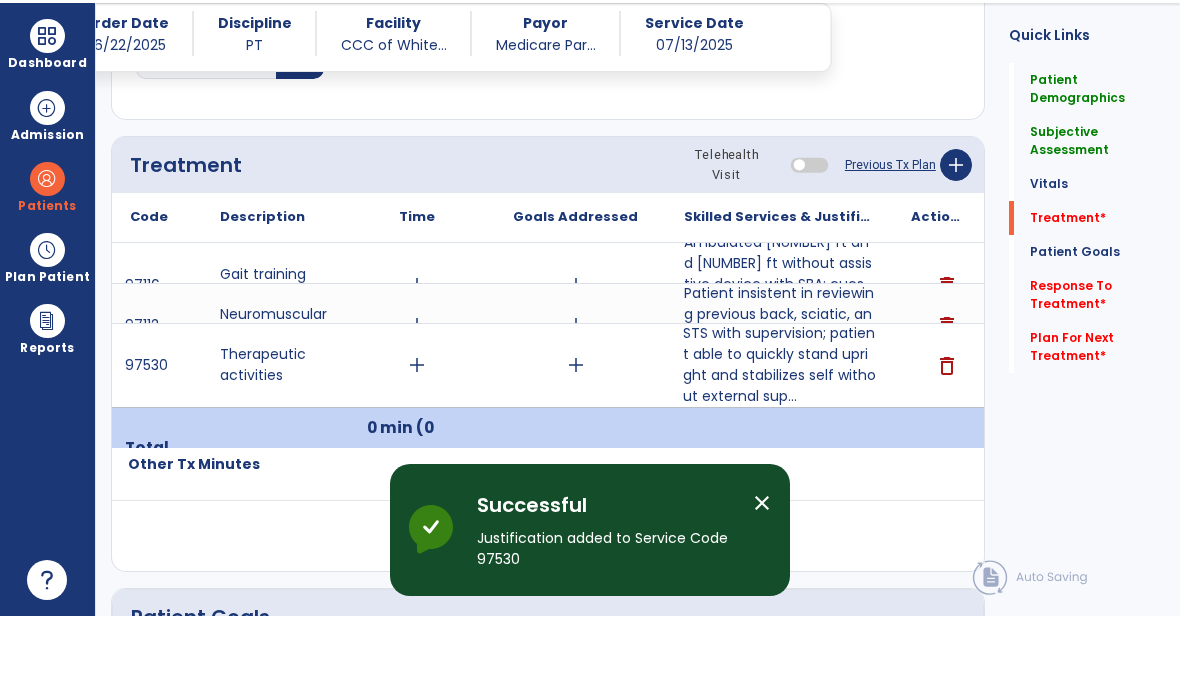 scroll, scrollTop: 80, scrollLeft: 0, axis: vertical 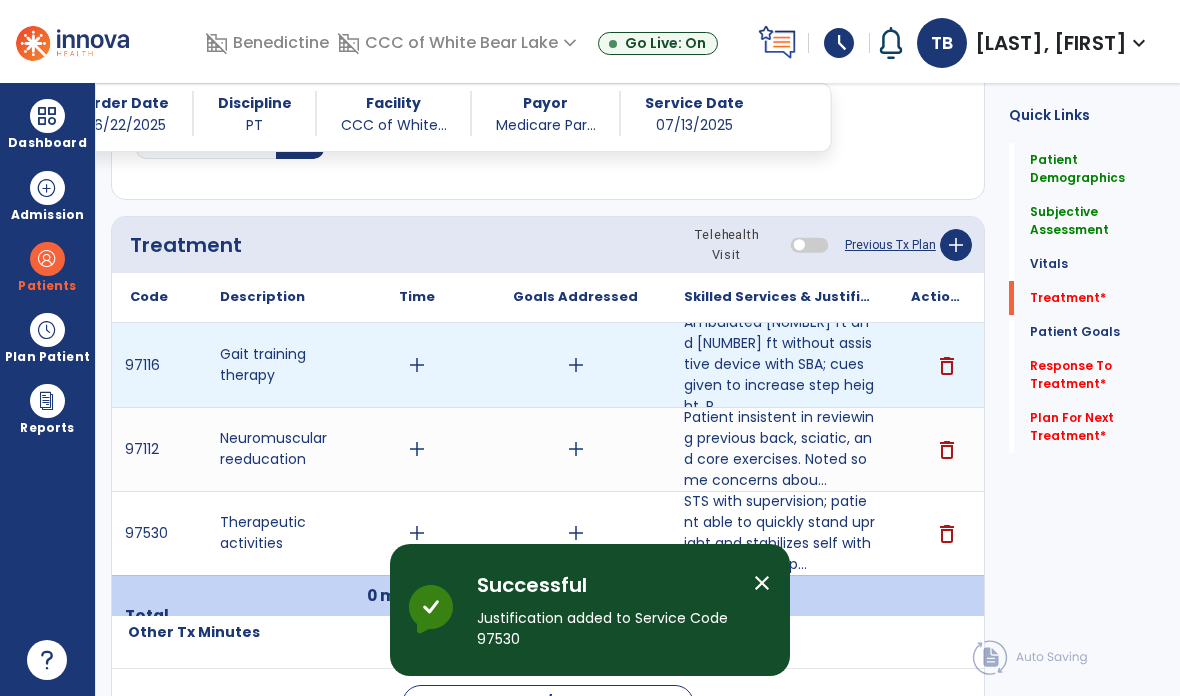 click on "add" at bounding box center [417, 365] 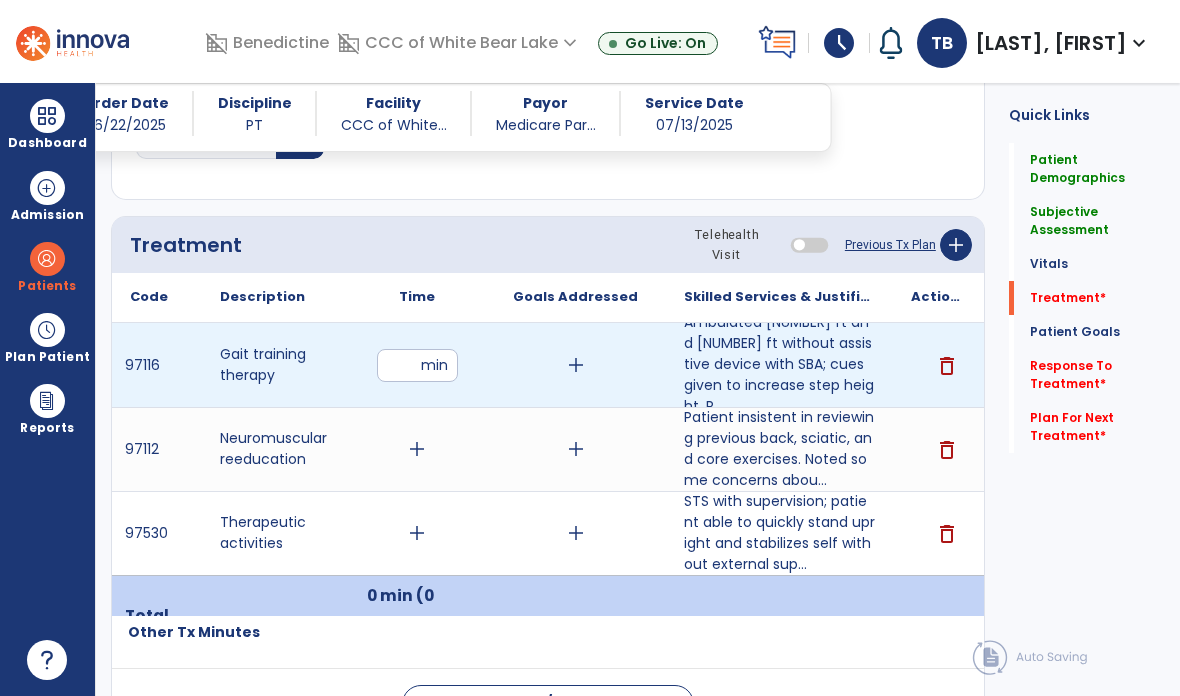 type on "**" 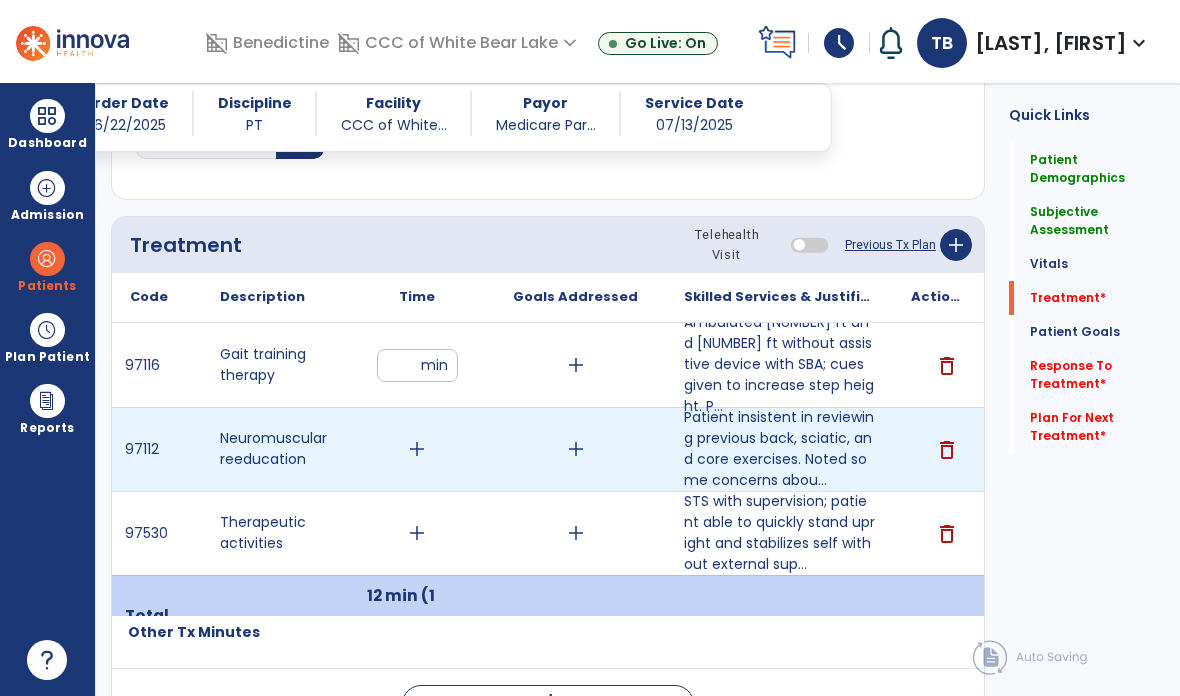 click on "add" at bounding box center (417, 449) 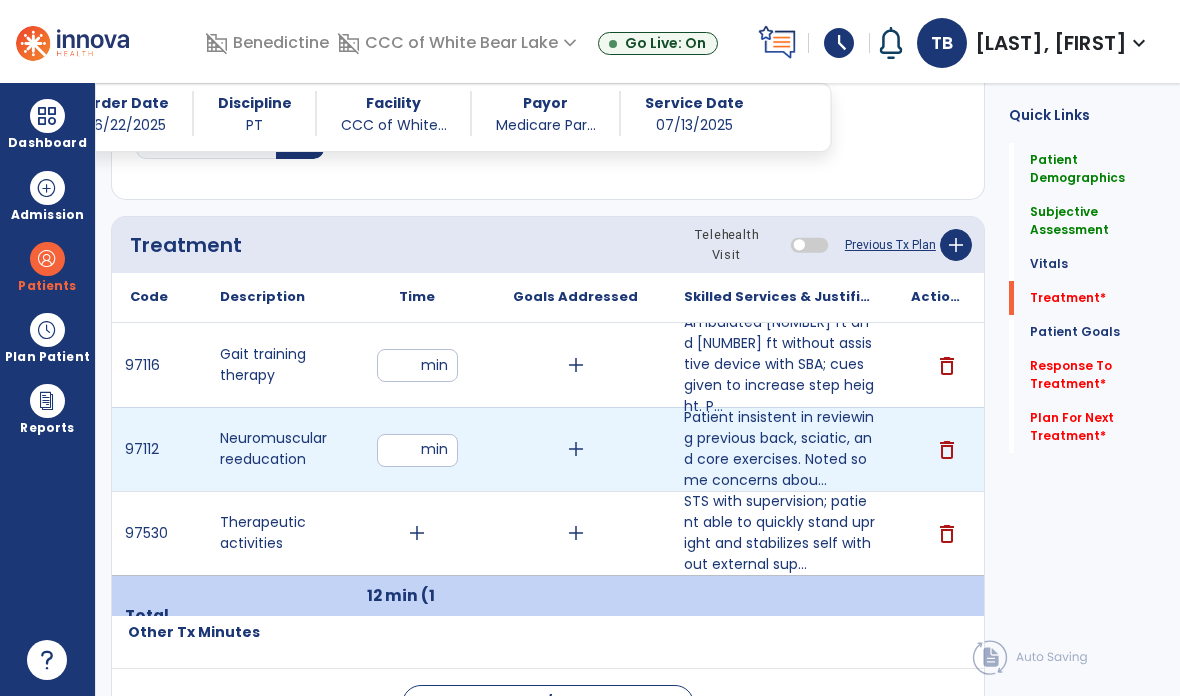 type on "**" 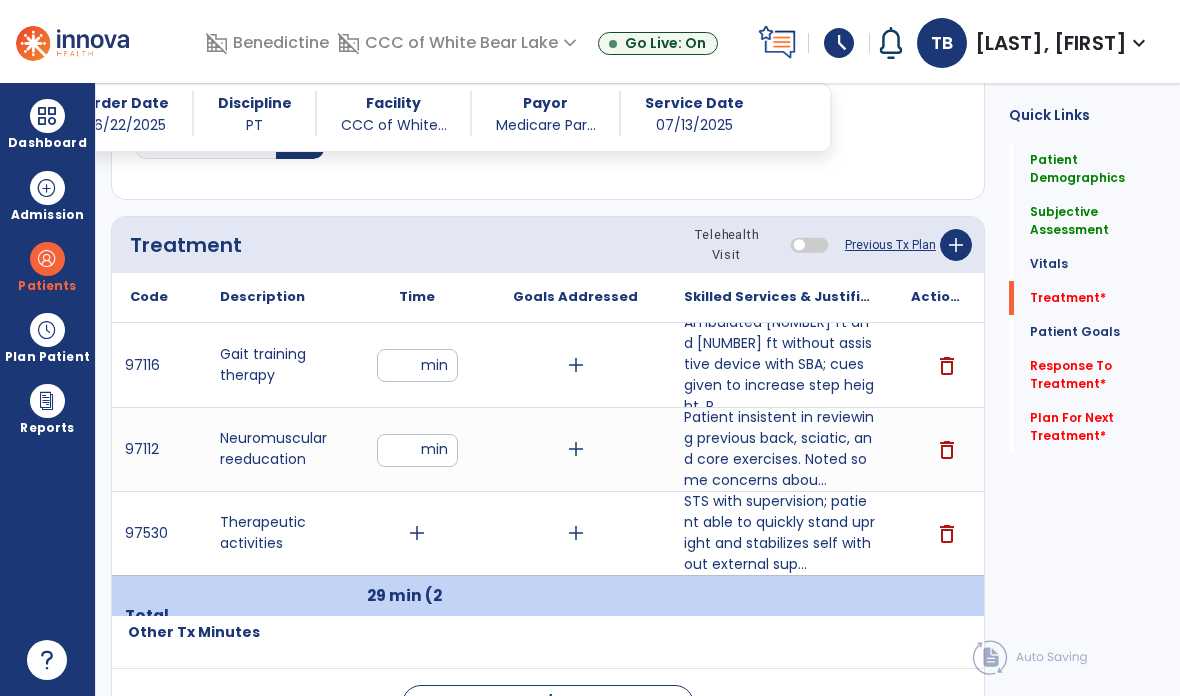 click on "**" at bounding box center [417, 450] 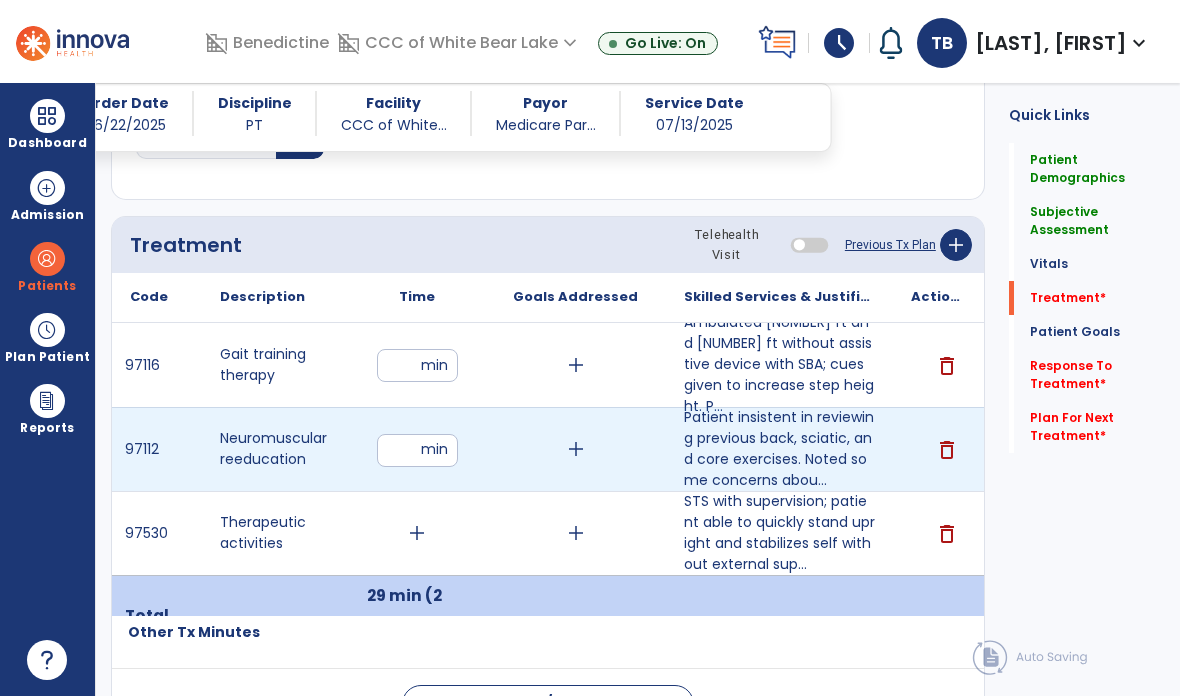 type on "**" 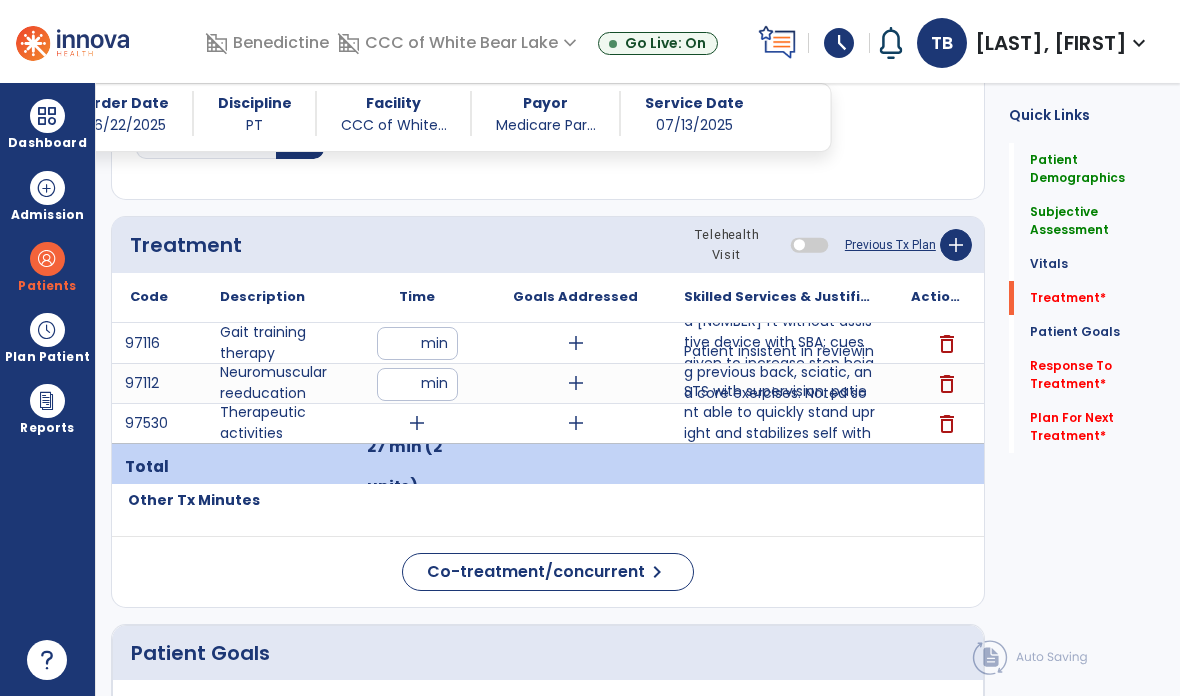 click on "**" at bounding box center (417, 343) 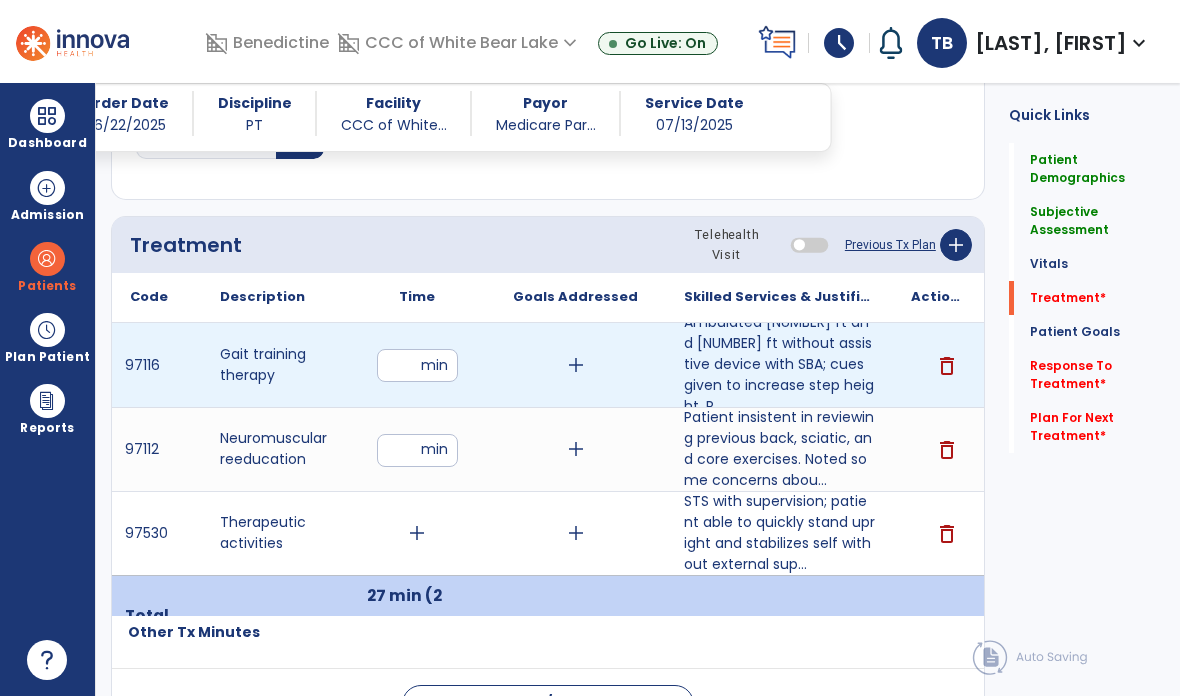 type on "**" 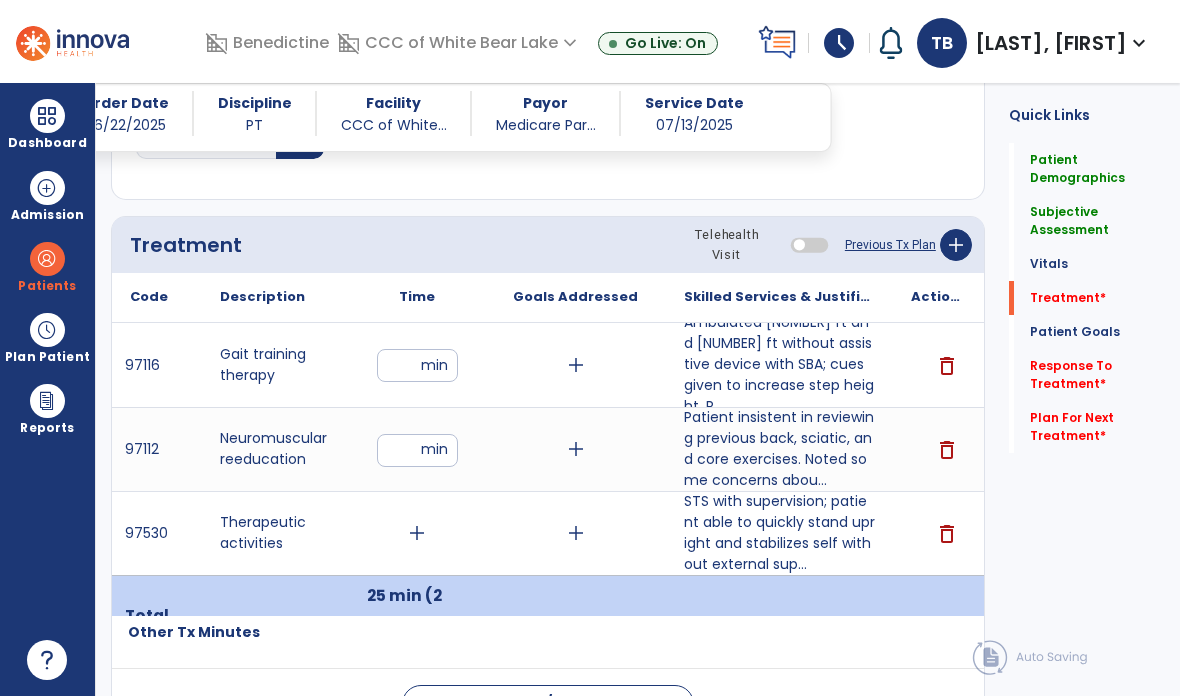 click on "add" at bounding box center [417, 533] 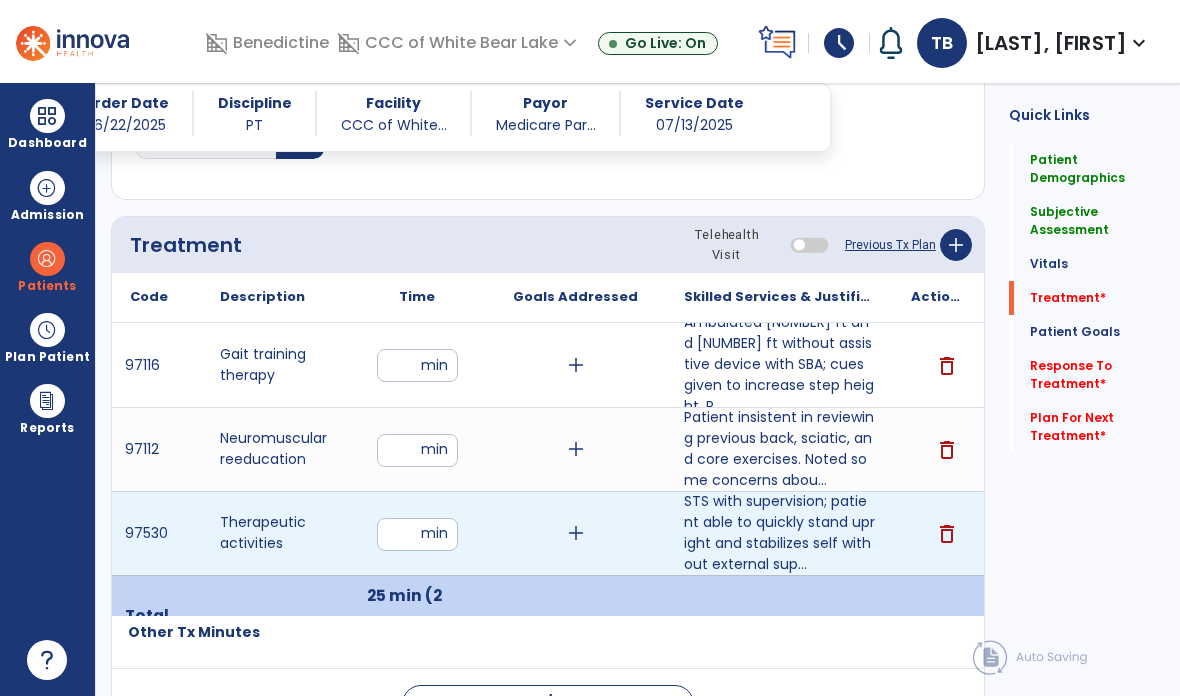 type on "*" 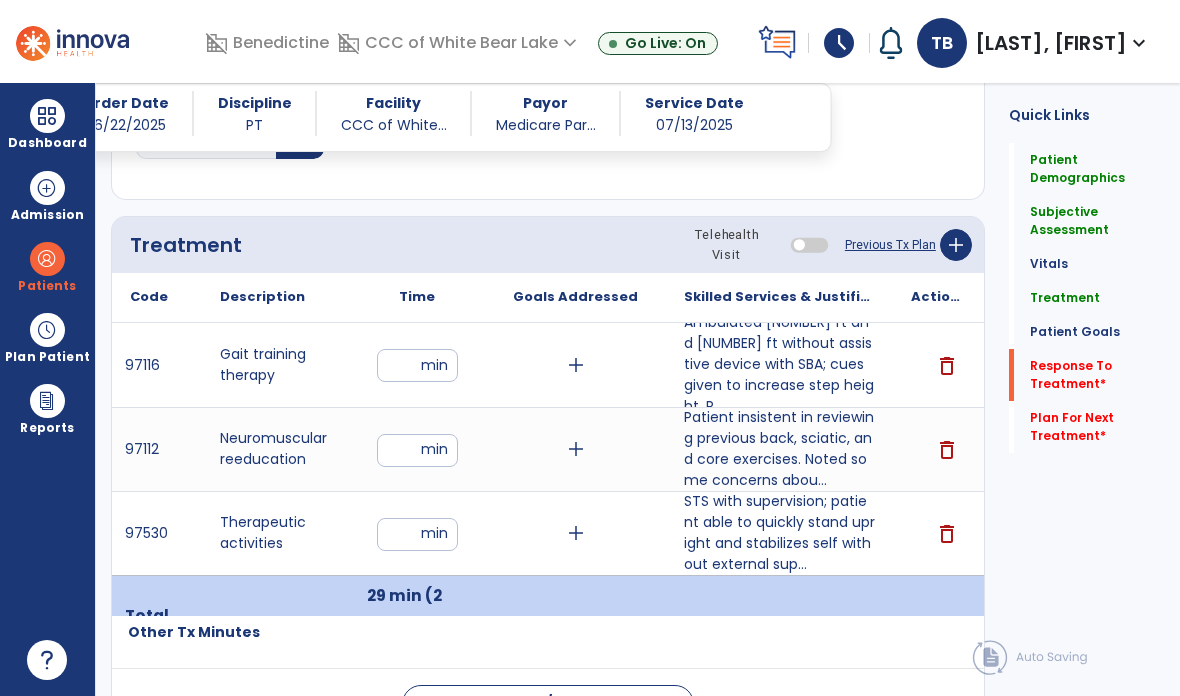 click on "Response To Treatment   *" 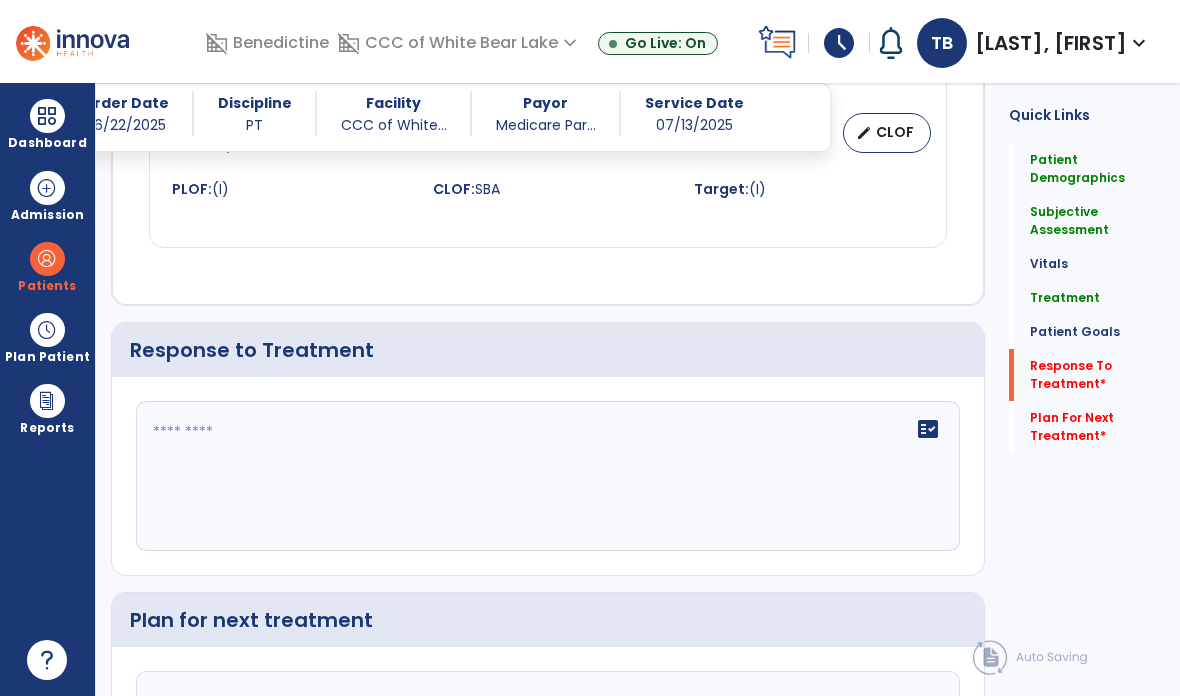 scroll, scrollTop: 2285, scrollLeft: 0, axis: vertical 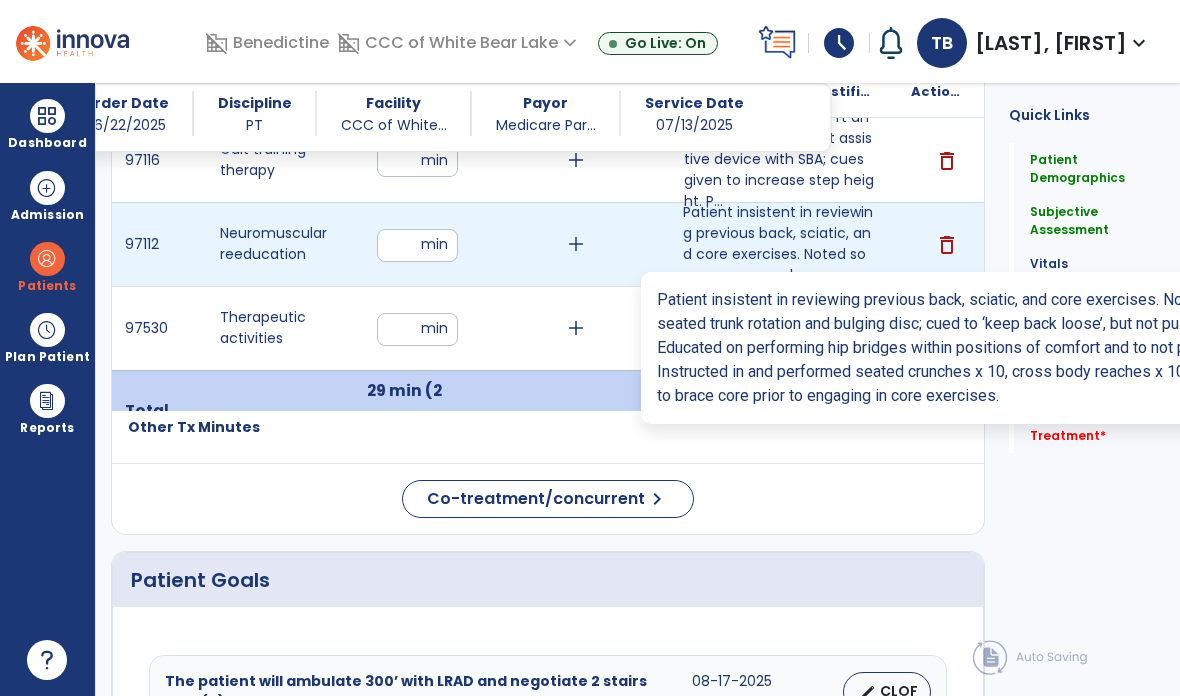type on "********" 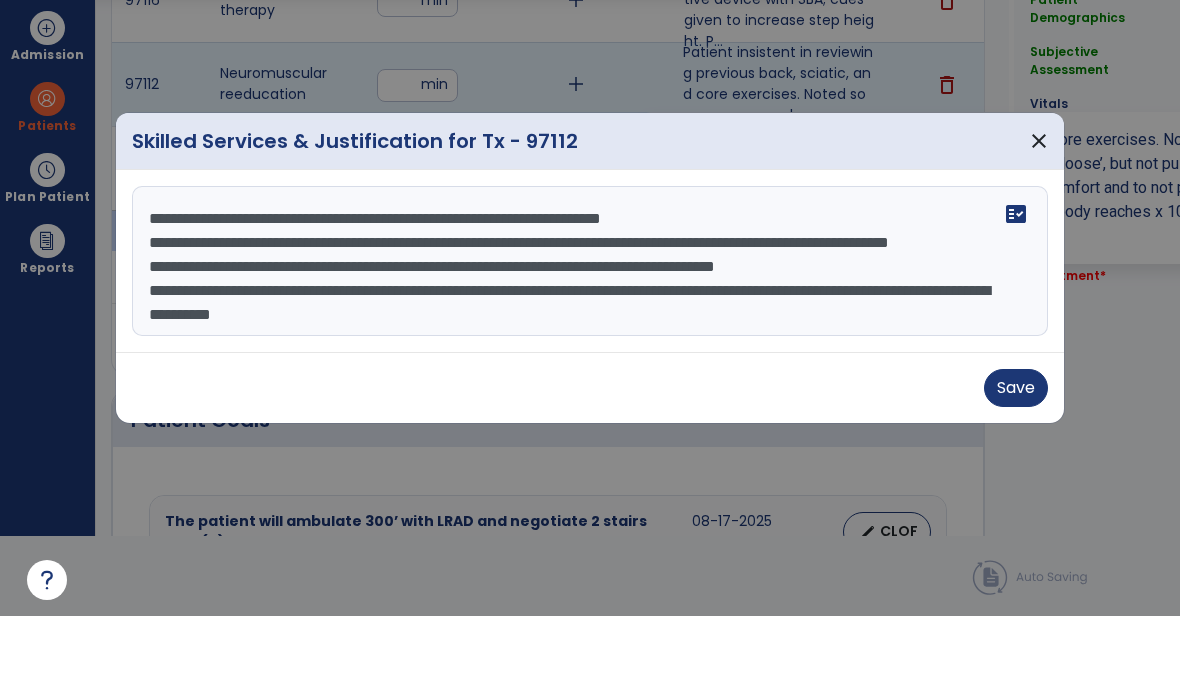 click on "**********" at bounding box center (590, 341) 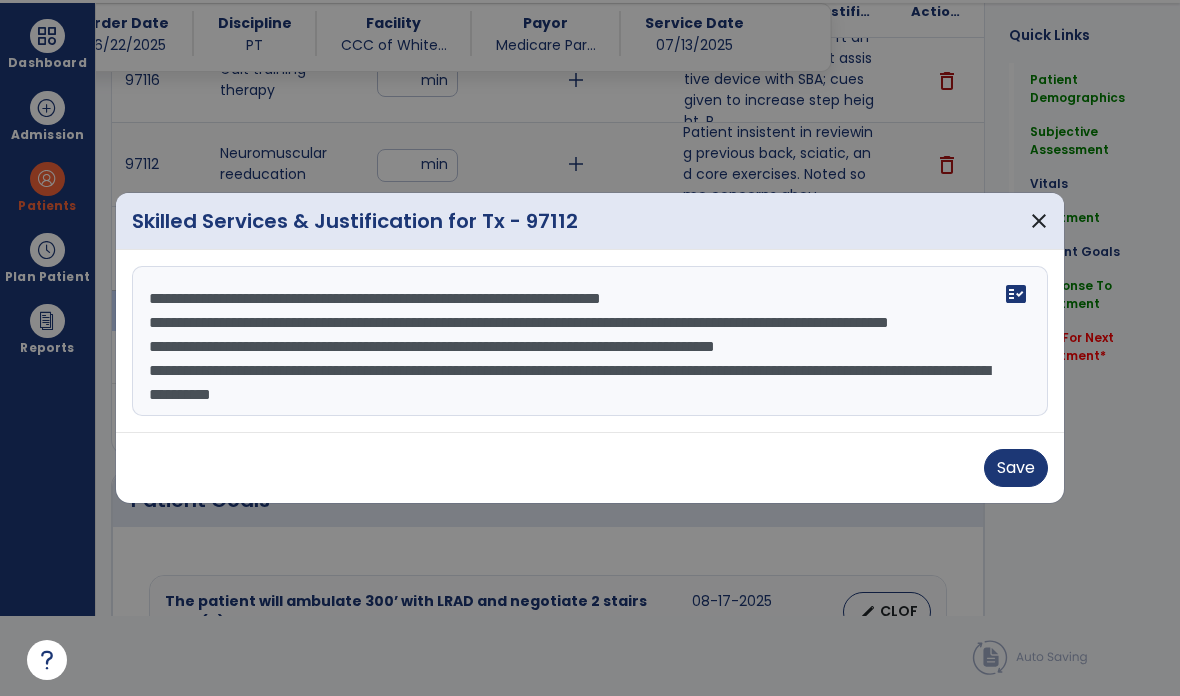 scroll, scrollTop: 24, scrollLeft: 0, axis: vertical 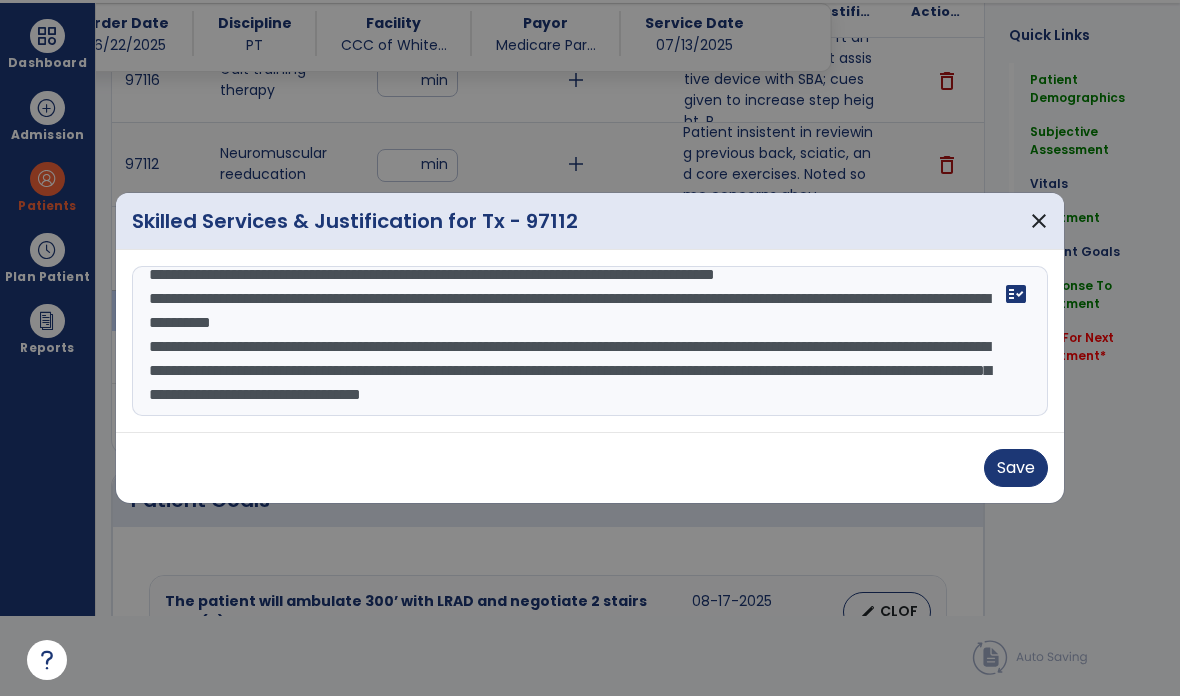 type on "**********" 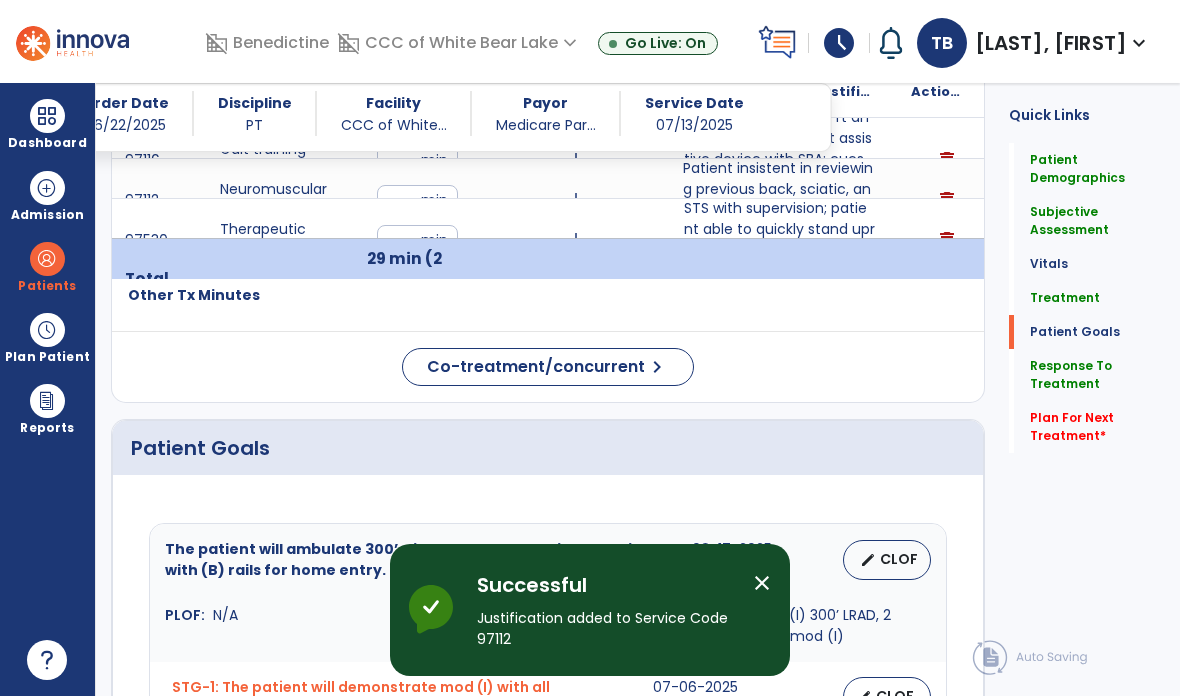 scroll, scrollTop: 80, scrollLeft: 0, axis: vertical 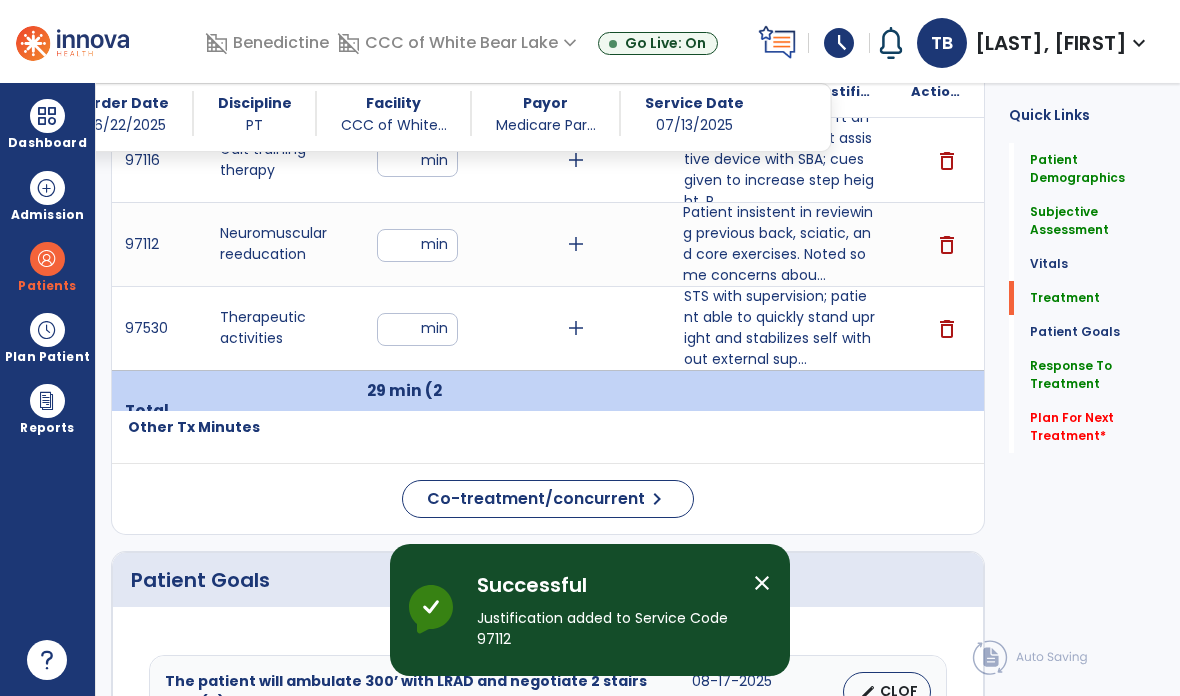 click on "Plan For Next Treatment   *" 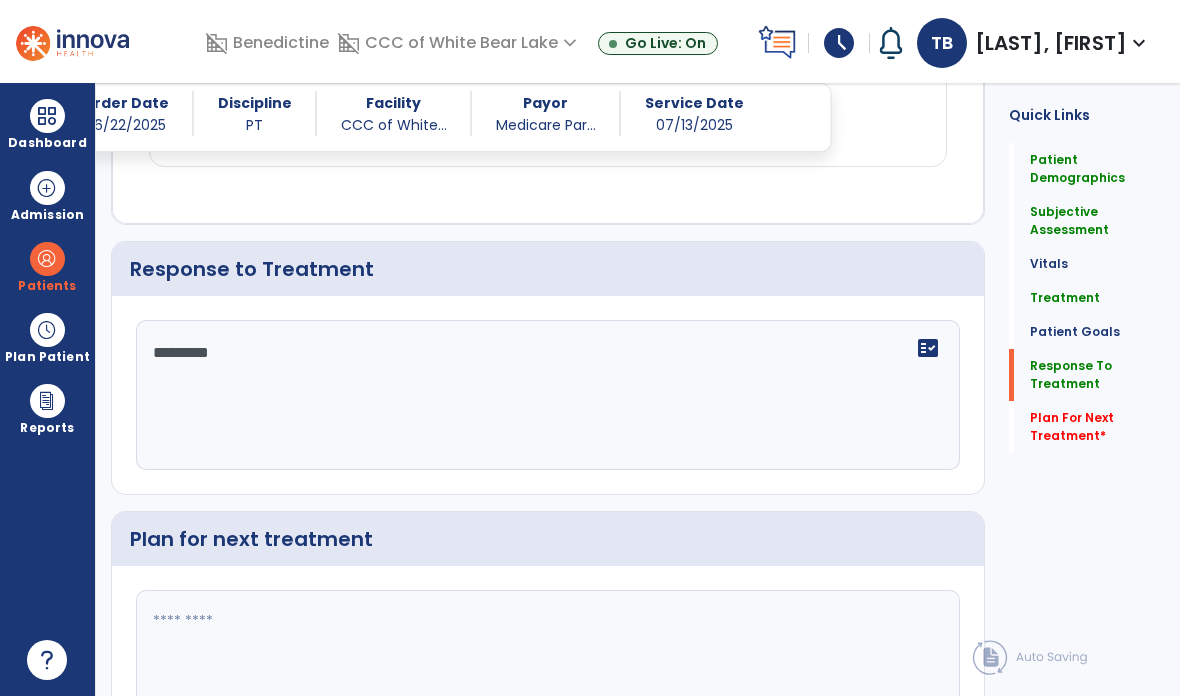 scroll, scrollTop: 2401, scrollLeft: 0, axis: vertical 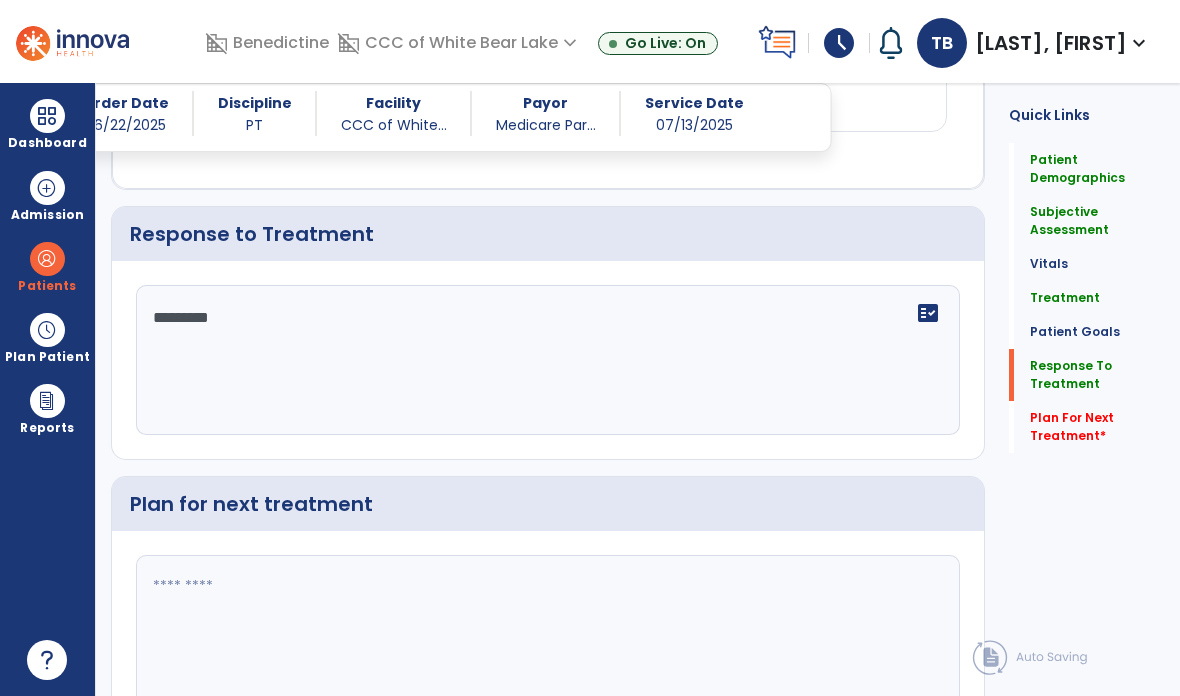 click 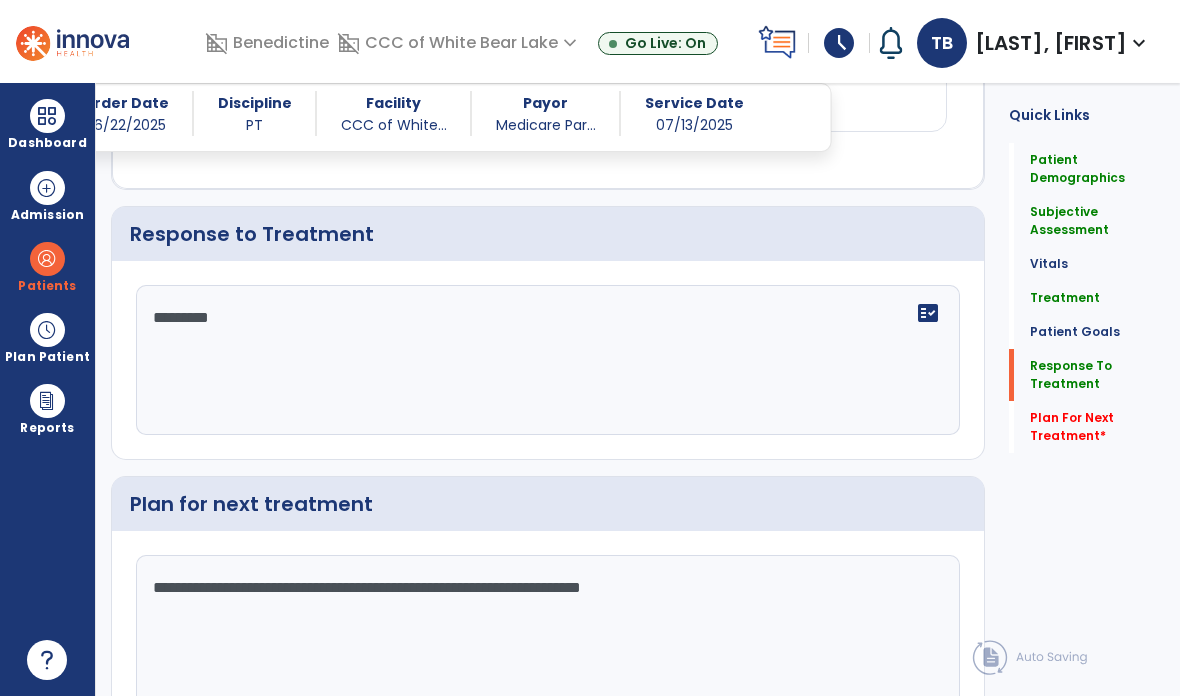 type on "**********" 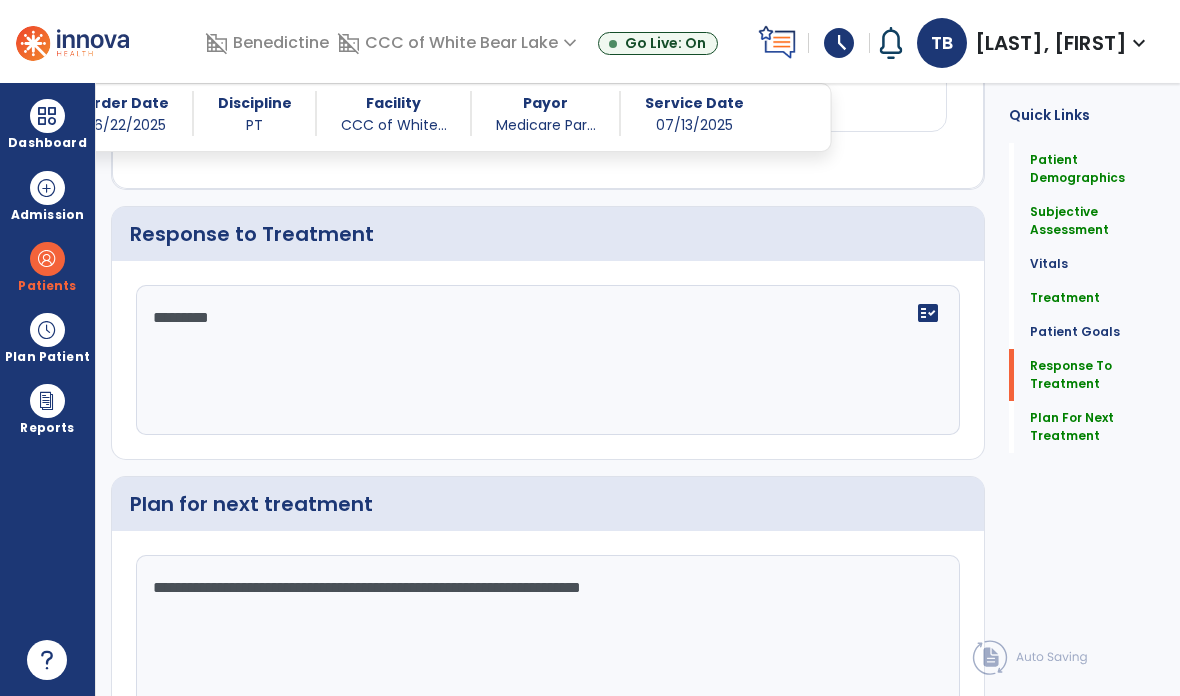 scroll, scrollTop: 2401, scrollLeft: 0, axis: vertical 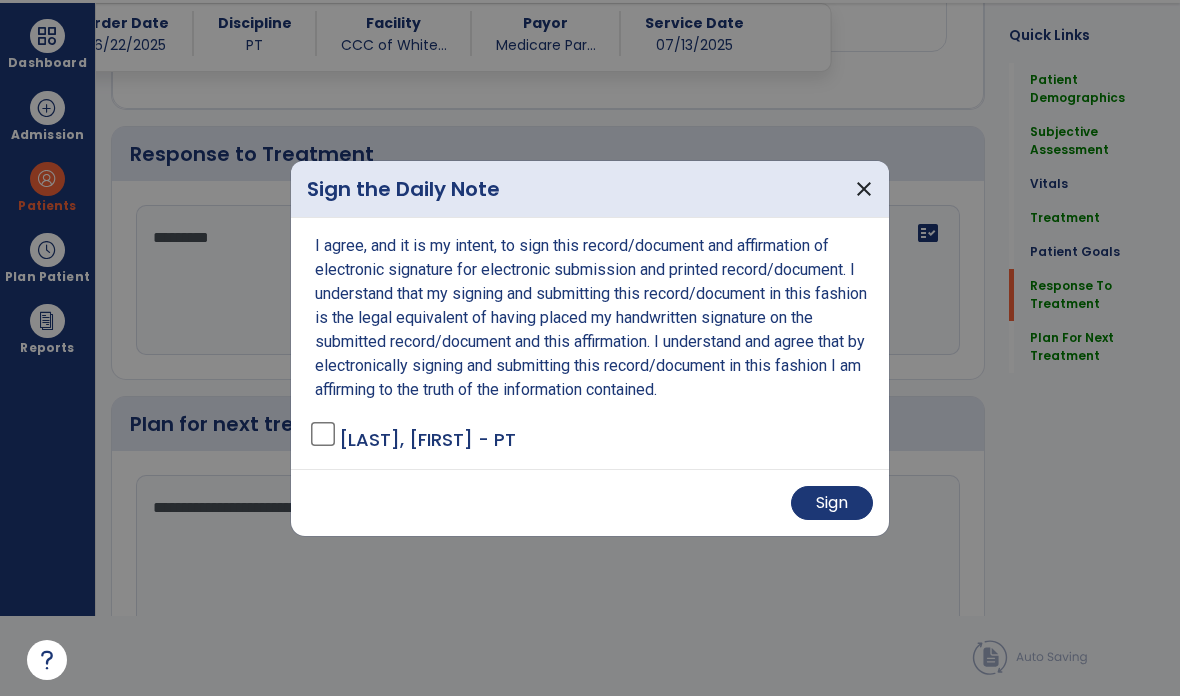 click on "Sign" at bounding box center (832, 503) 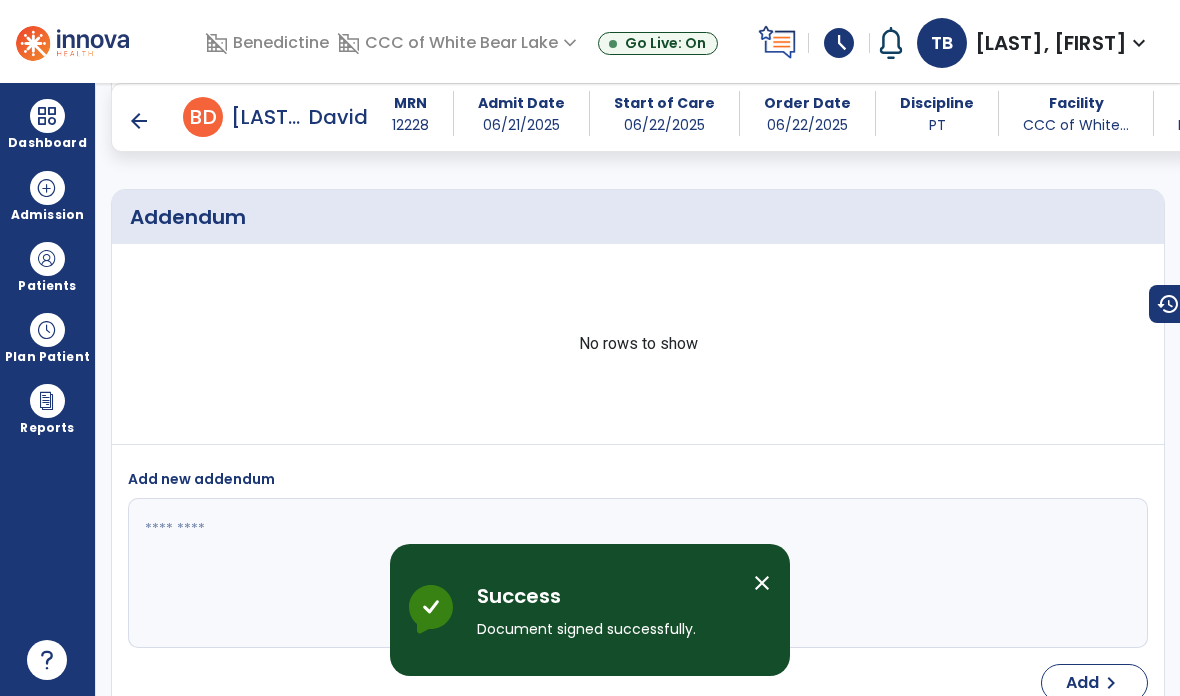 scroll, scrollTop: 80, scrollLeft: 0, axis: vertical 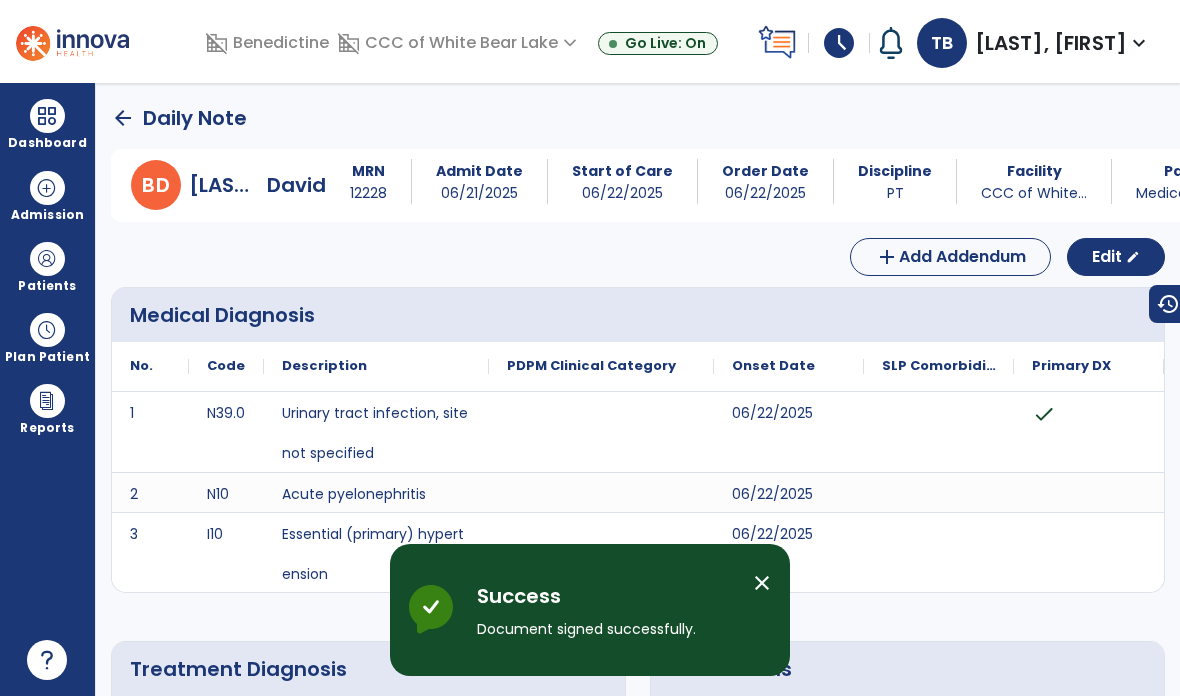 click on "arrow_back" 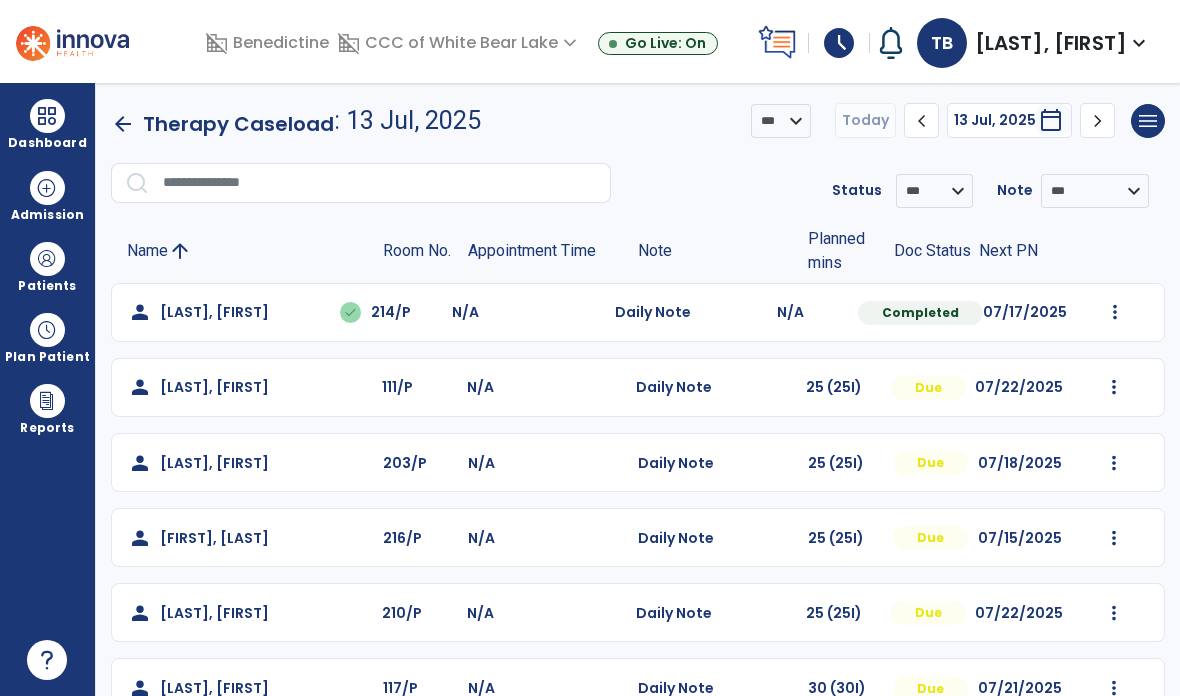 click at bounding box center [1115, 312] 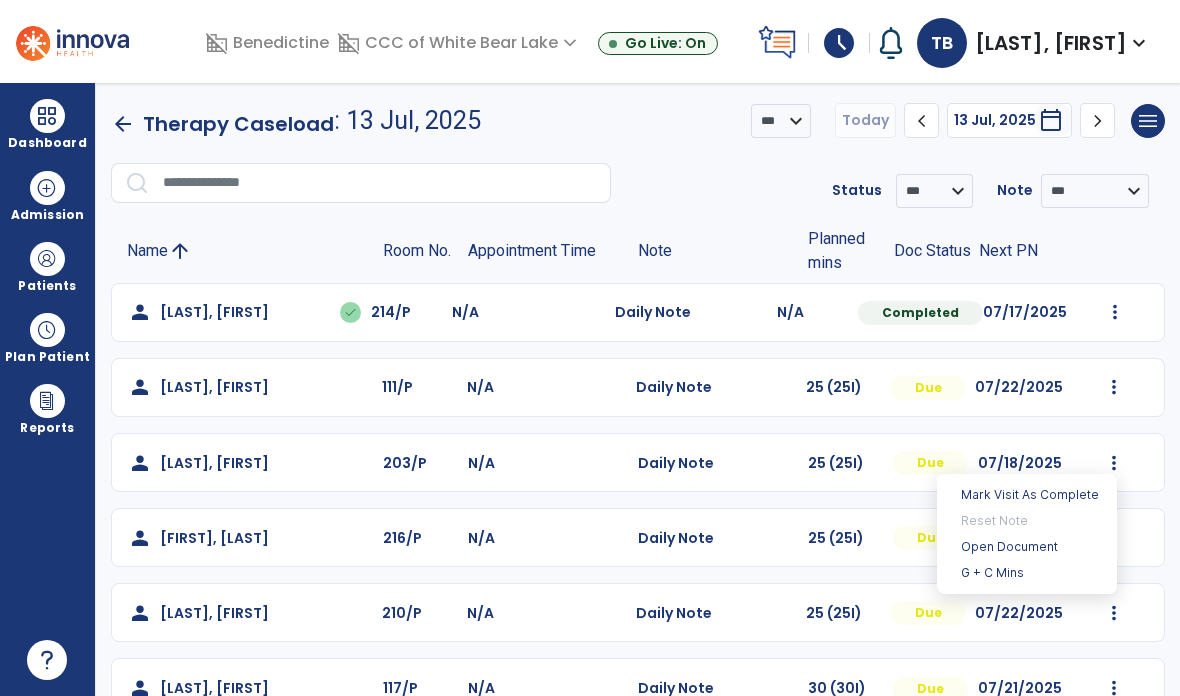 click on "Open Document" at bounding box center (1027, 547) 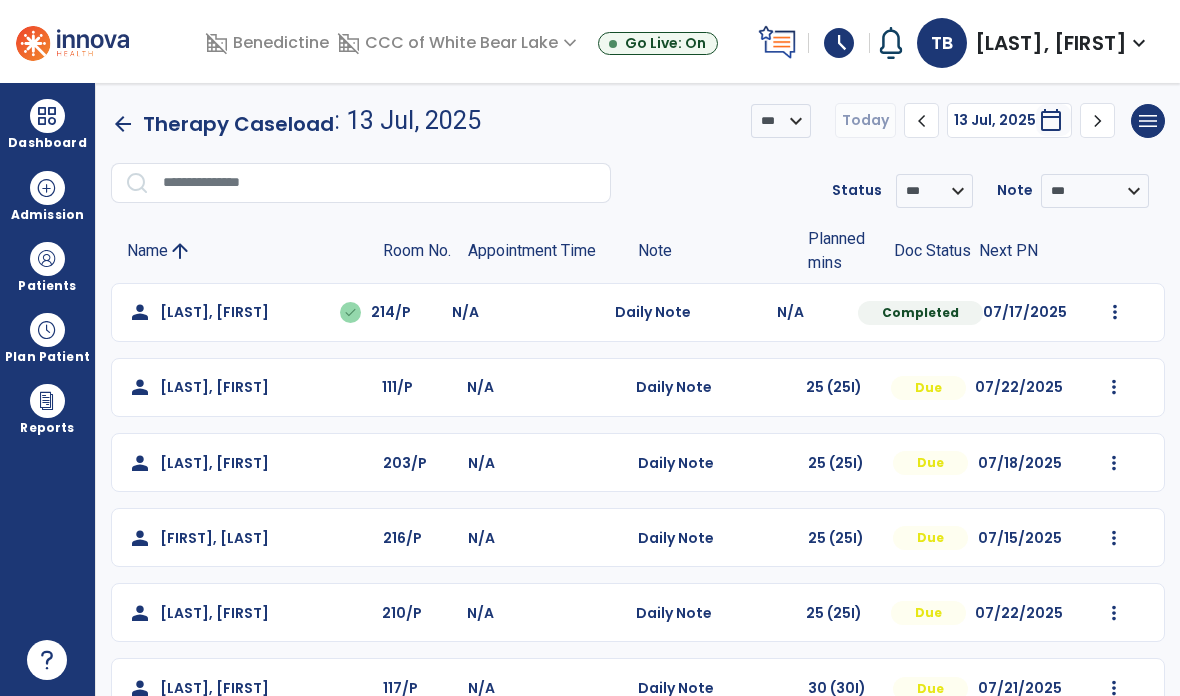 scroll, scrollTop: 0, scrollLeft: 0, axis: both 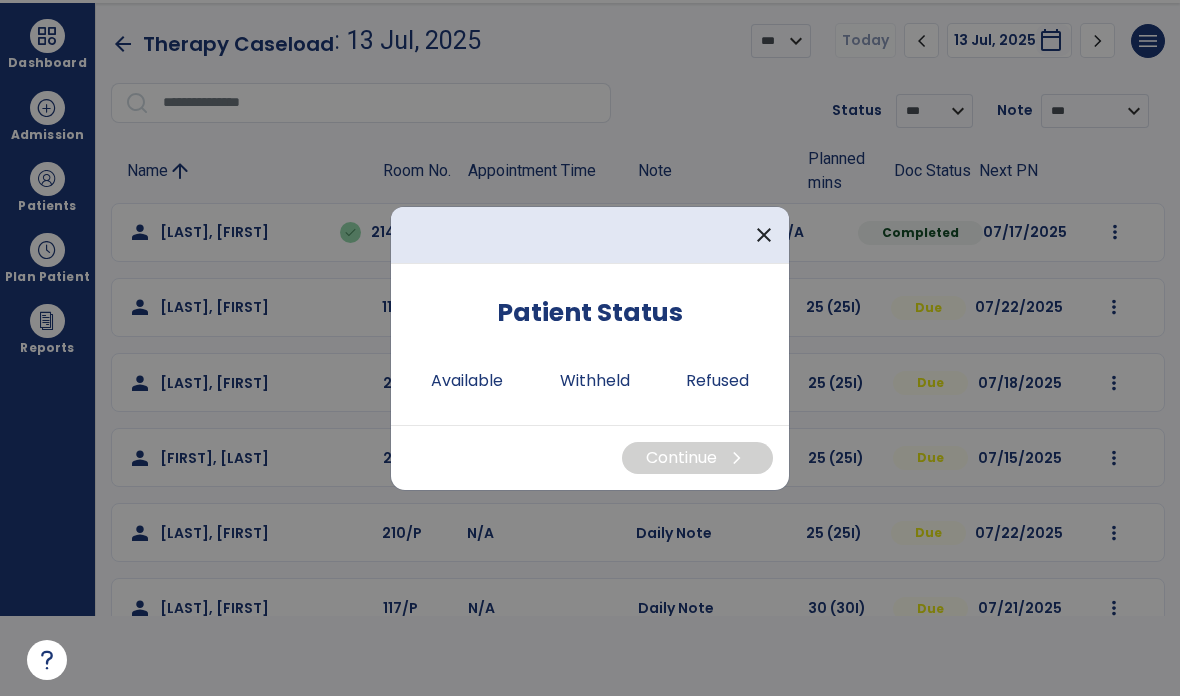 click on "Available" at bounding box center [467, 381] 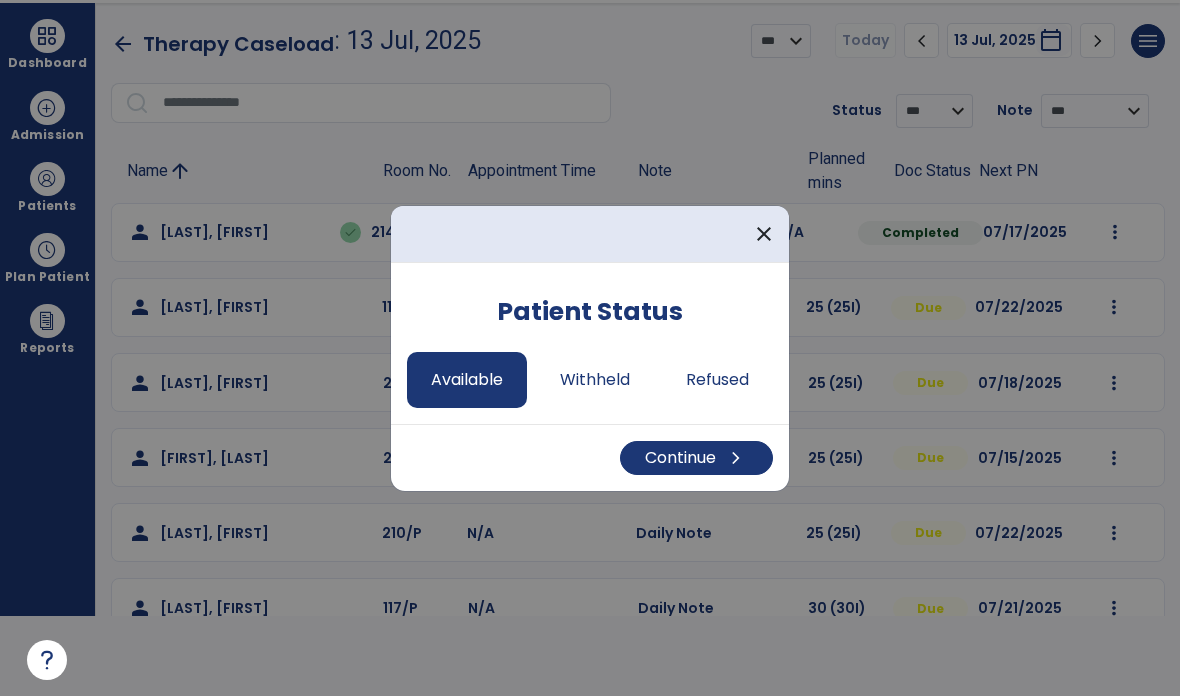 click on "Continue   chevron_right" at bounding box center (696, 458) 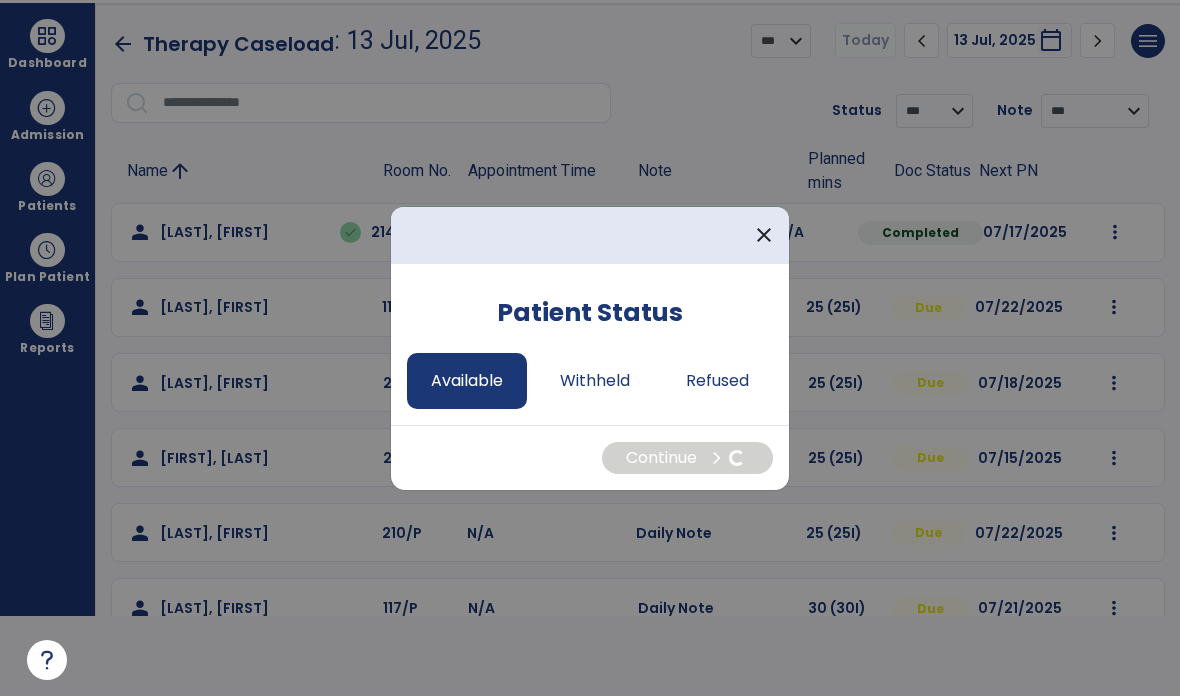 select on "*" 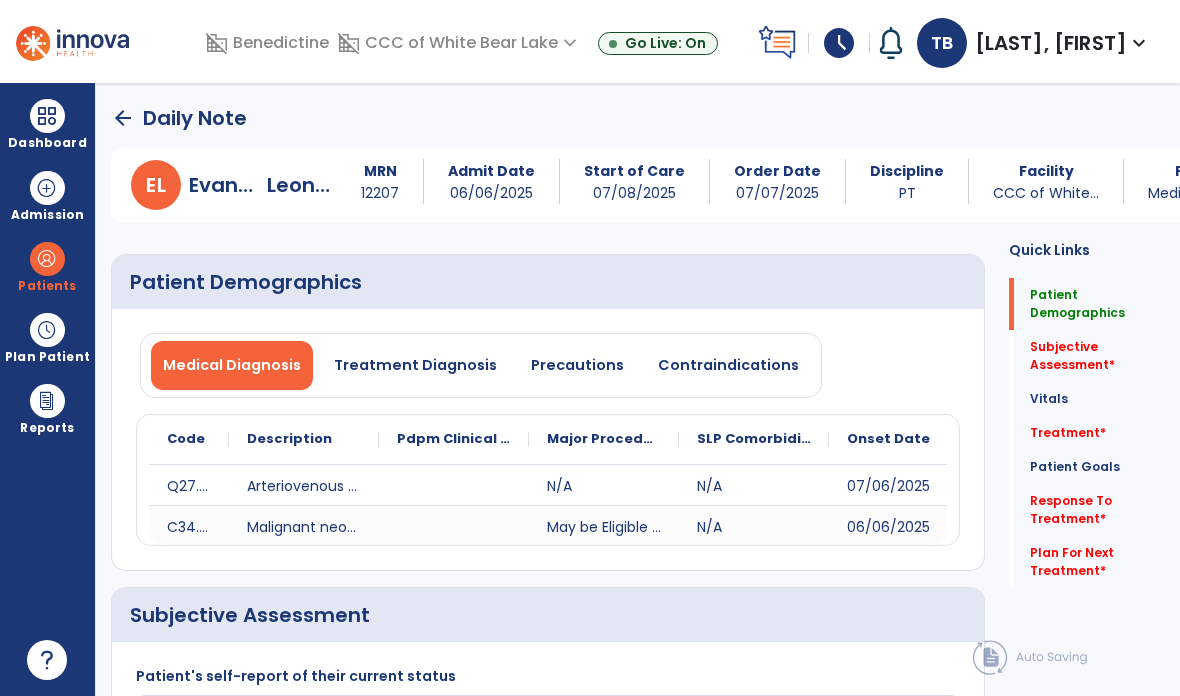 scroll, scrollTop: 80, scrollLeft: 0, axis: vertical 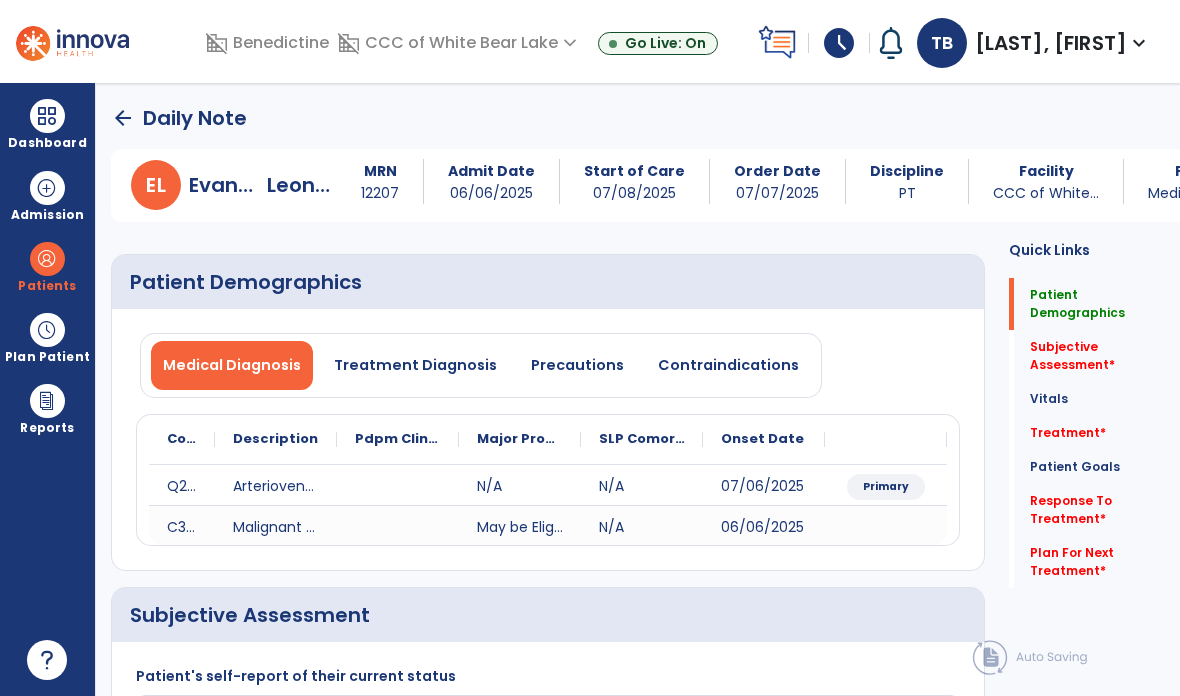 click on "Dashboard" at bounding box center (47, 124) 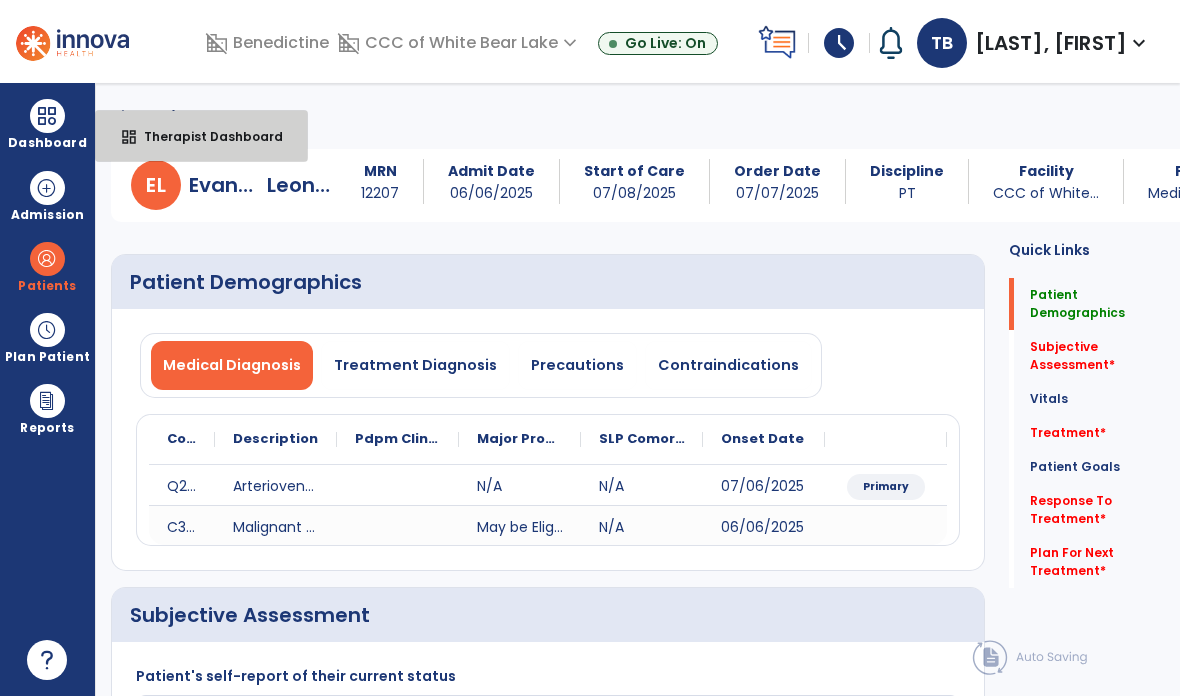 click on "dashboard  Therapist Dashboard" at bounding box center [201, 136] 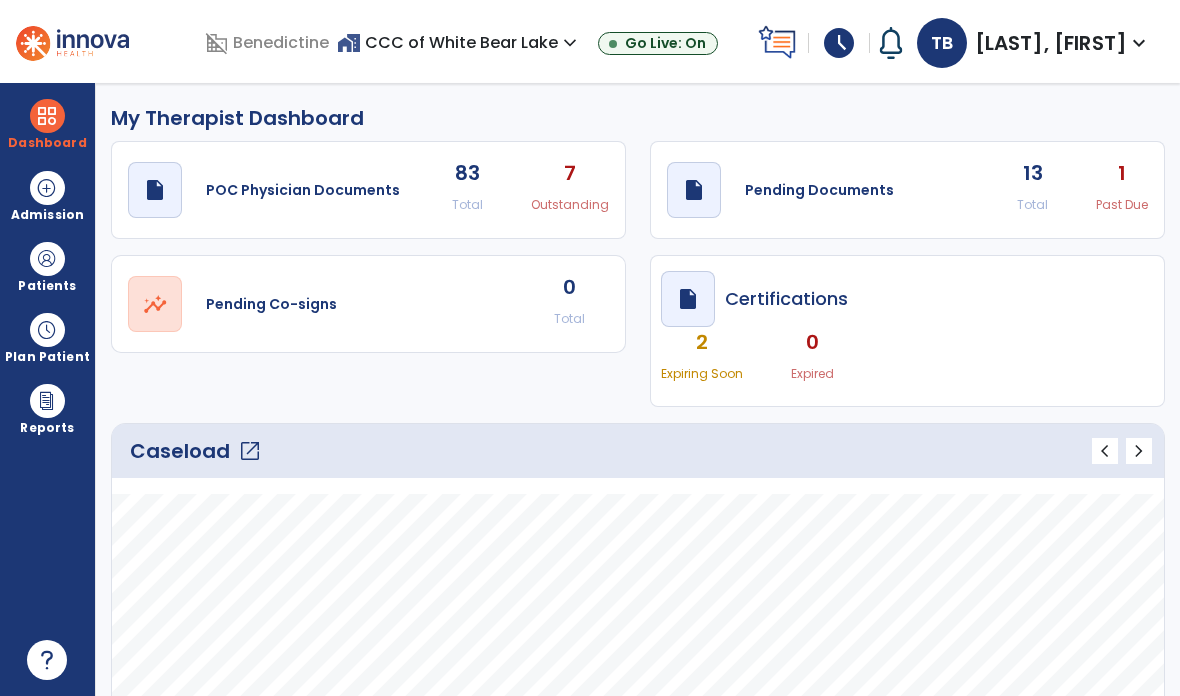 click on "open_in_new" 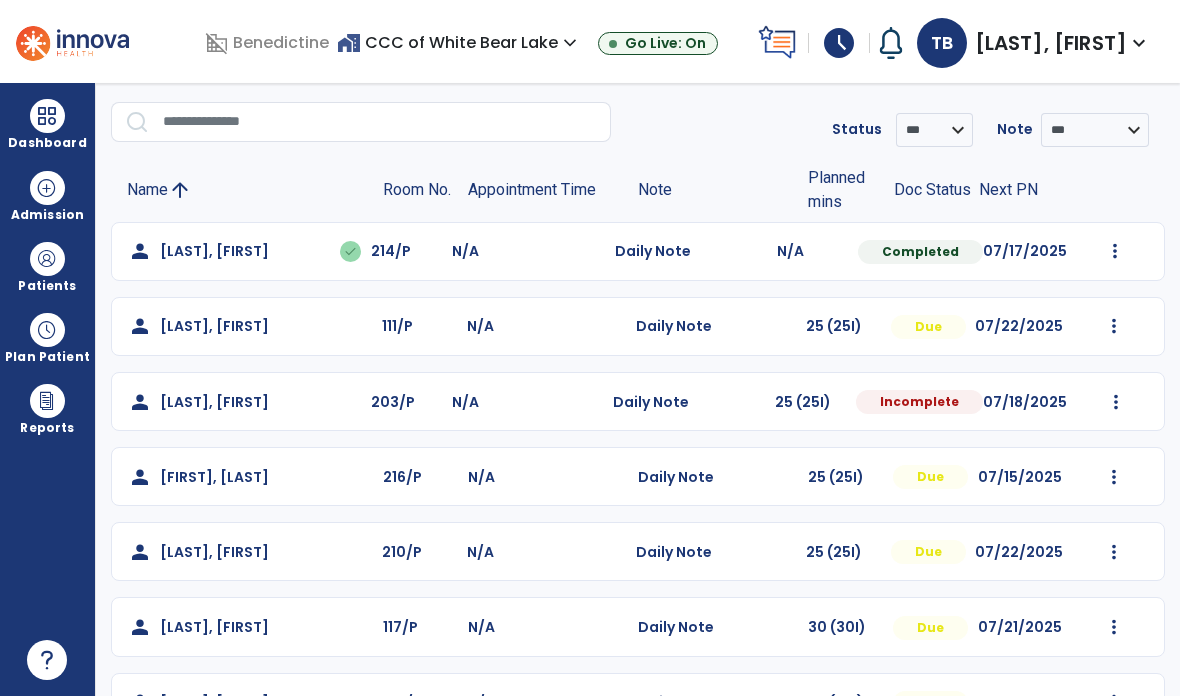scroll, scrollTop: 62, scrollLeft: 0, axis: vertical 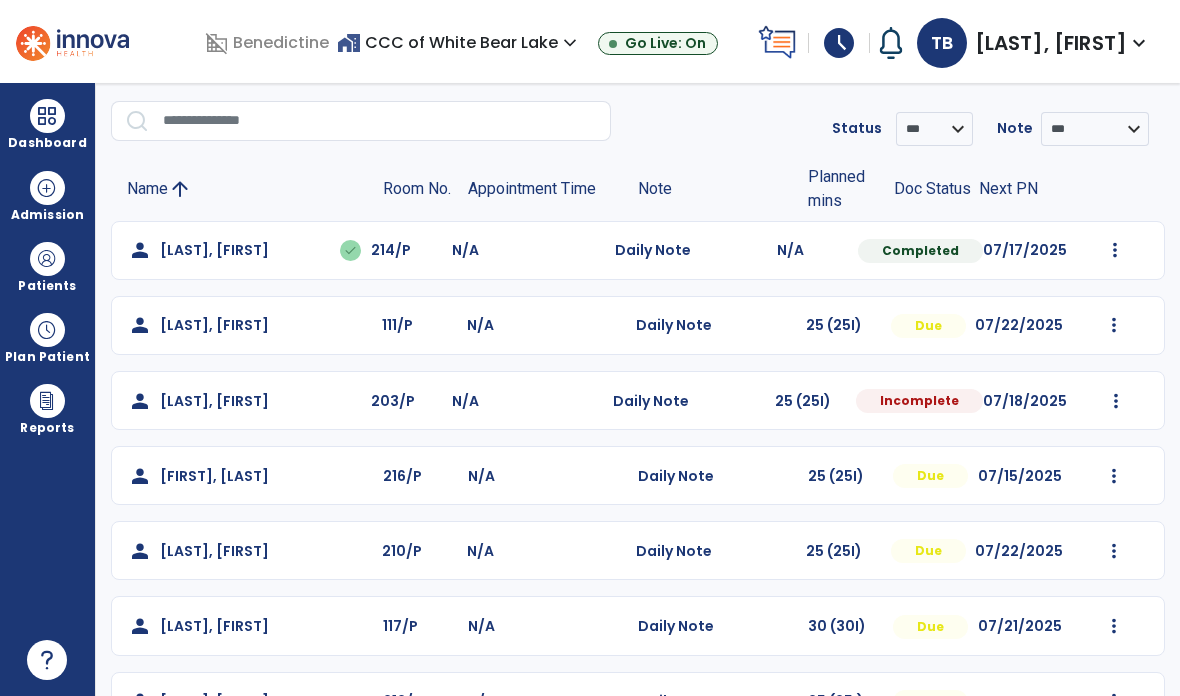 click on "person Evangelist, [NAME] 203/P N/A Daily Note 25 (25I) Incomplete 07/18/2025 Mark Visit As Complete Reset Note Open Document G + C Mins" 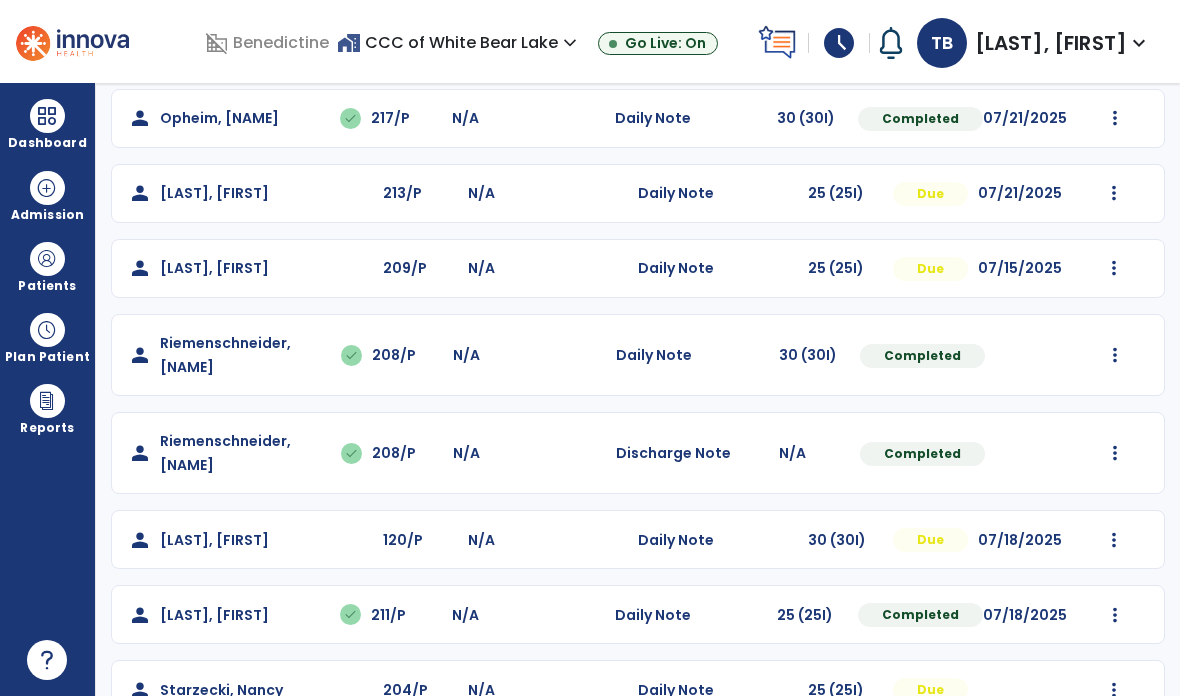 scroll, scrollTop: 741, scrollLeft: 0, axis: vertical 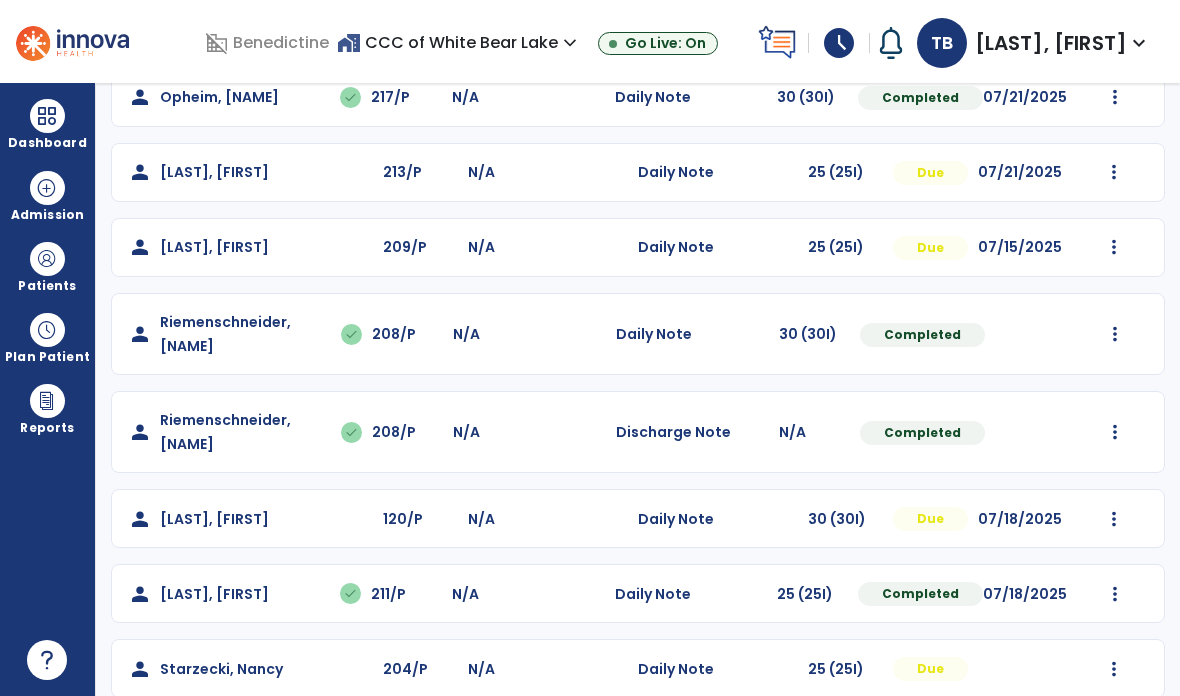 click at bounding box center [1115, -429] 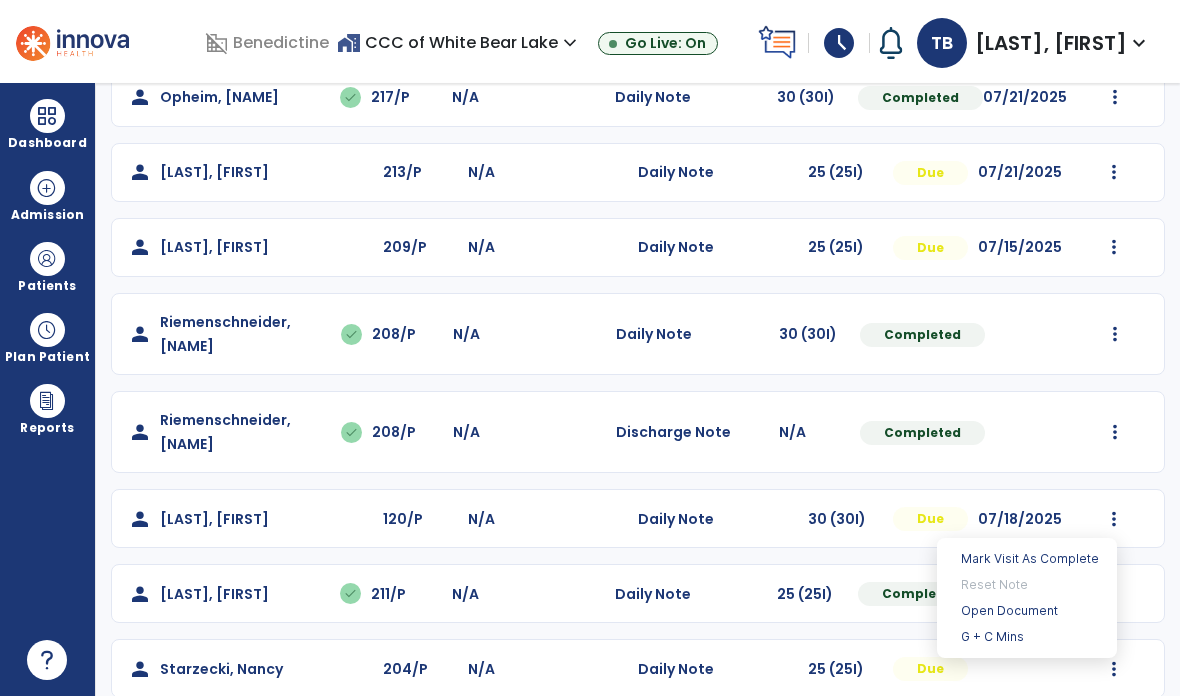 click on "Open Document" at bounding box center (1027, 611) 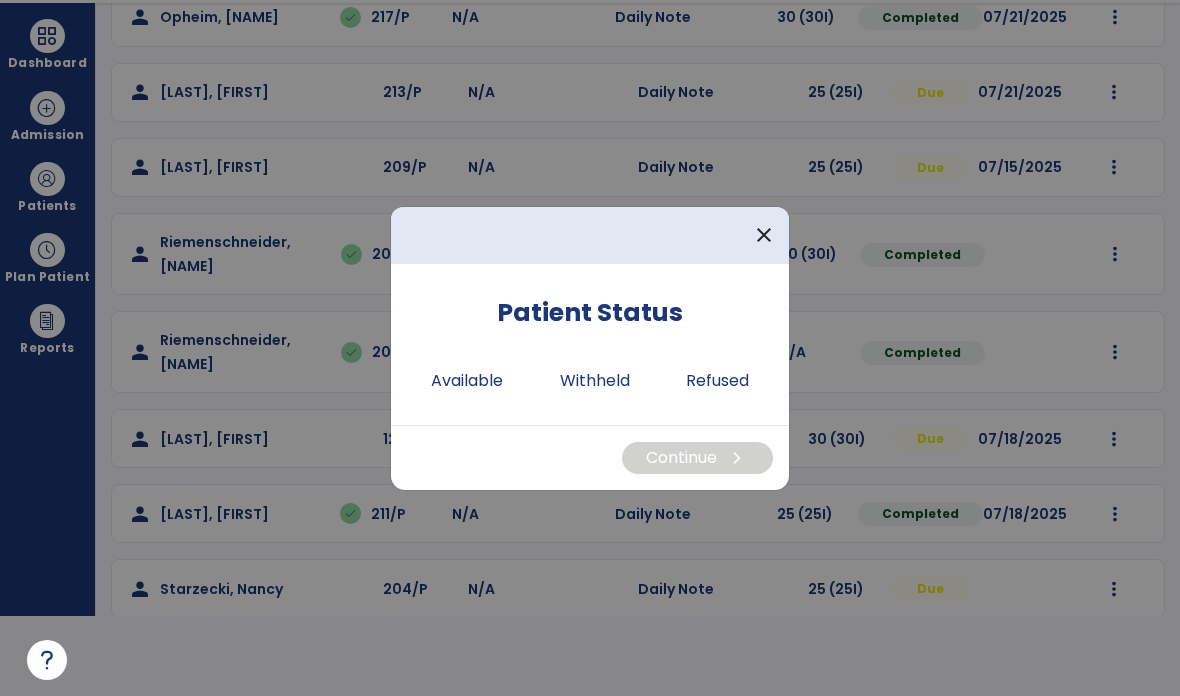 scroll, scrollTop: 0, scrollLeft: 0, axis: both 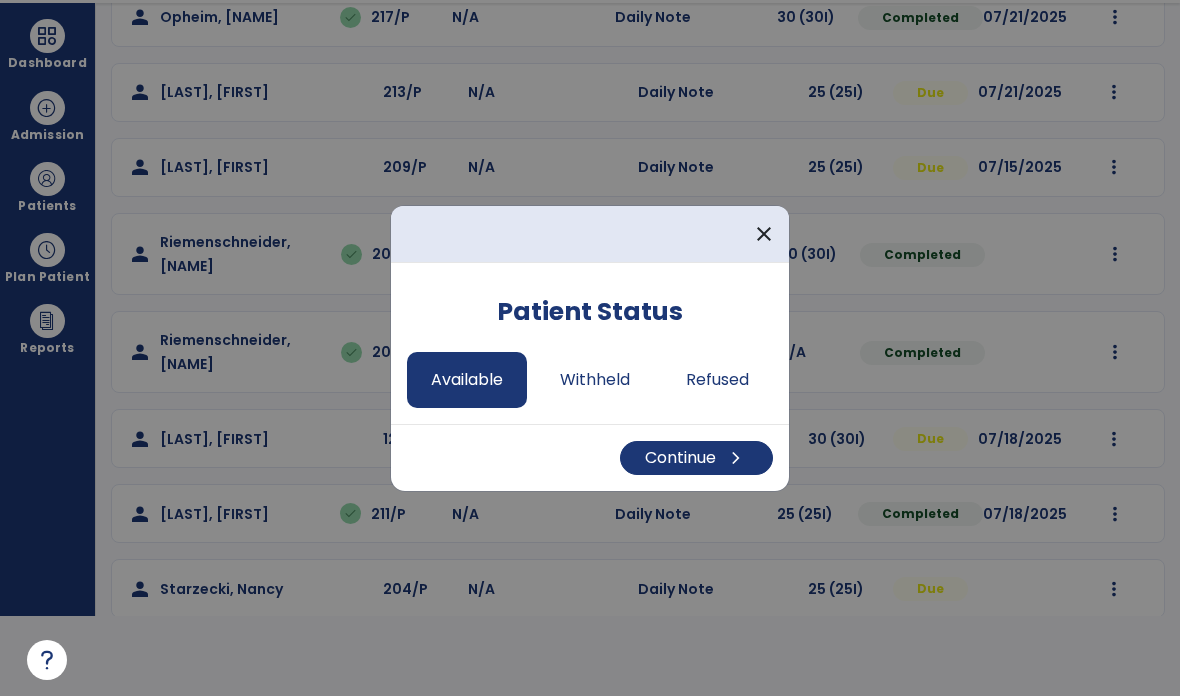 click on "Continue   chevron_right" at bounding box center [696, 458] 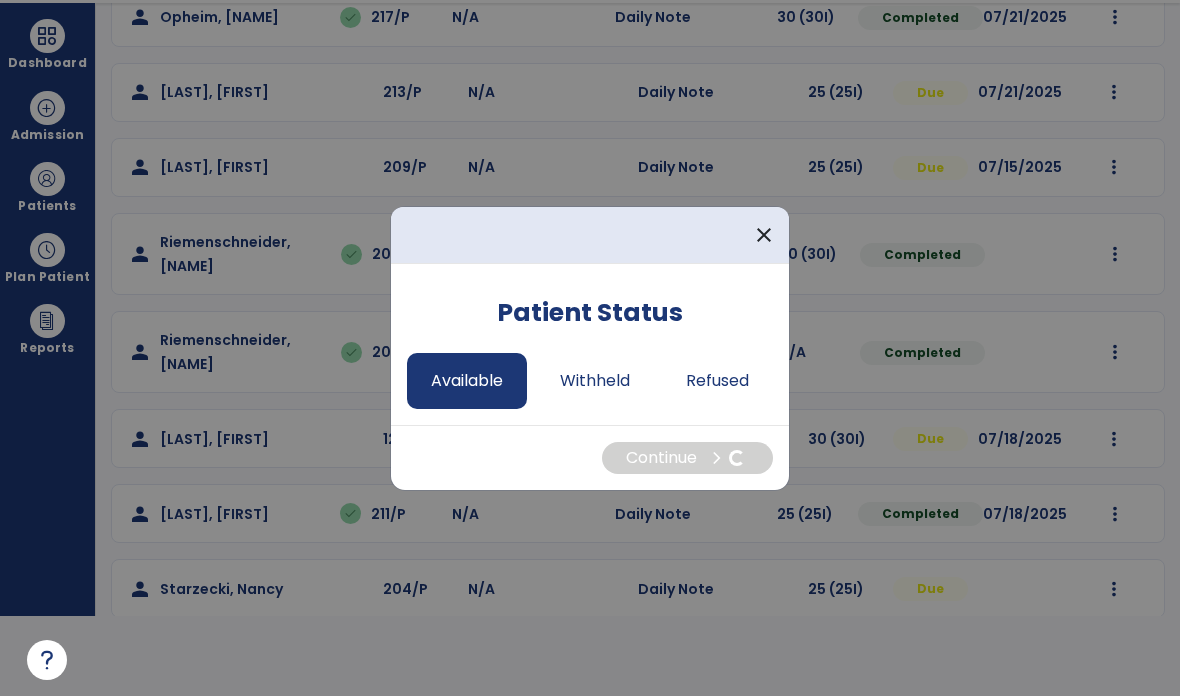 select on "*" 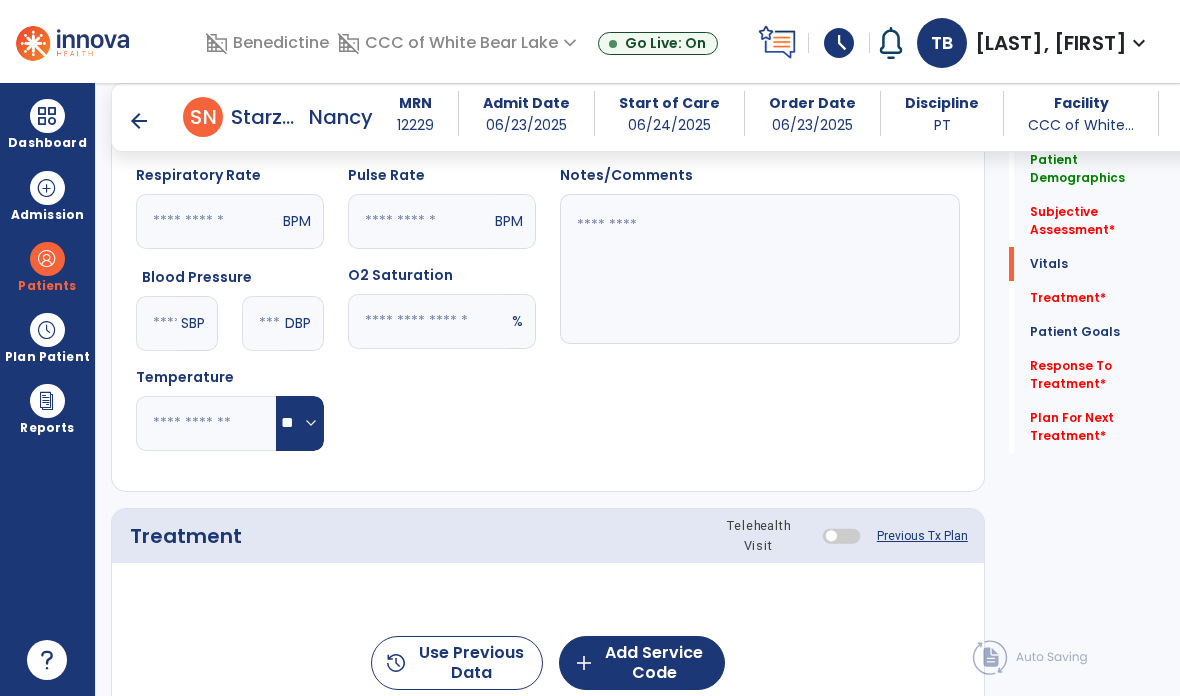 scroll, scrollTop: 80, scrollLeft: 0, axis: vertical 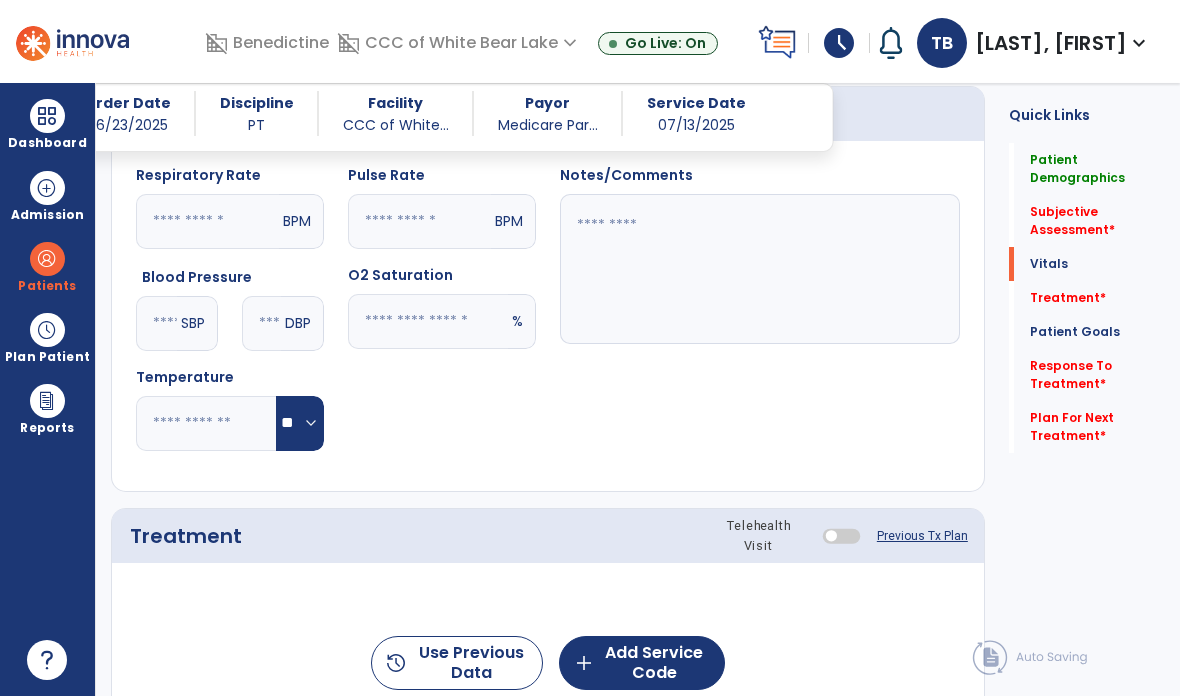 click on "add  Add Service Code" 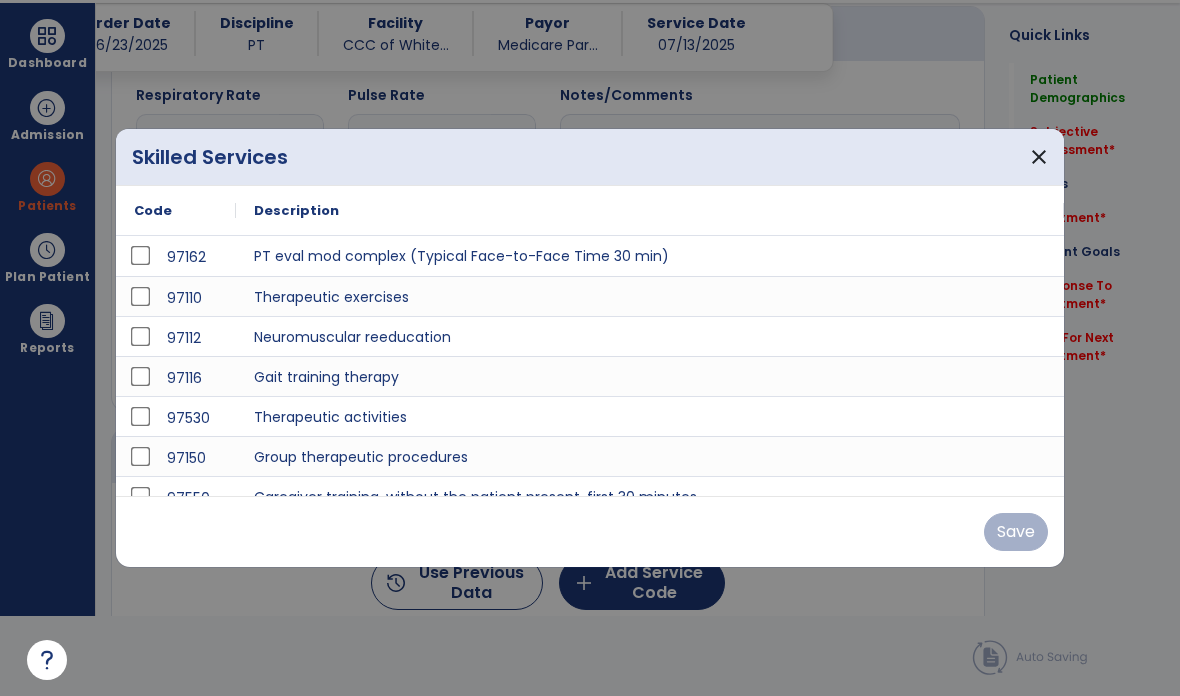 scroll, scrollTop: 0, scrollLeft: 0, axis: both 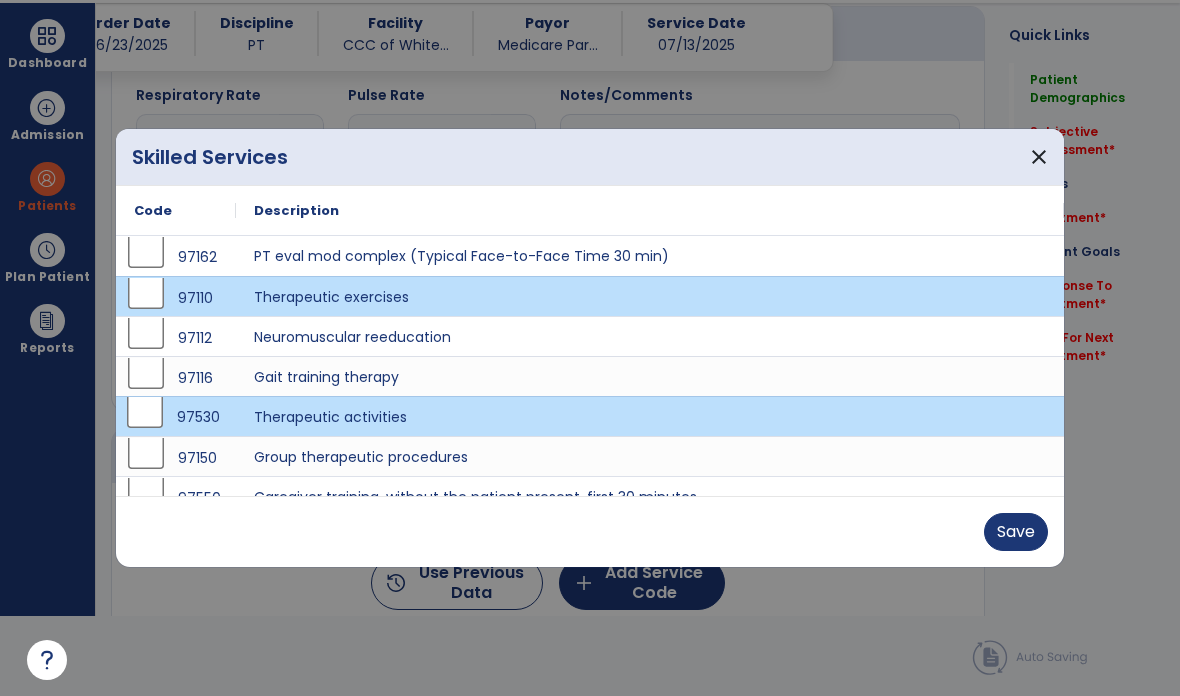 click on "Save" at bounding box center (1016, 532) 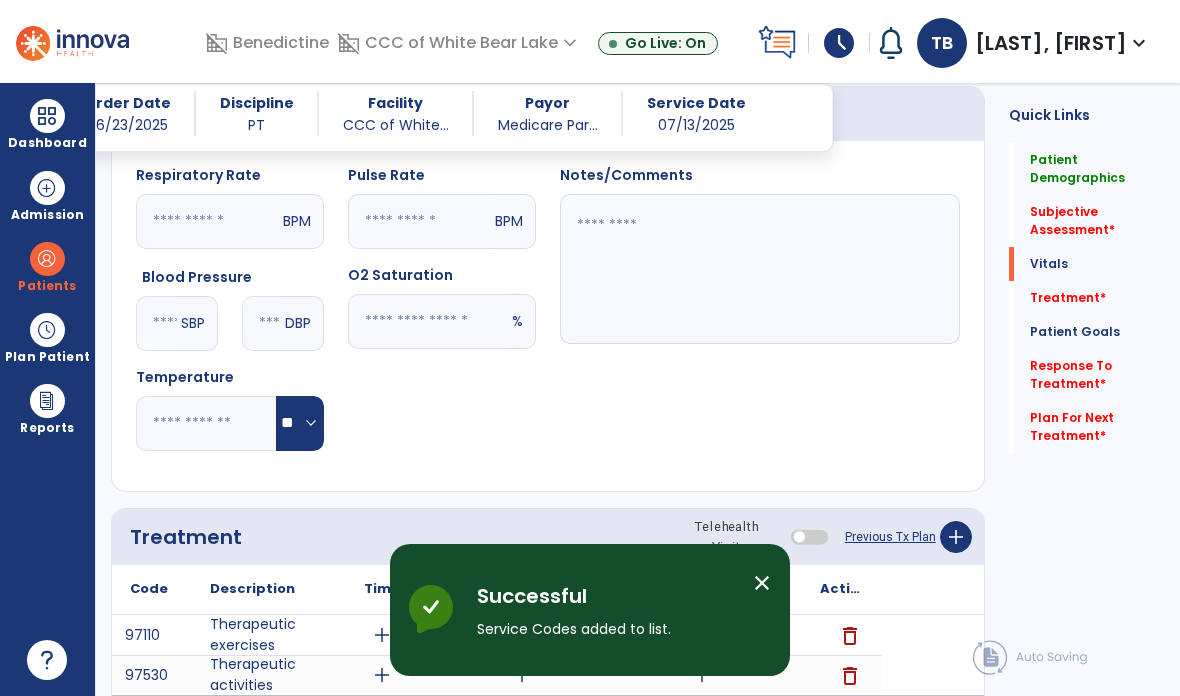 scroll, scrollTop: 80, scrollLeft: 0, axis: vertical 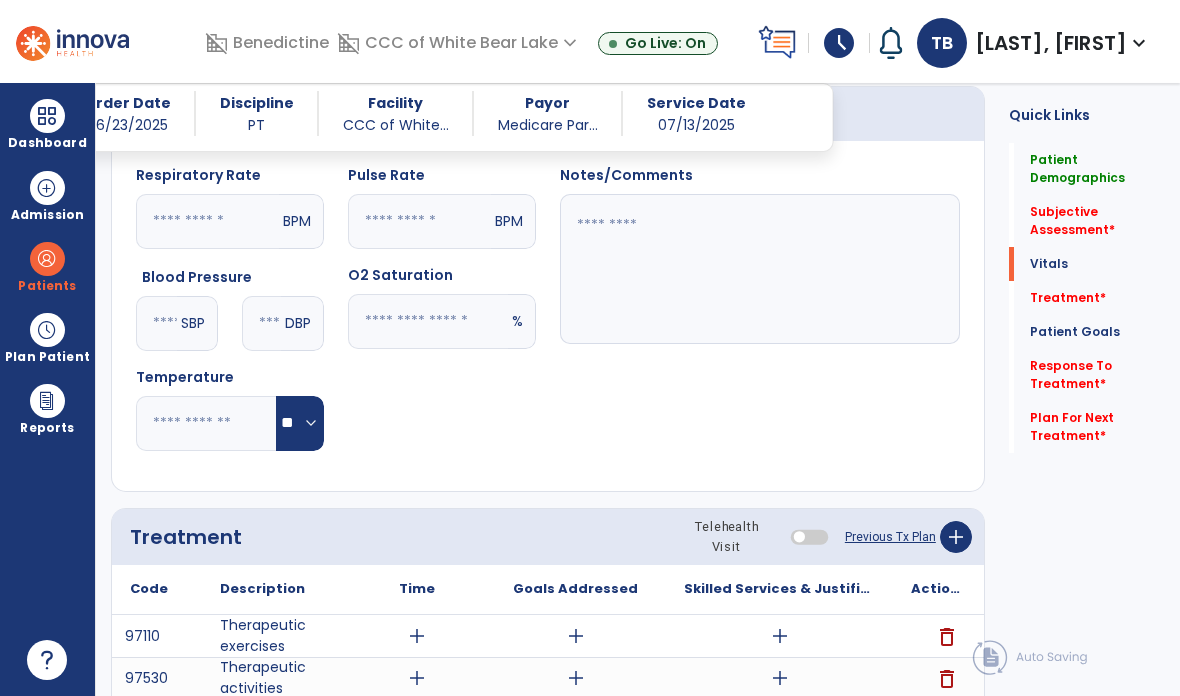 click on "add" at bounding box center (779, 636) 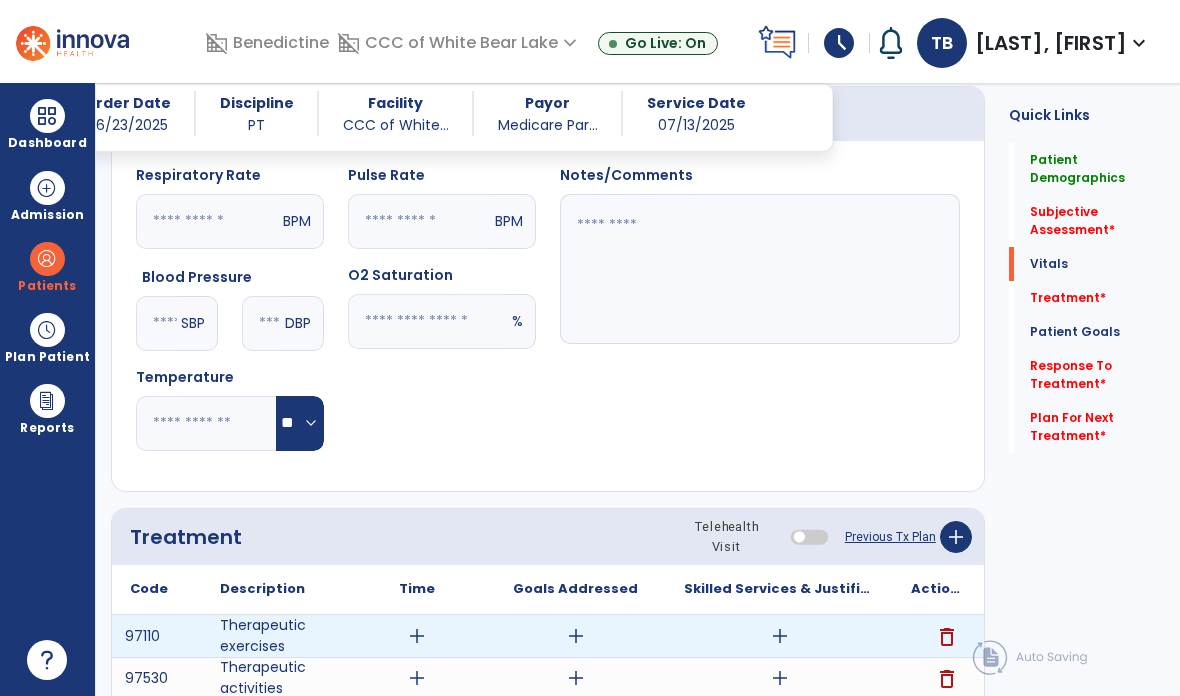 scroll, scrollTop: 0, scrollLeft: 0, axis: both 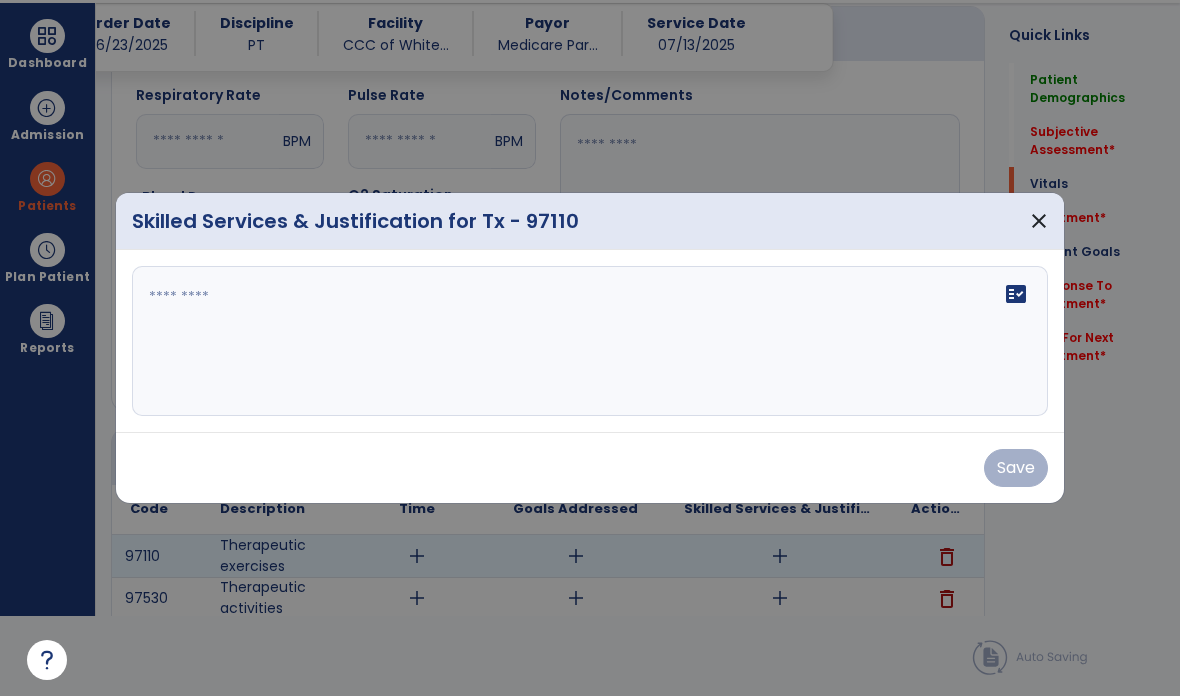 click on "fact_check" at bounding box center [590, 341] 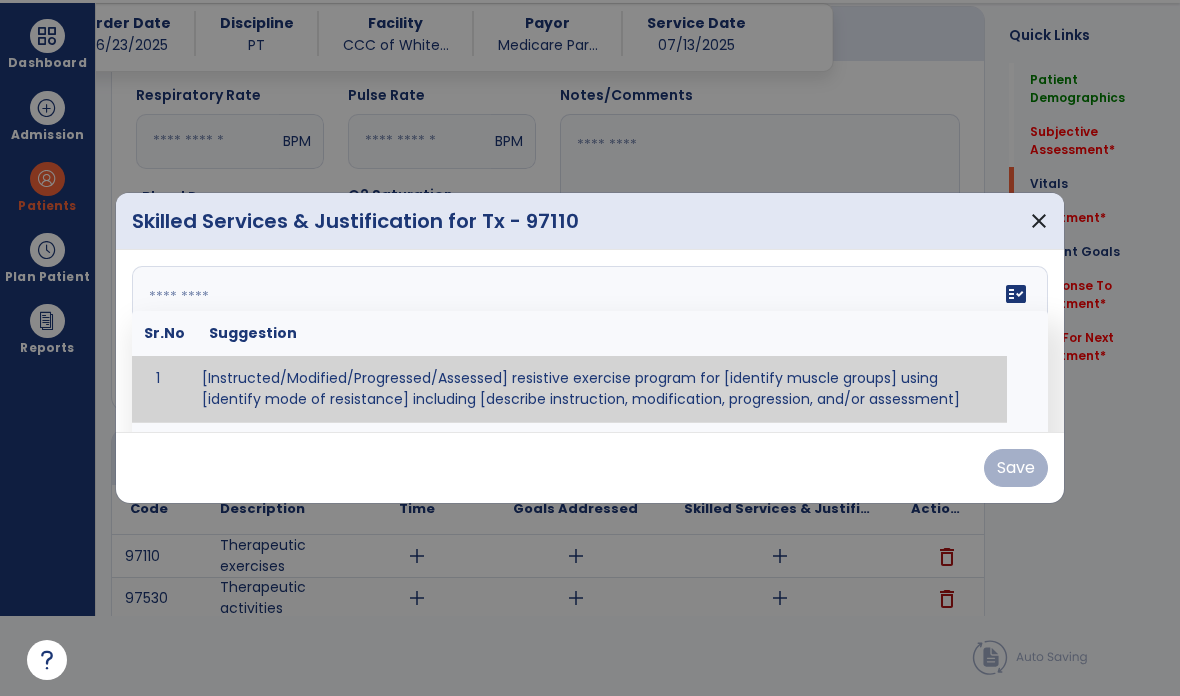type on "*" 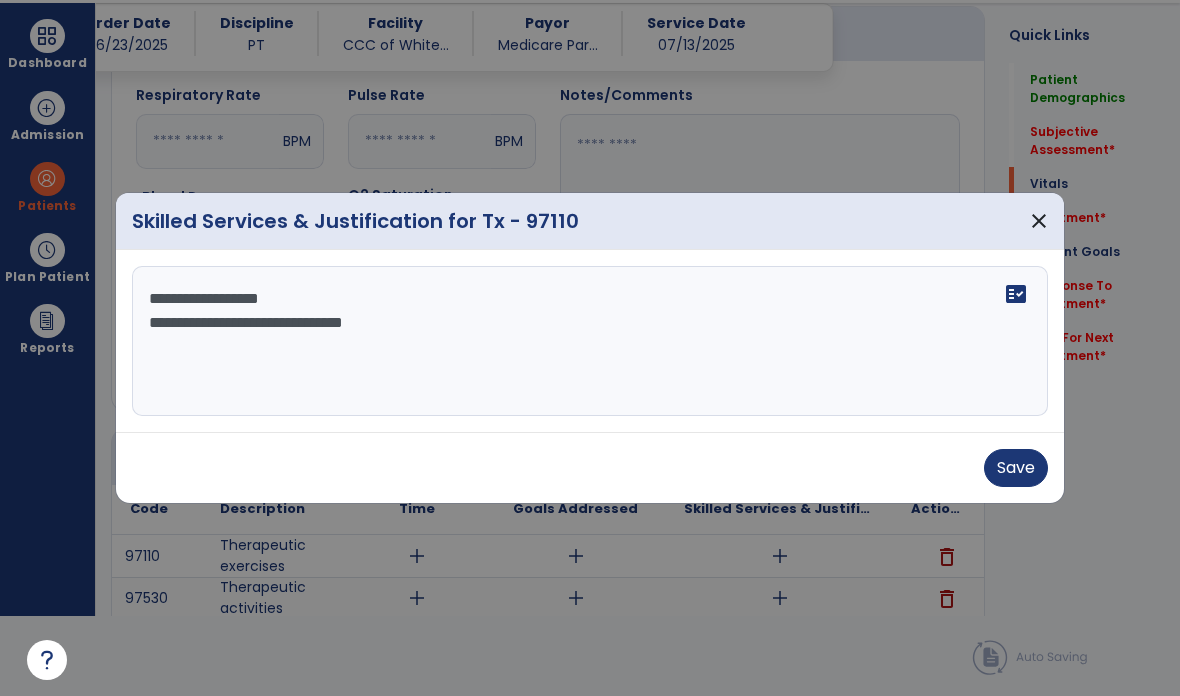 click on "**********" at bounding box center [590, 341] 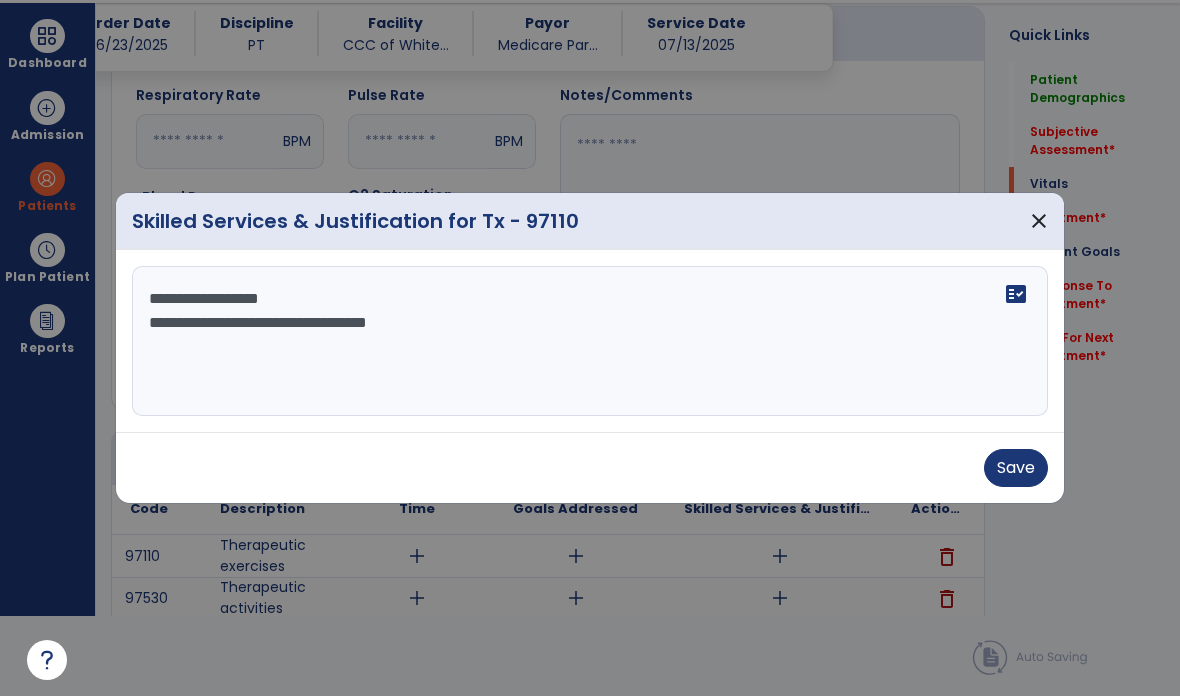 click on "**********" at bounding box center [590, 341] 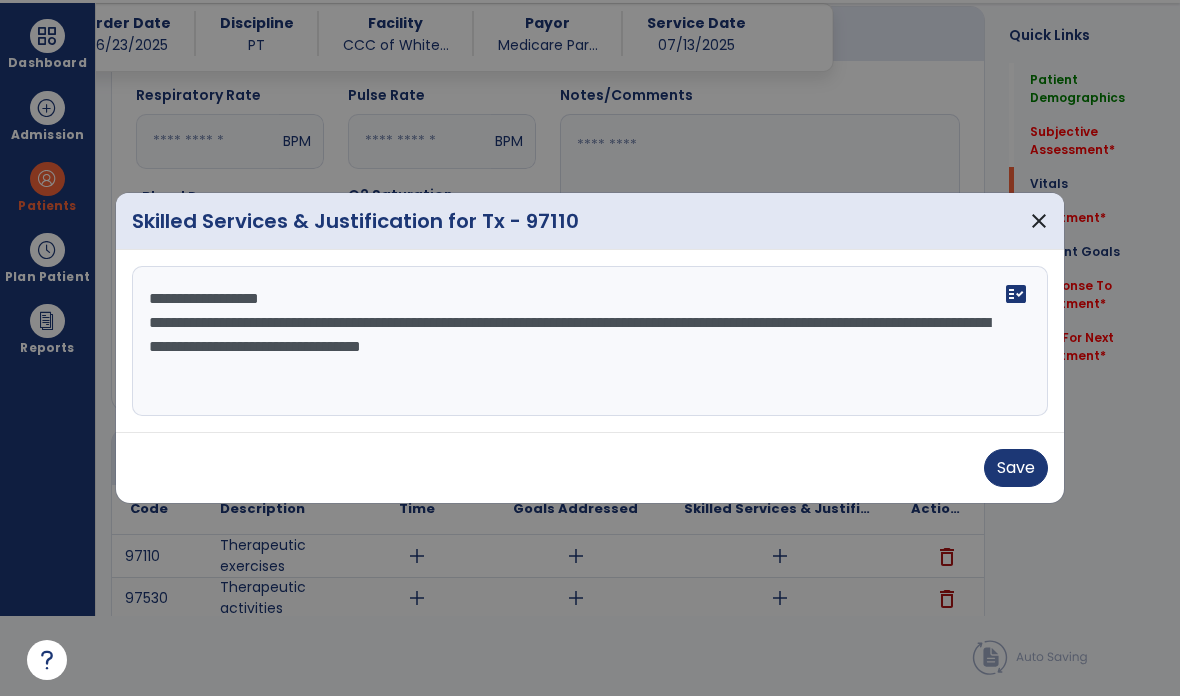 type on "**********" 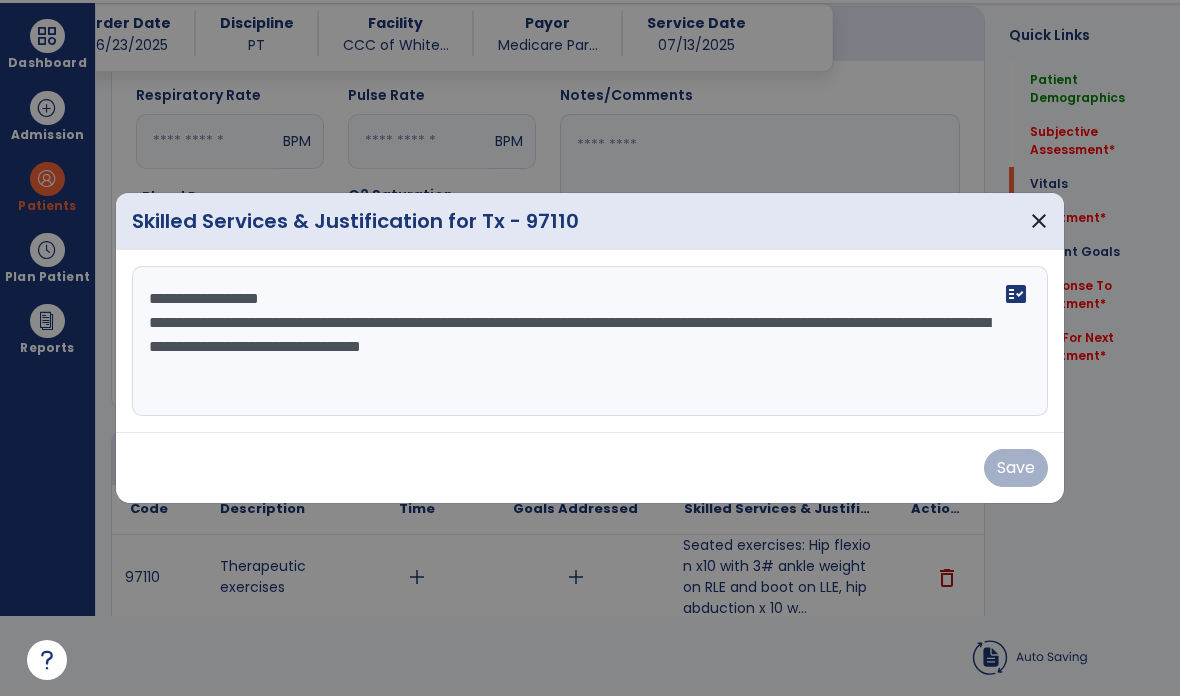 scroll, scrollTop: 80, scrollLeft: 0, axis: vertical 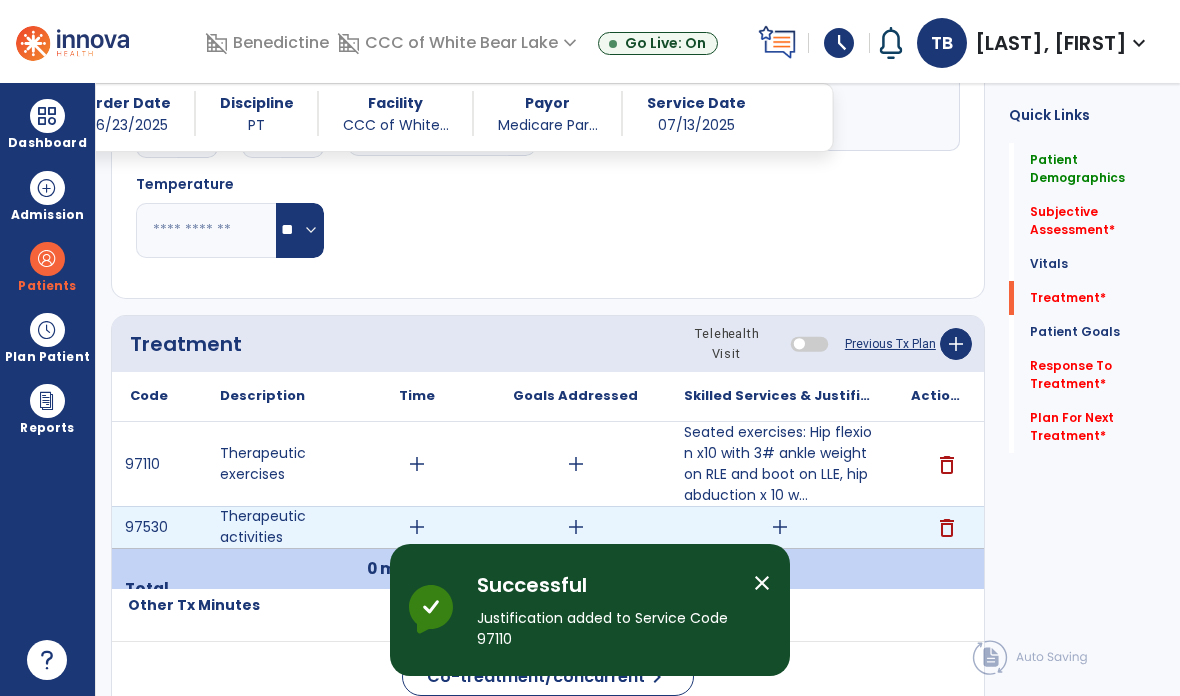 click on "add" at bounding box center (780, 527) 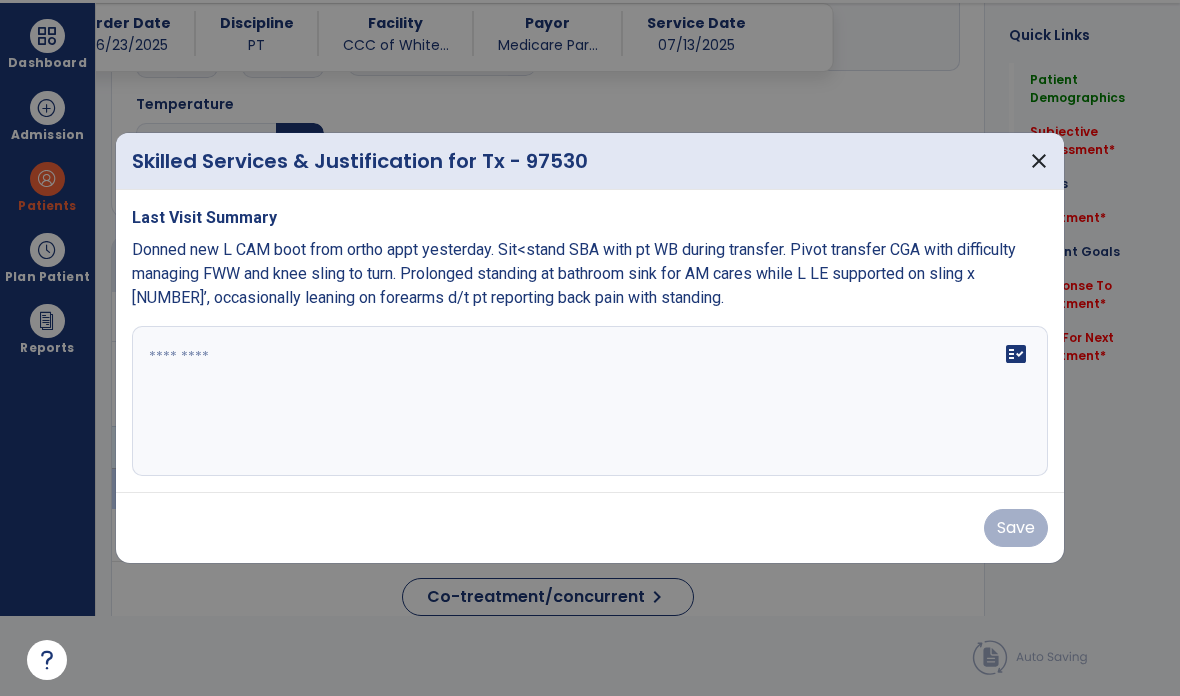scroll, scrollTop: 0, scrollLeft: 0, axis: both 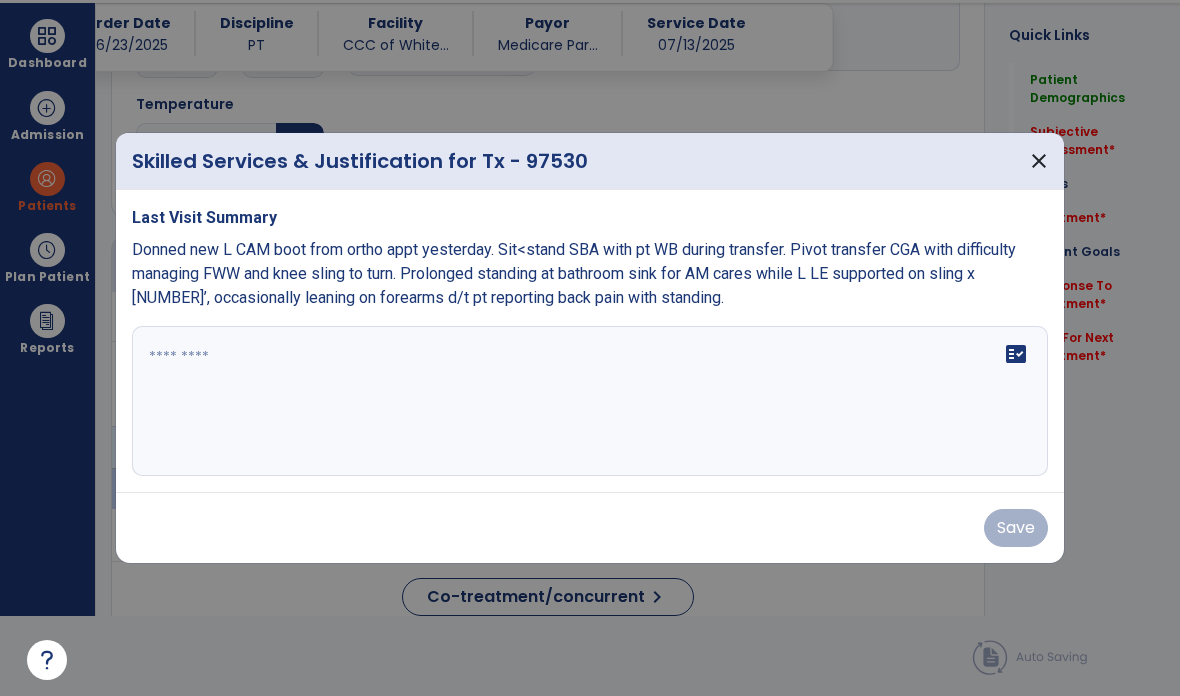 click on "fact_check" at bounding box center (590, 401) 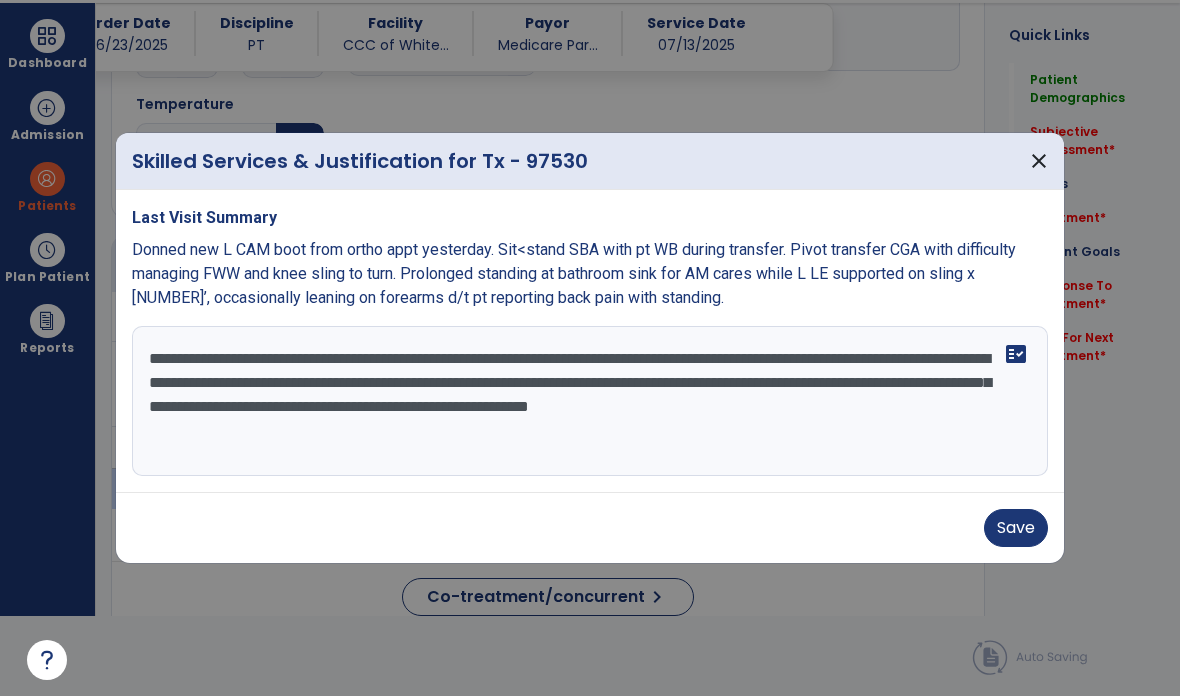 type on "**********" 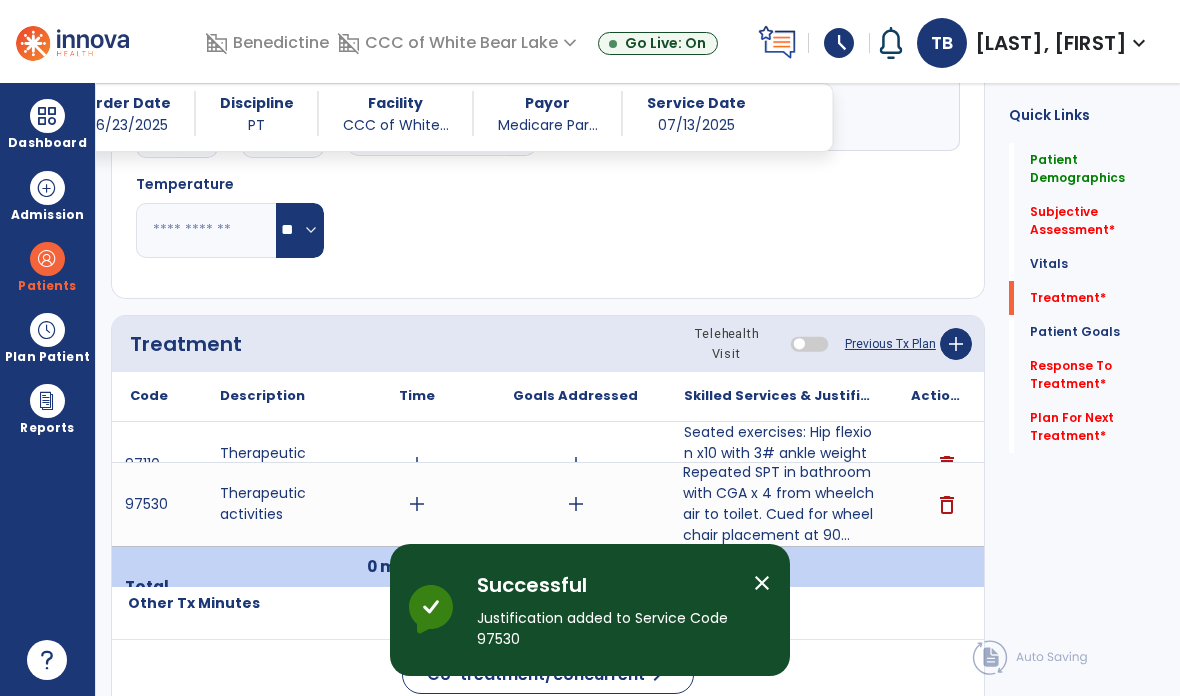 scroll, scrollTop: 80, scrollLeft: 0, axis: vertical 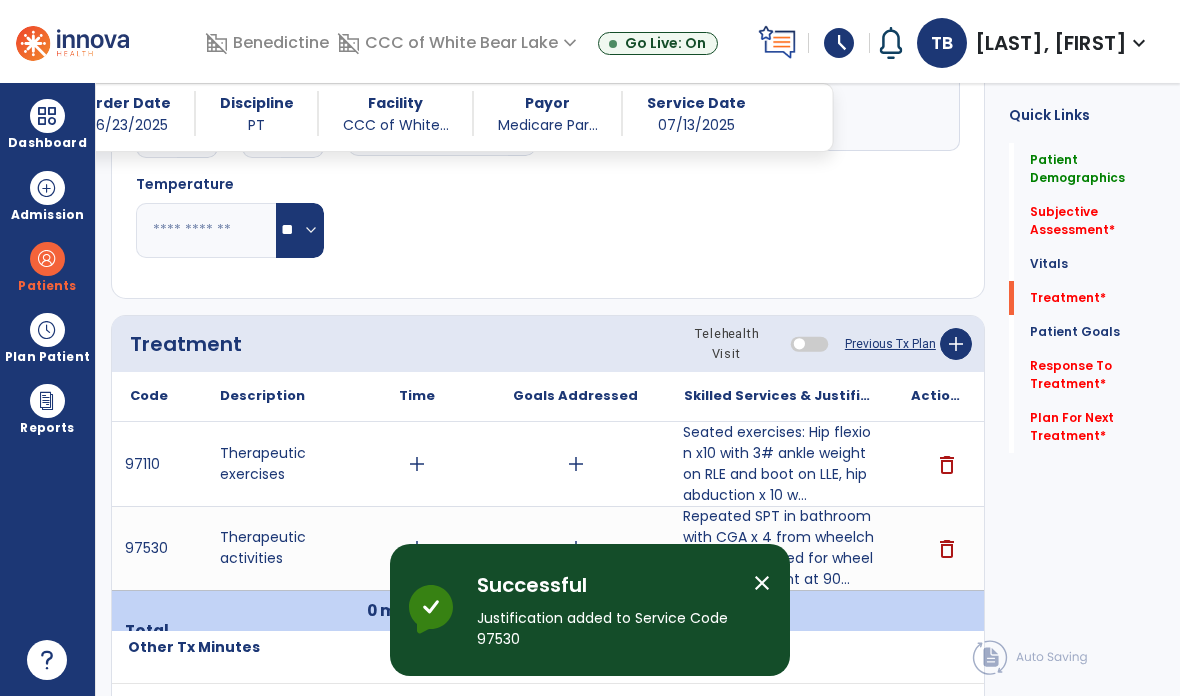 click on "Seated exercises:
Hip flexion x10 with 3# ankle weight on RLE and boot on LLE, hip abduction x 10 w..." at bounding box center (779, 464) 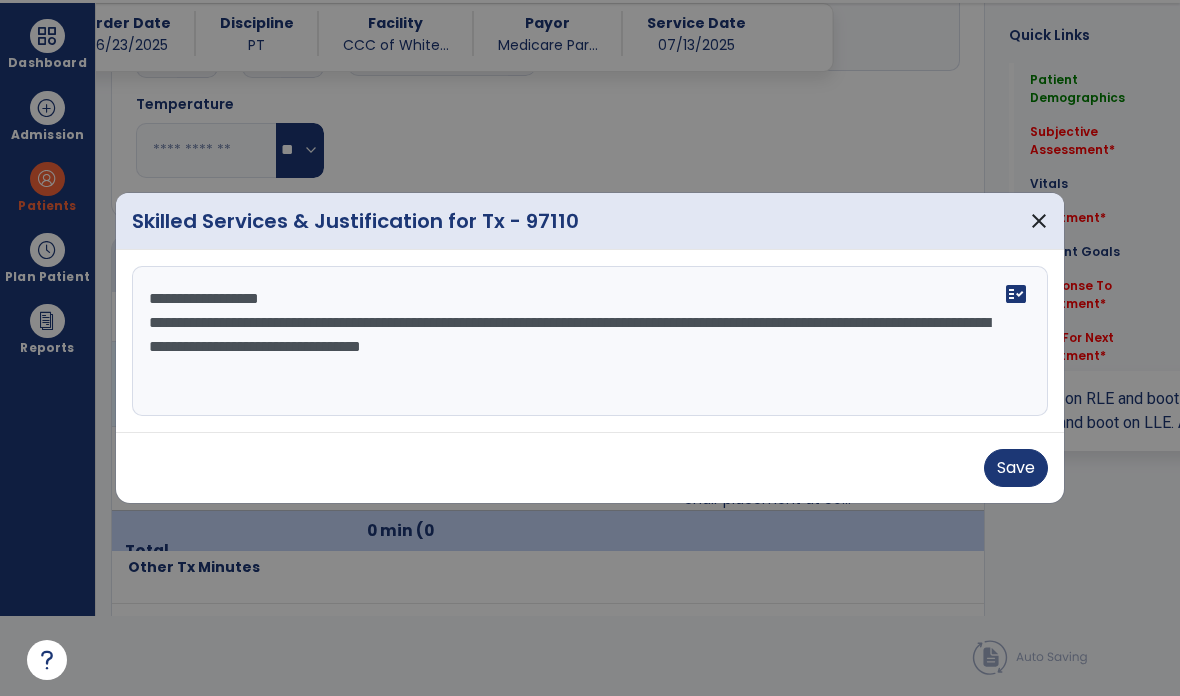 scroll, scrollTop: 0, scrollLeft: 0, axis: both 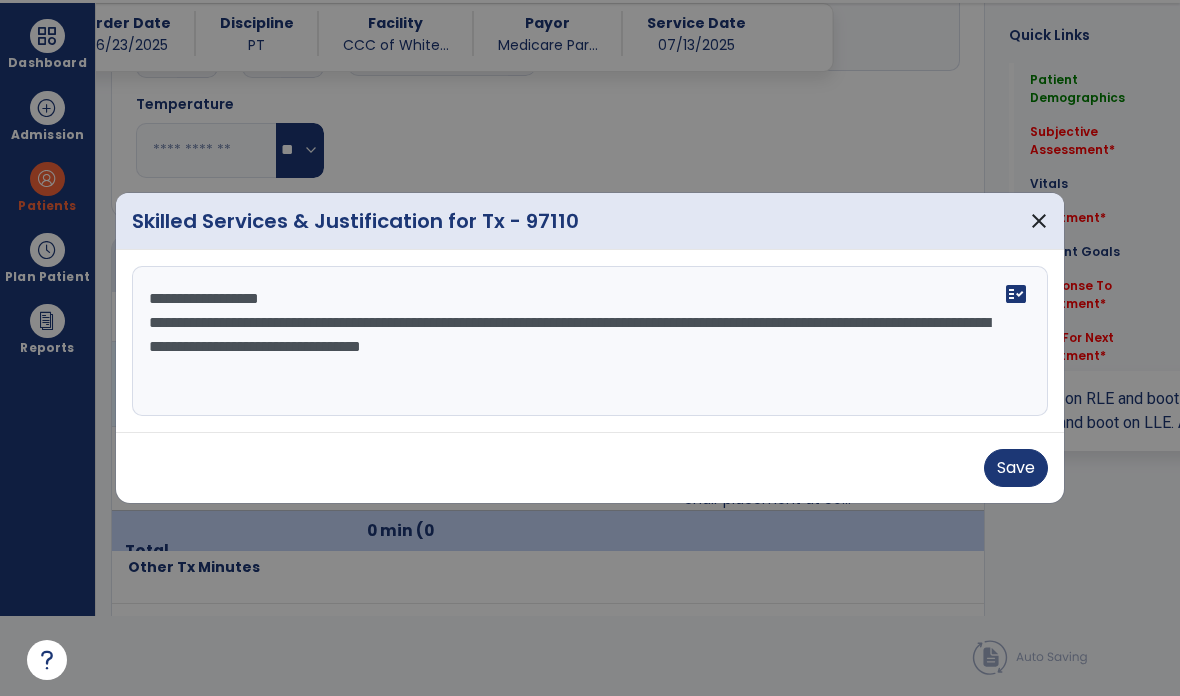 click on "**********" at bounding box center [590, 341] 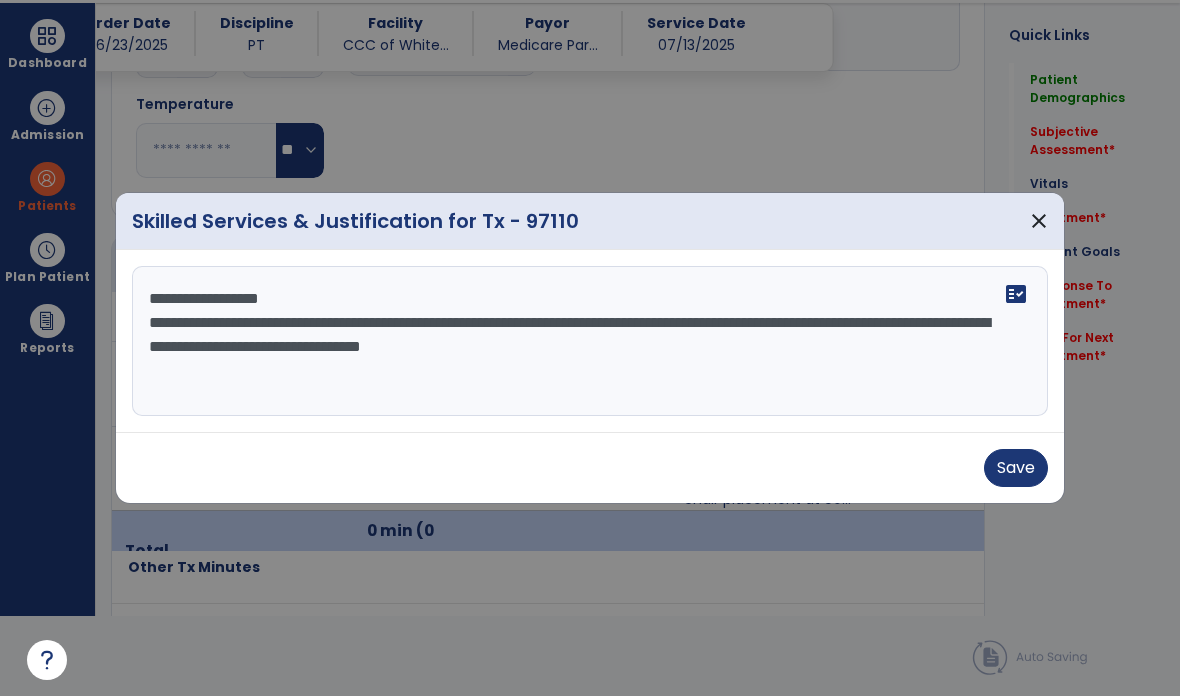 click on "**********" at bounding box center (590, 341) 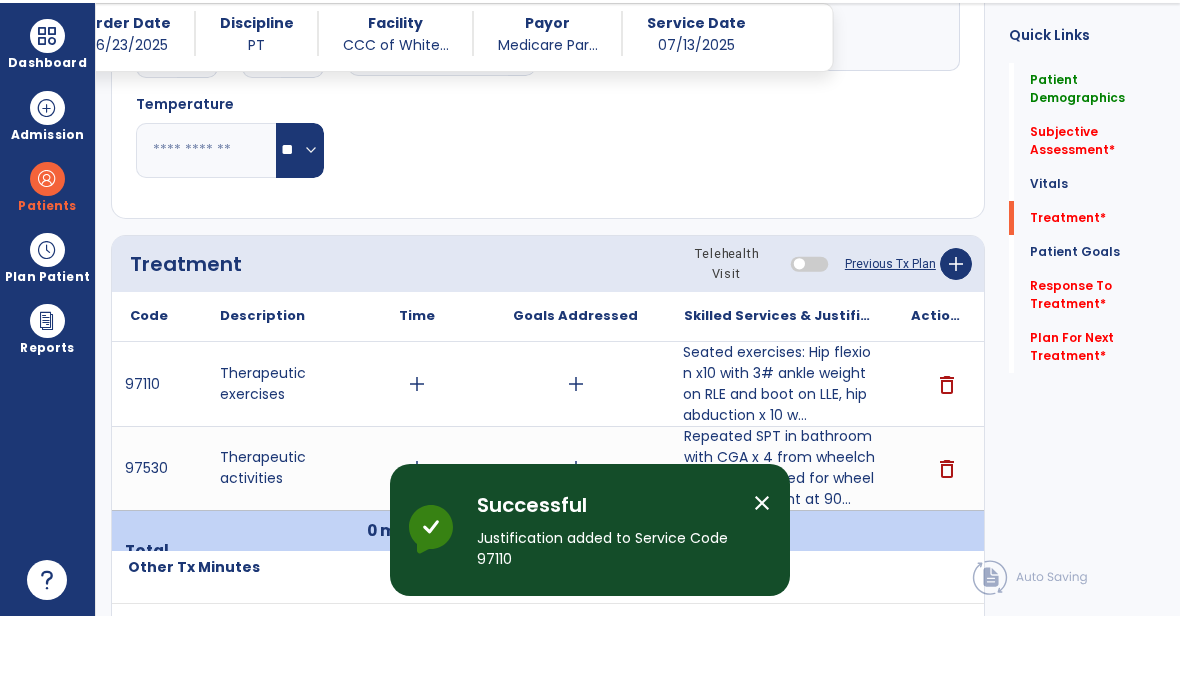 scroll, scrollTop: 80, scrollLeft: 0, axis: vertical 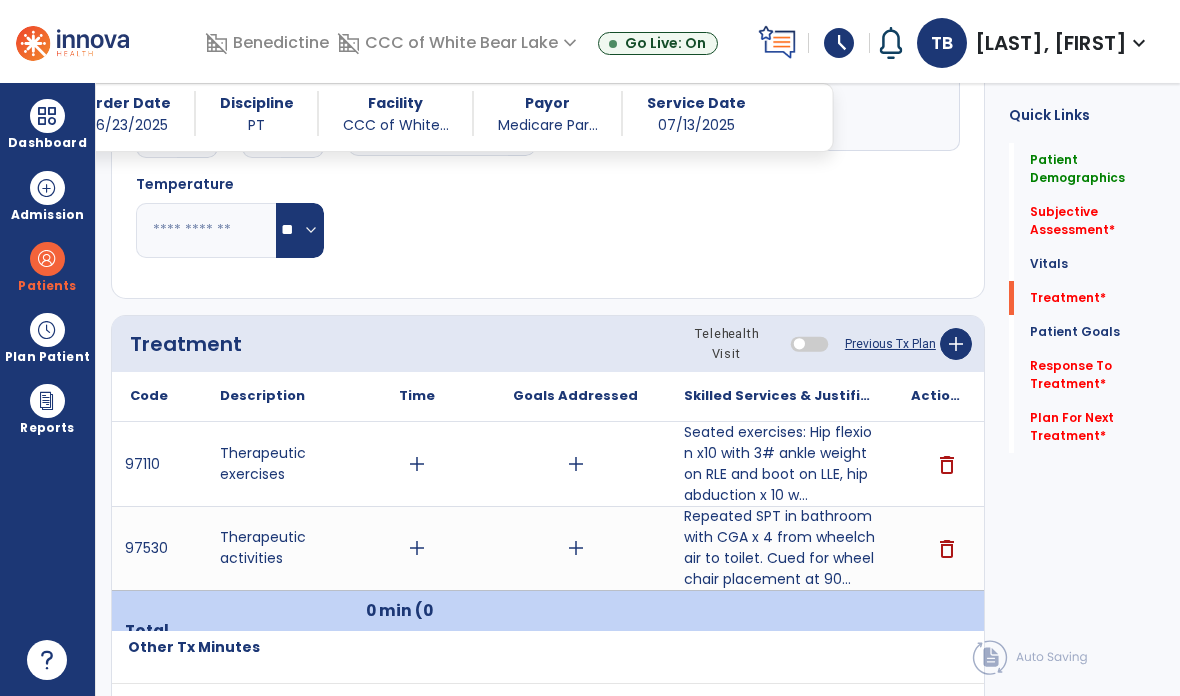 click on "0 min (0 unit)" at bounding box center [399, 630] 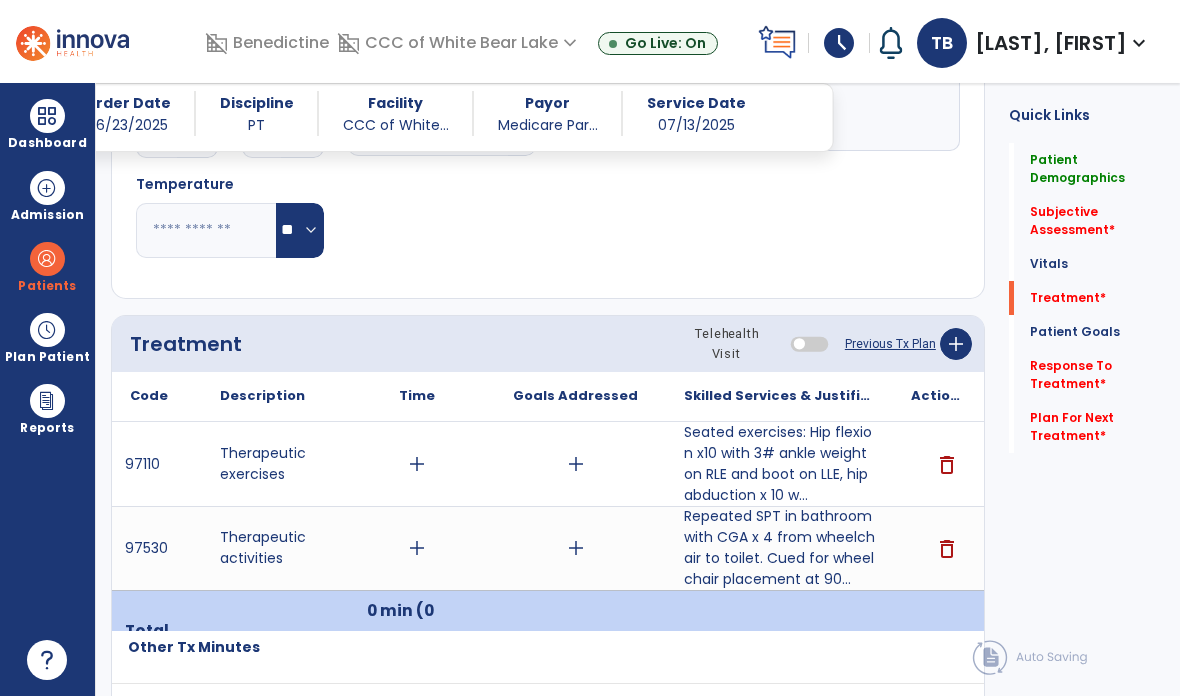 click on "add" at bounding box center (417, 548) 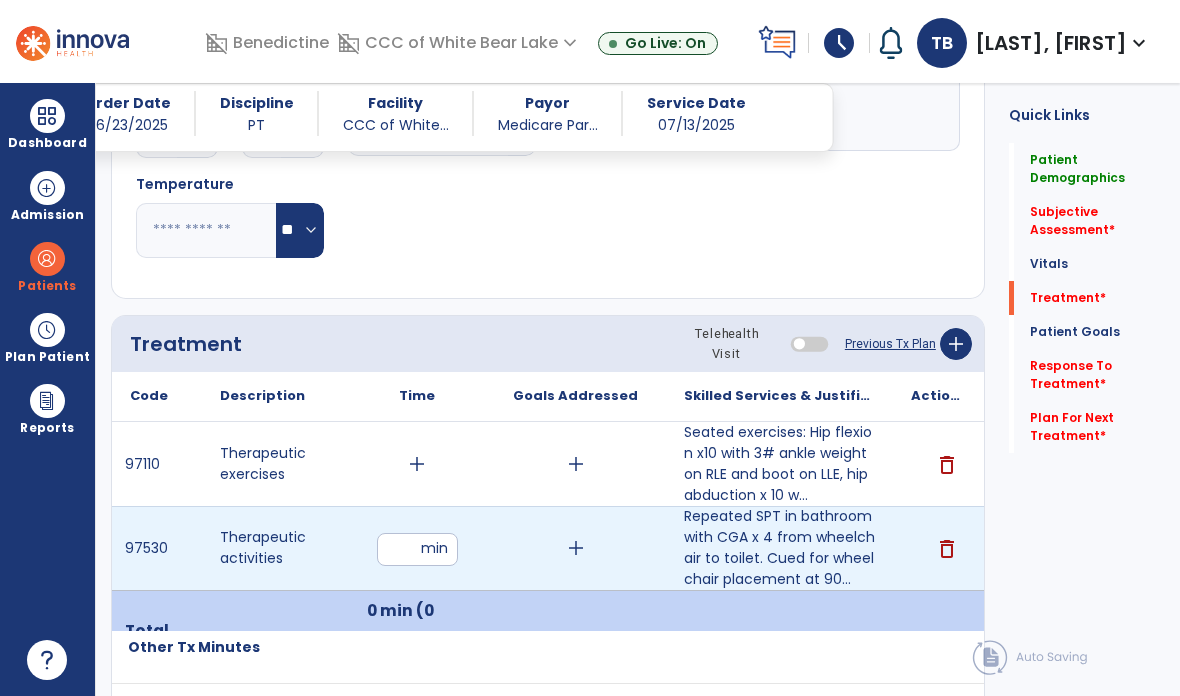 type on "**" 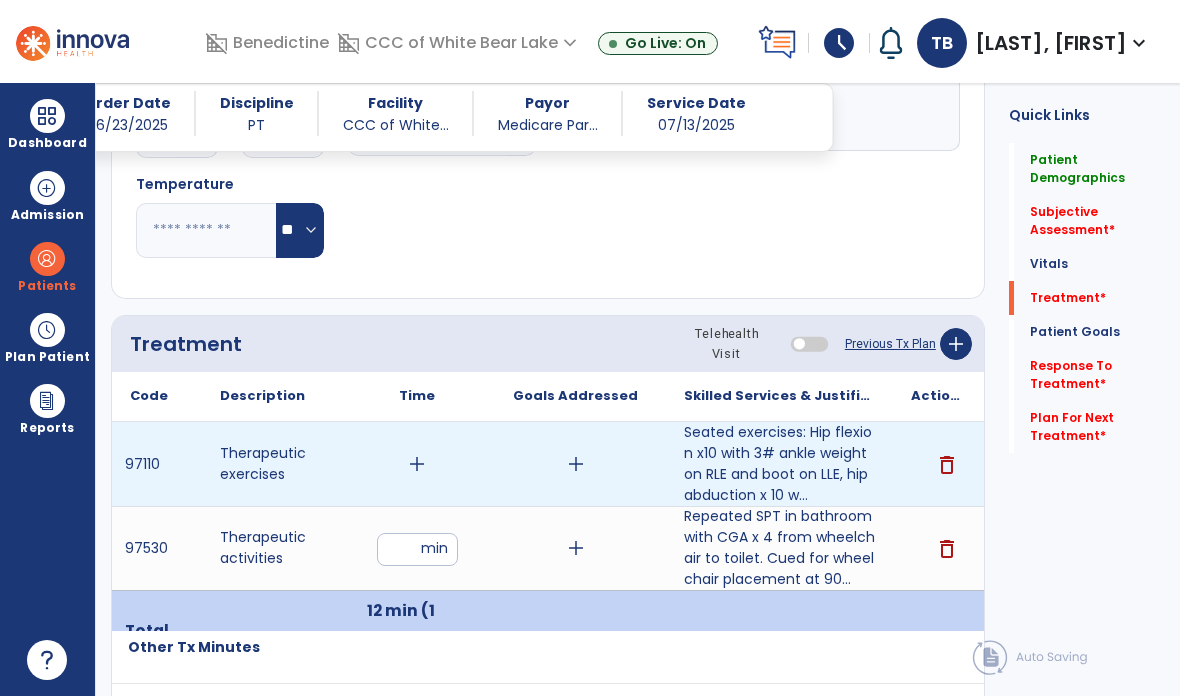 click on "add" at bounding box center [417, 464] 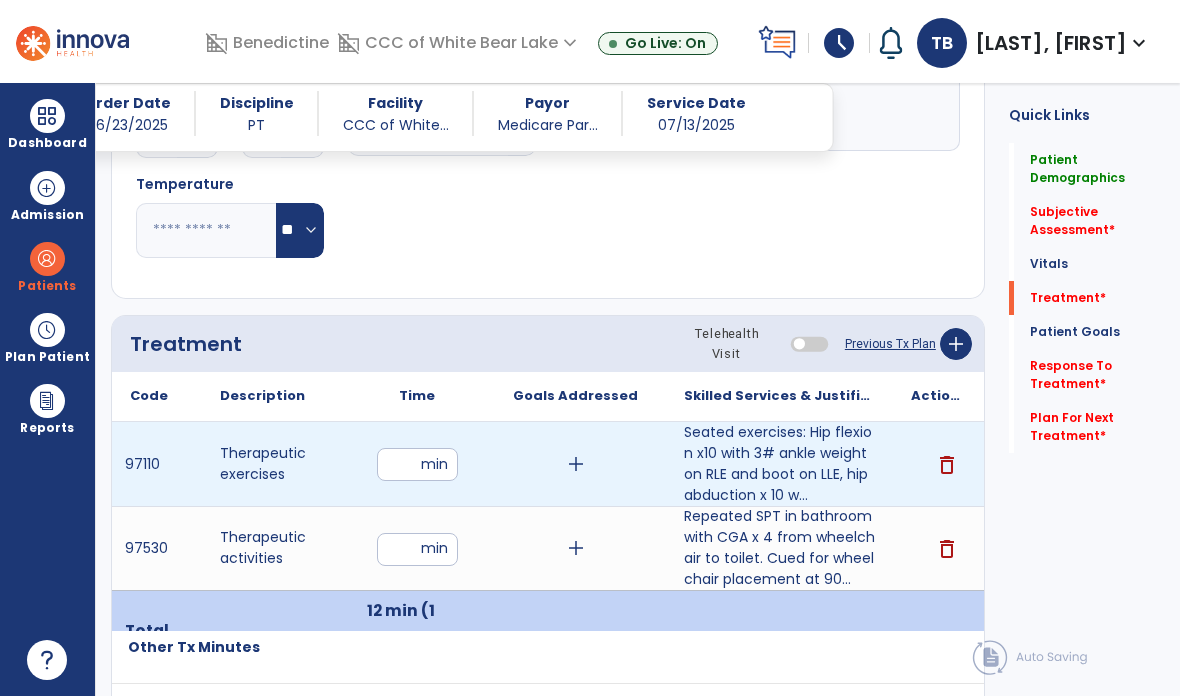 type on "**" 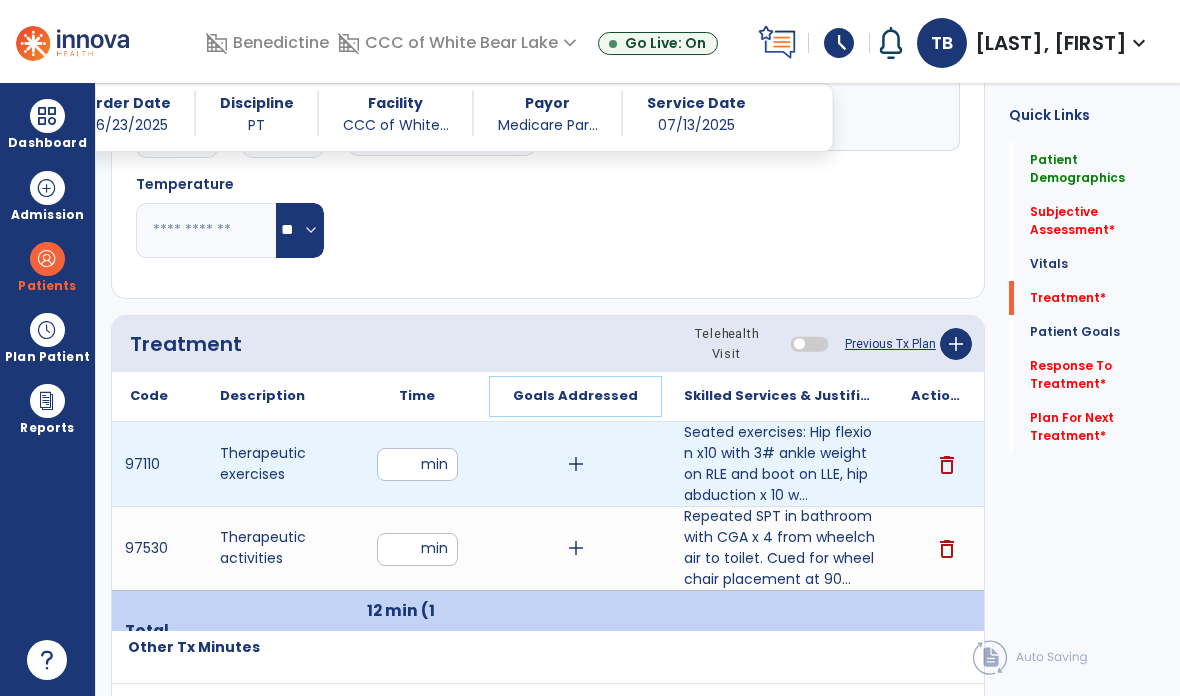 click on "Goals Addressed" at bounding box center [575, 396] 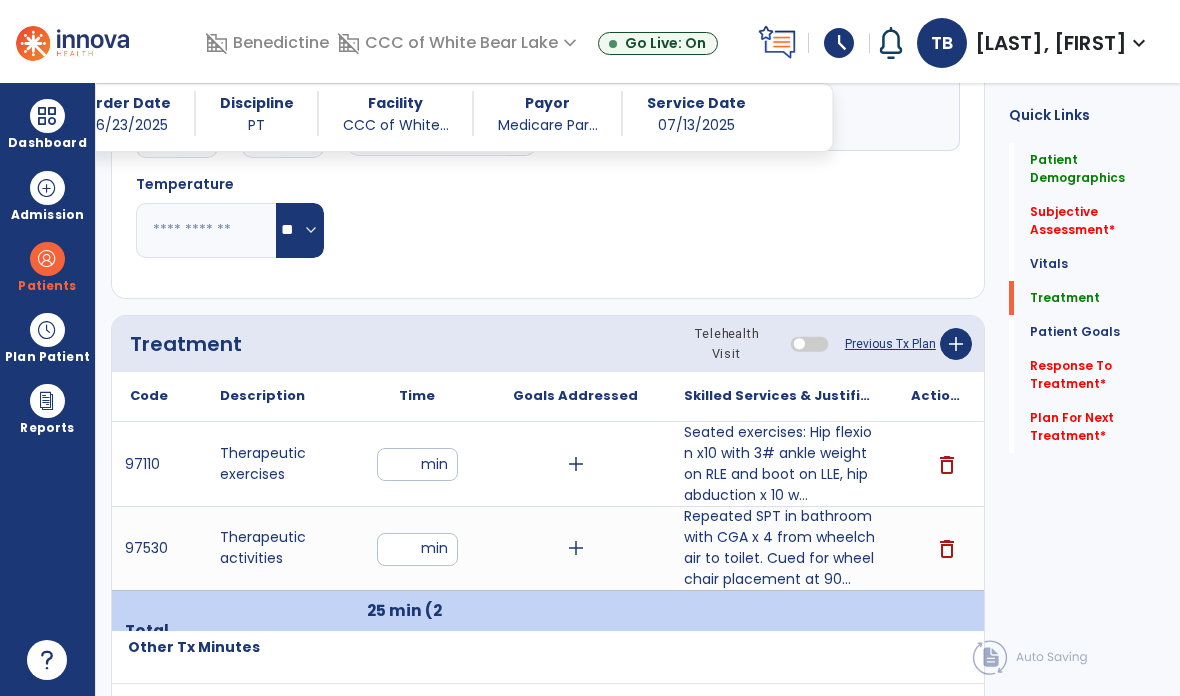 click on "**" at bounding box center (417, 464) 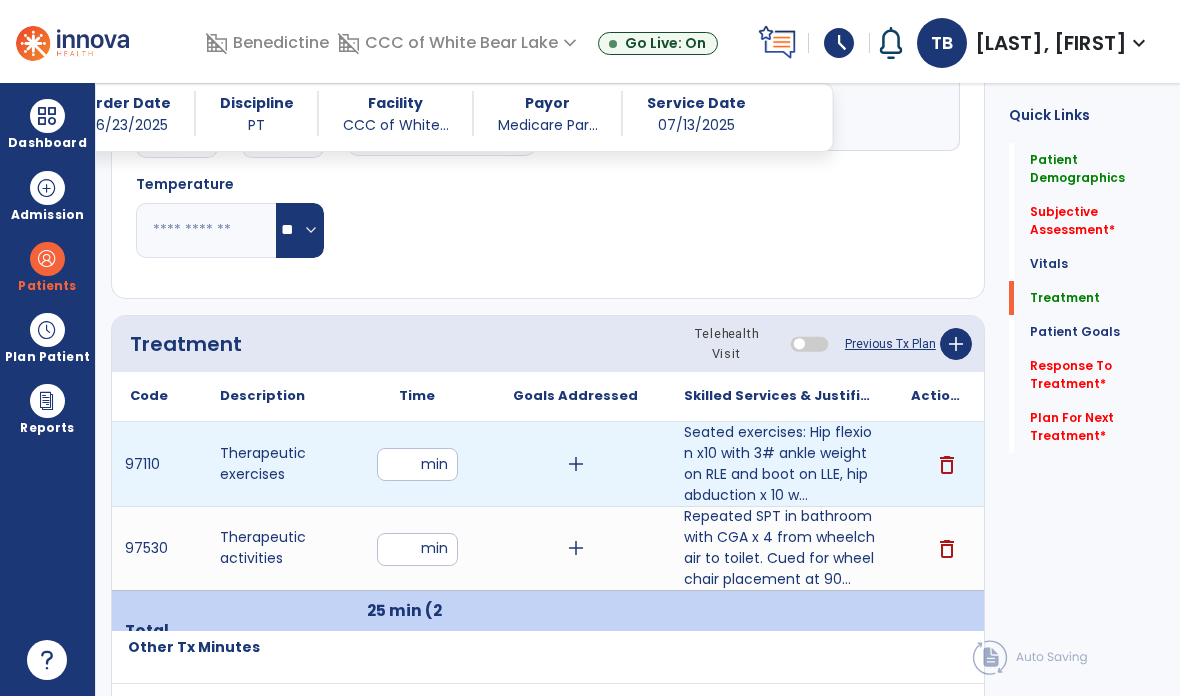 type on "**" 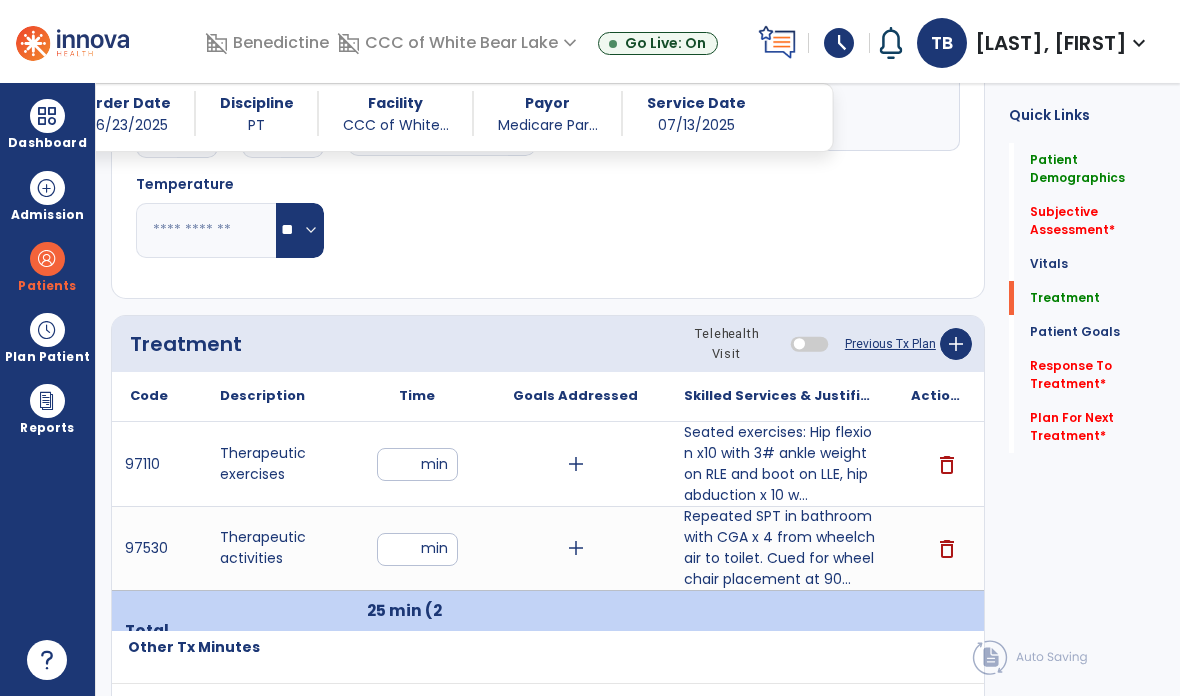 click on "Treatment Telehealth Visit  Previous Tx Plan   add" 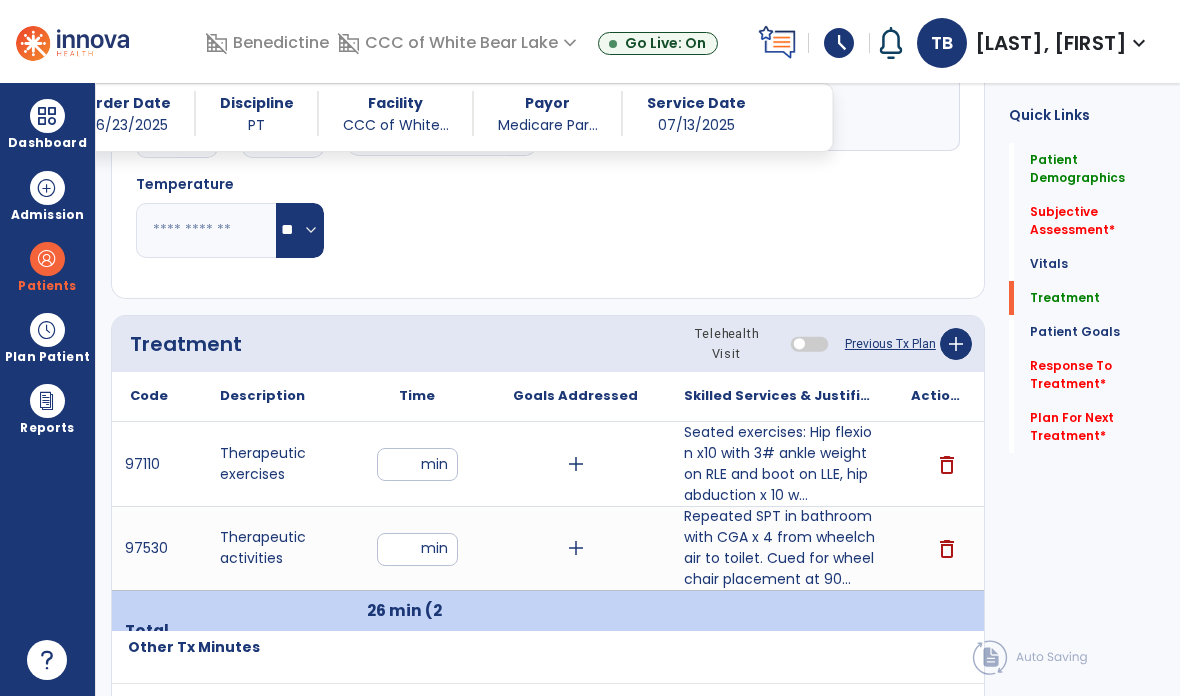 click on "**" at bounding box center (417, 464) 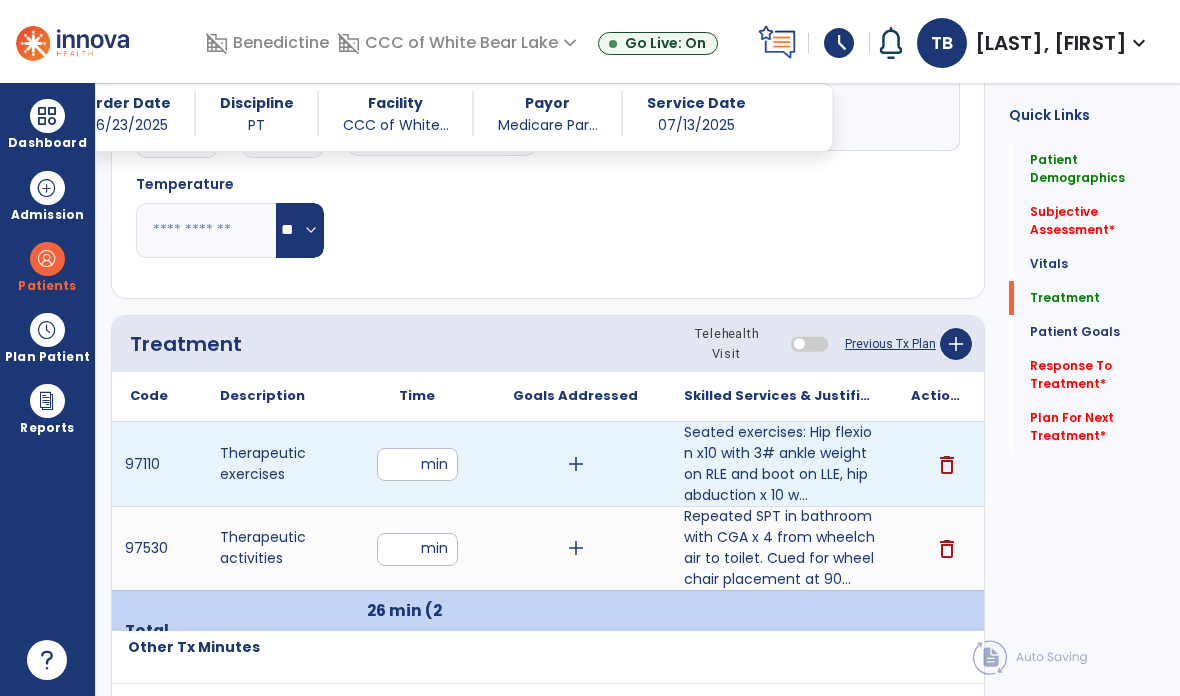type on "**" 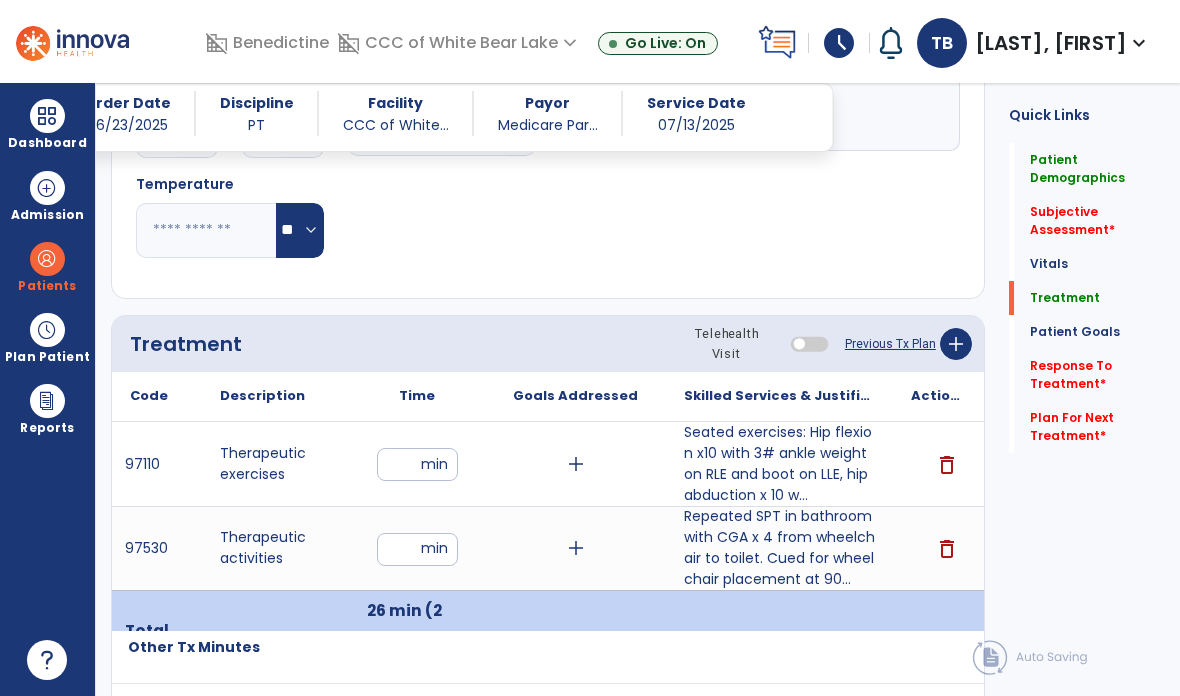 click on "Treatment Telehealth Visit  Previous Tx Plan   add" 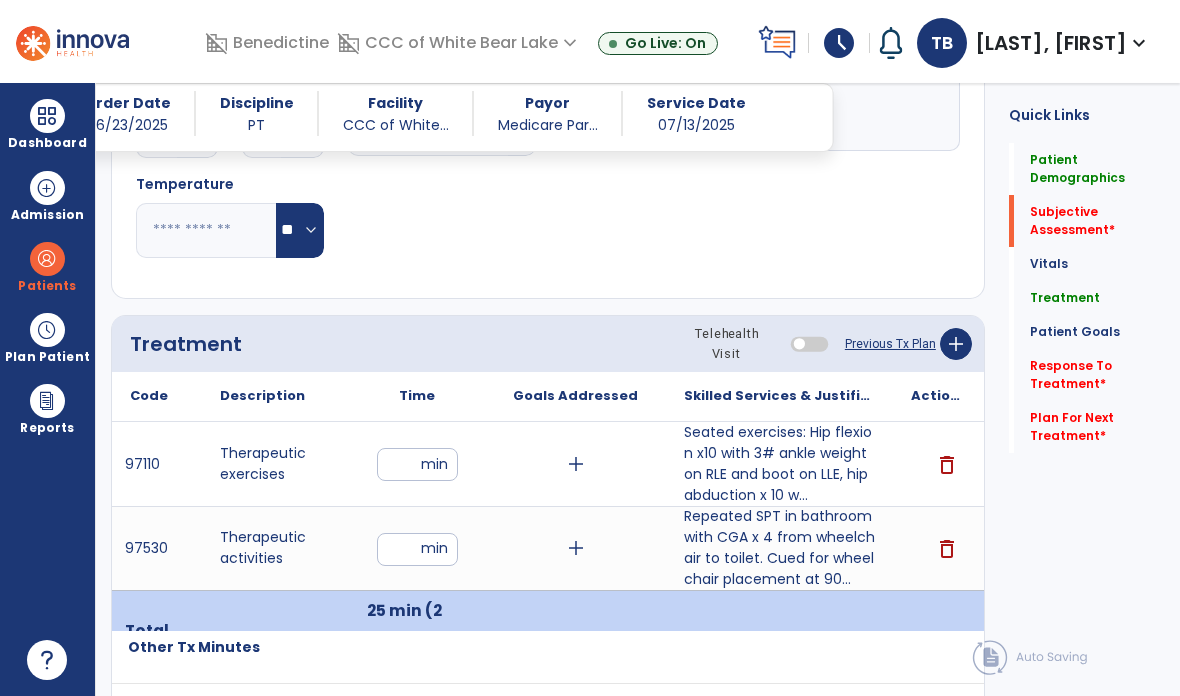 click on "Subjective Assessment   *" 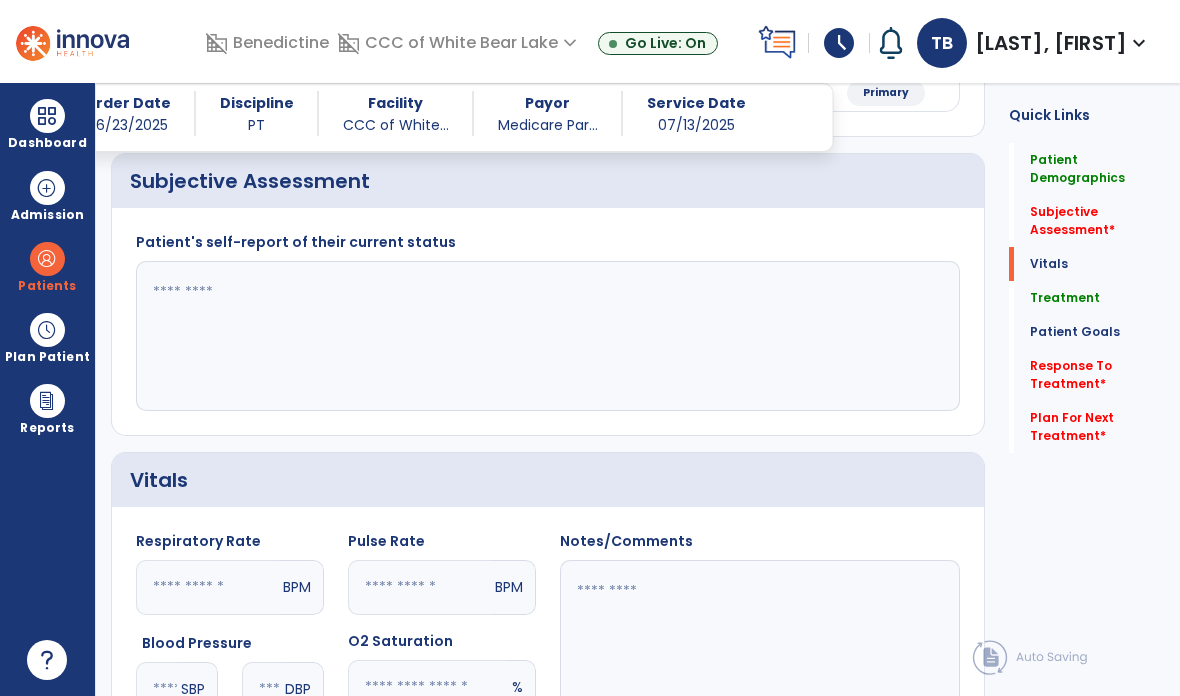 scroll, scrollTop: 240, scrollLeft: 0, axis: vertical 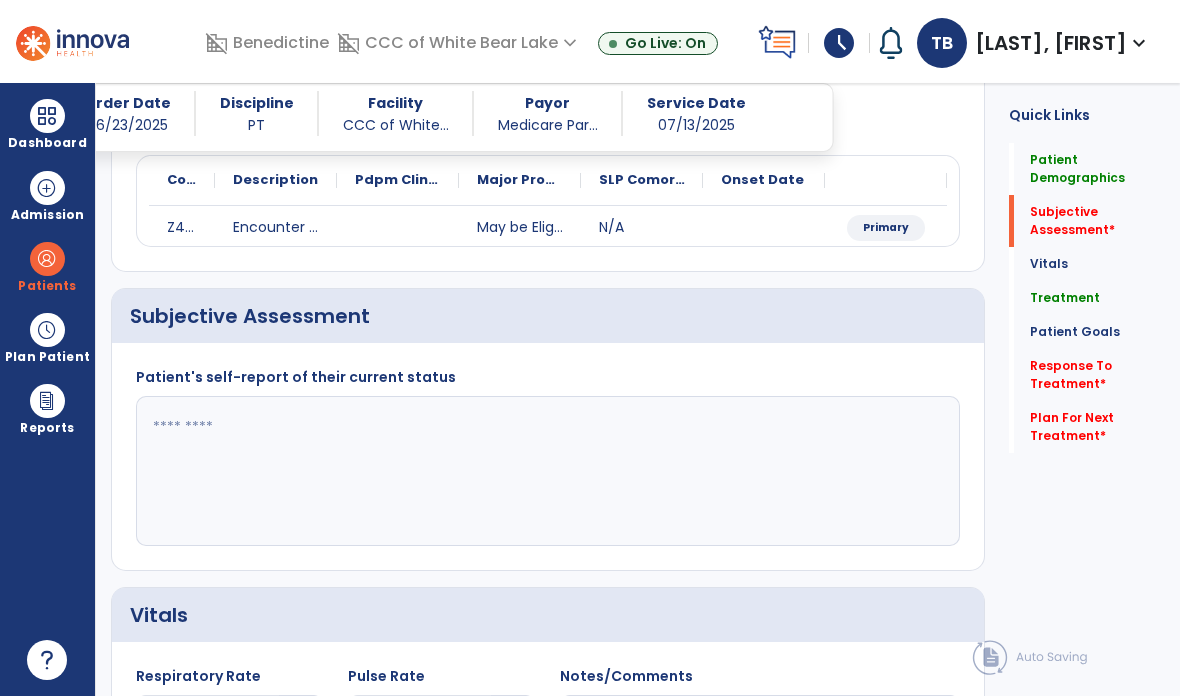 click 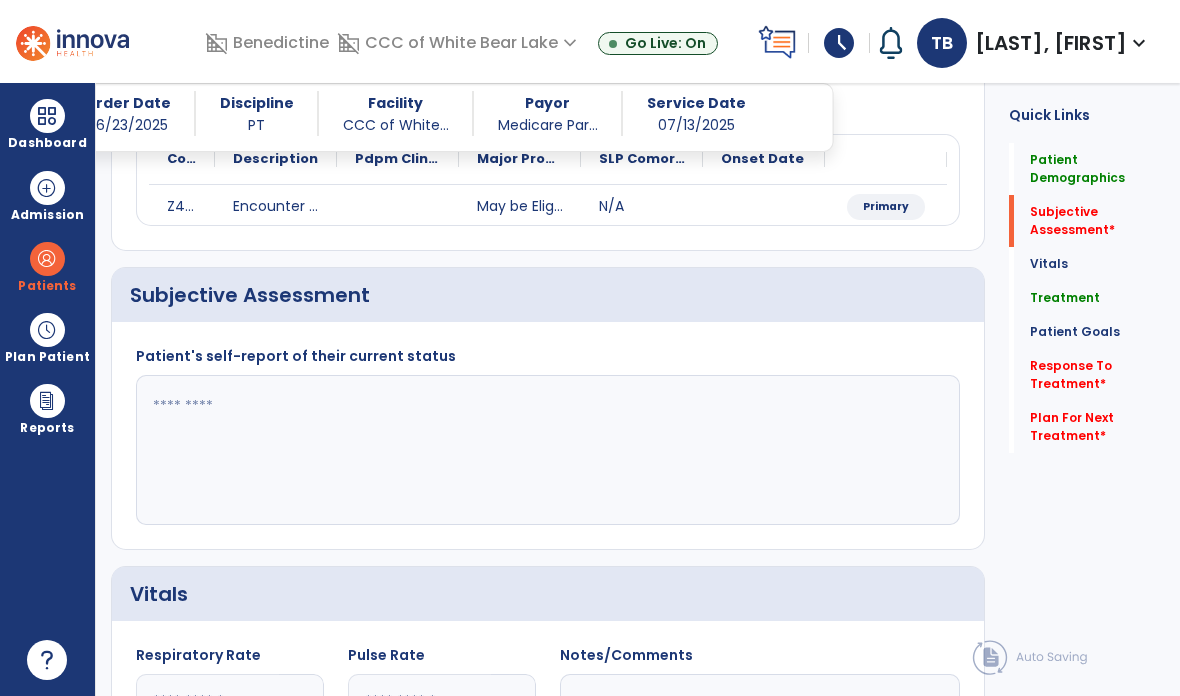 scroll, scrollTop: 261, scrollLeft: 0, axis: vertical 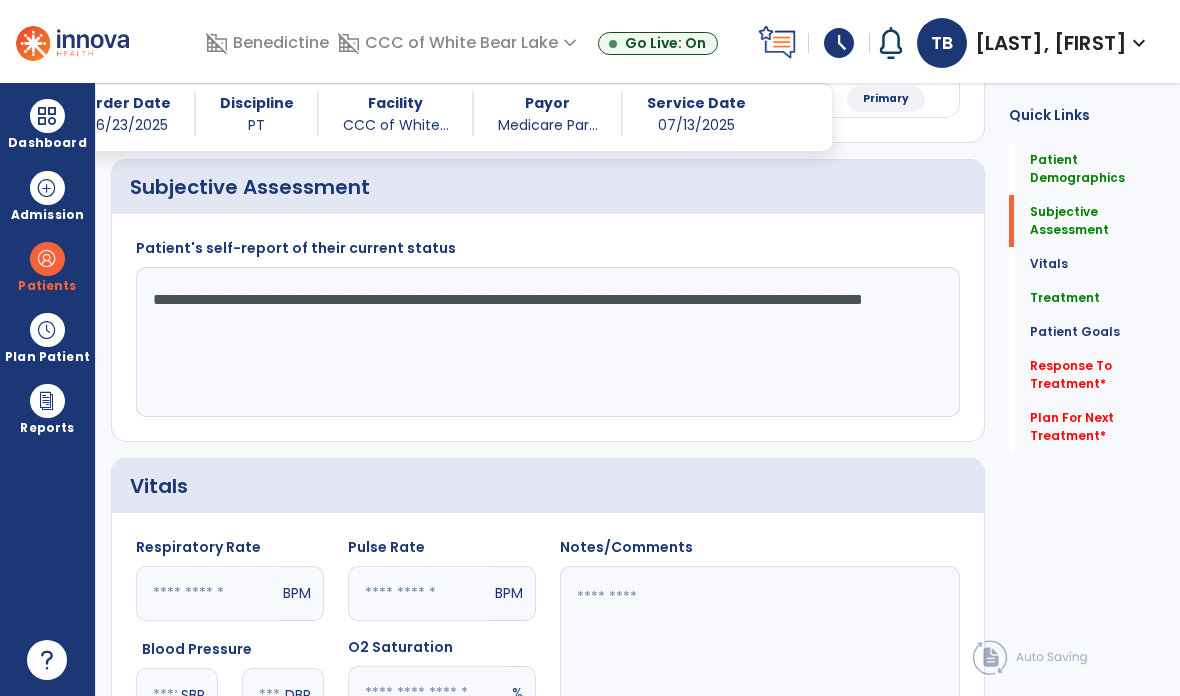 type on "**********" 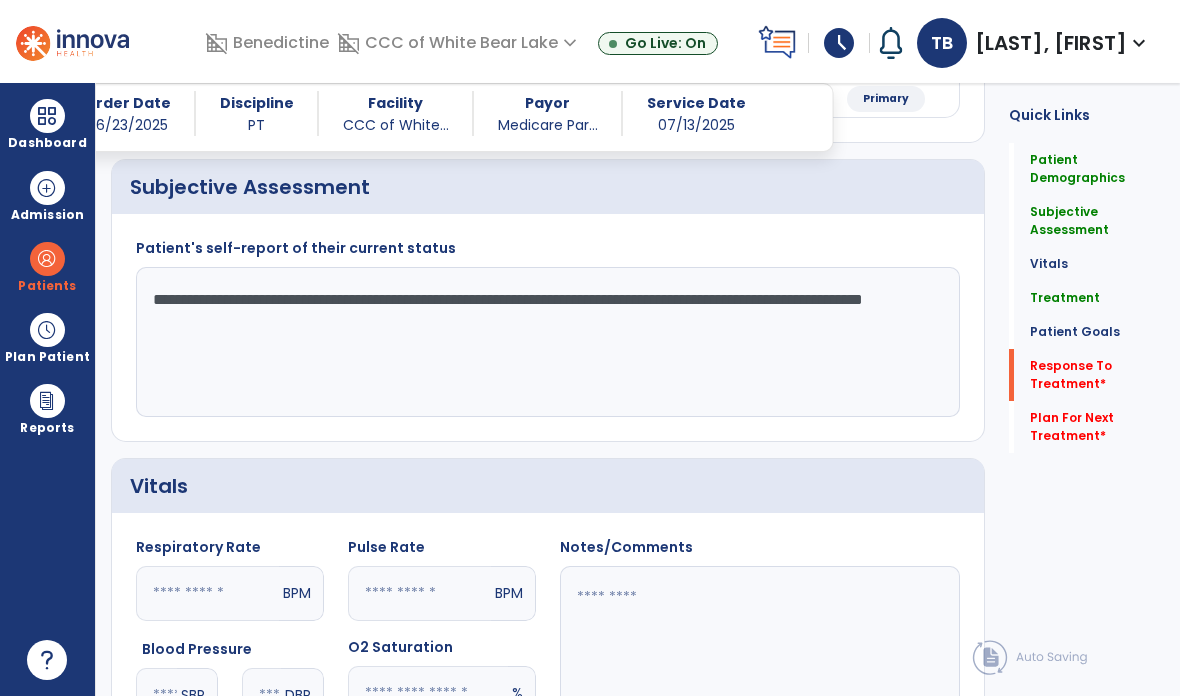 click on "Response To Treatment   *" 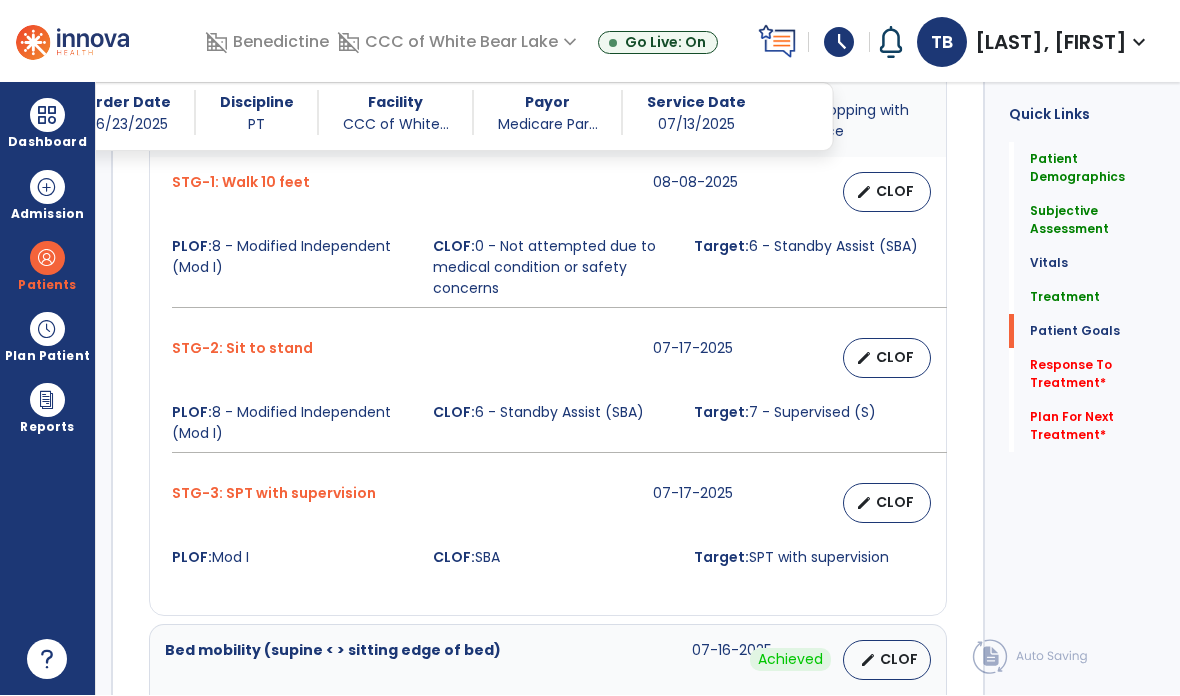 scroll, scrollTop: 2563, scrollLeft: 0, axis: vertical 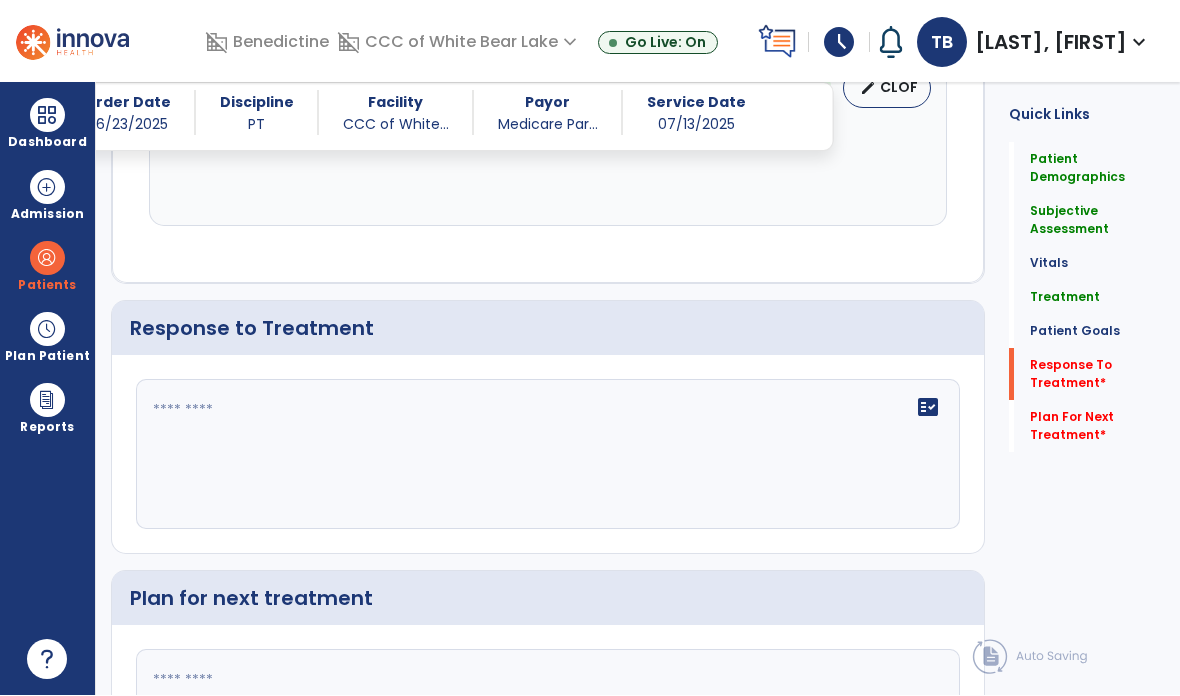click on "fact_check" 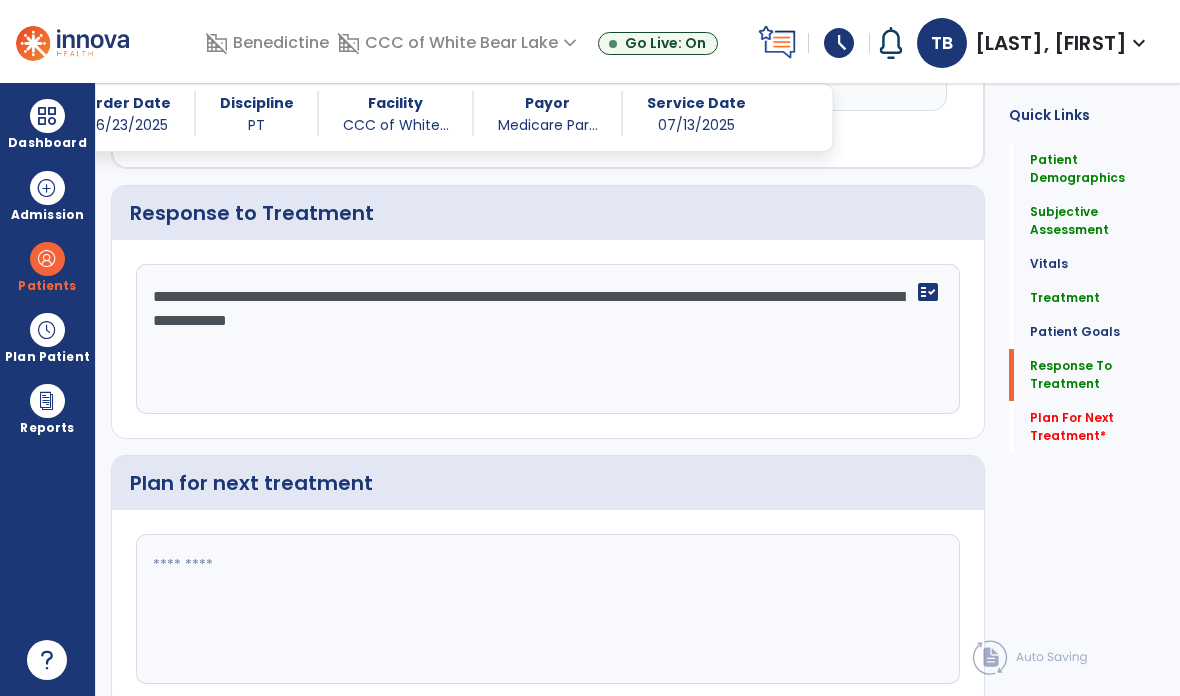 type on "**********" 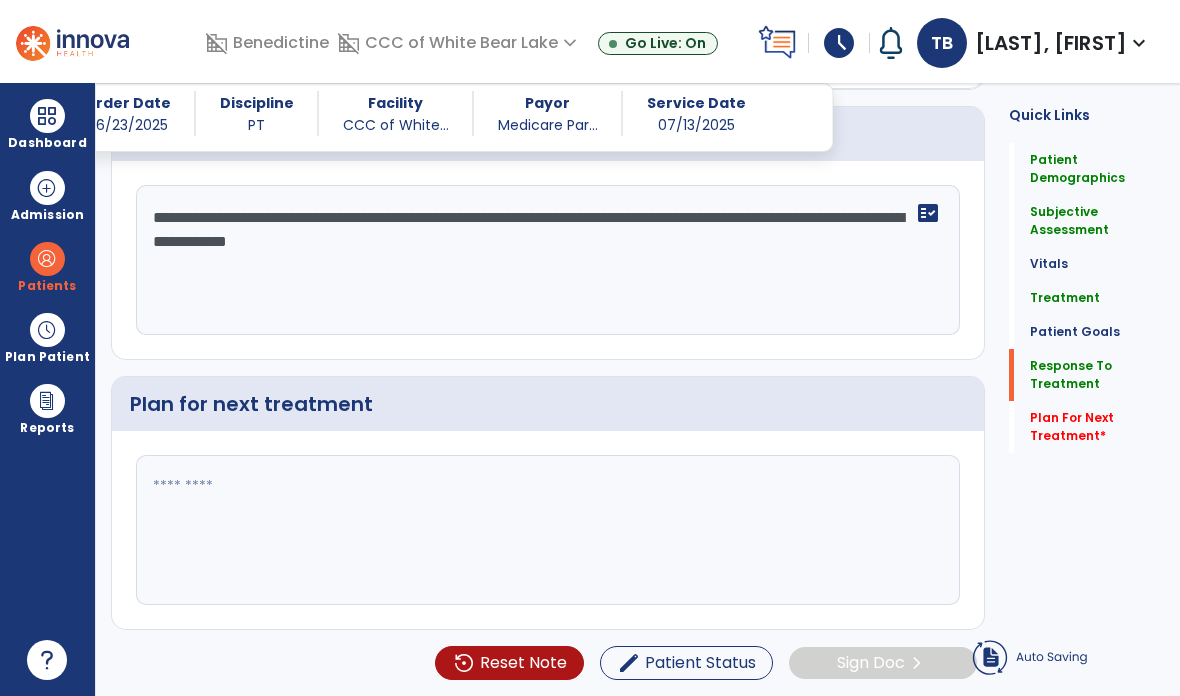 scroll, scrollTop: 2591, scrollLeft: 0, axis: vertical 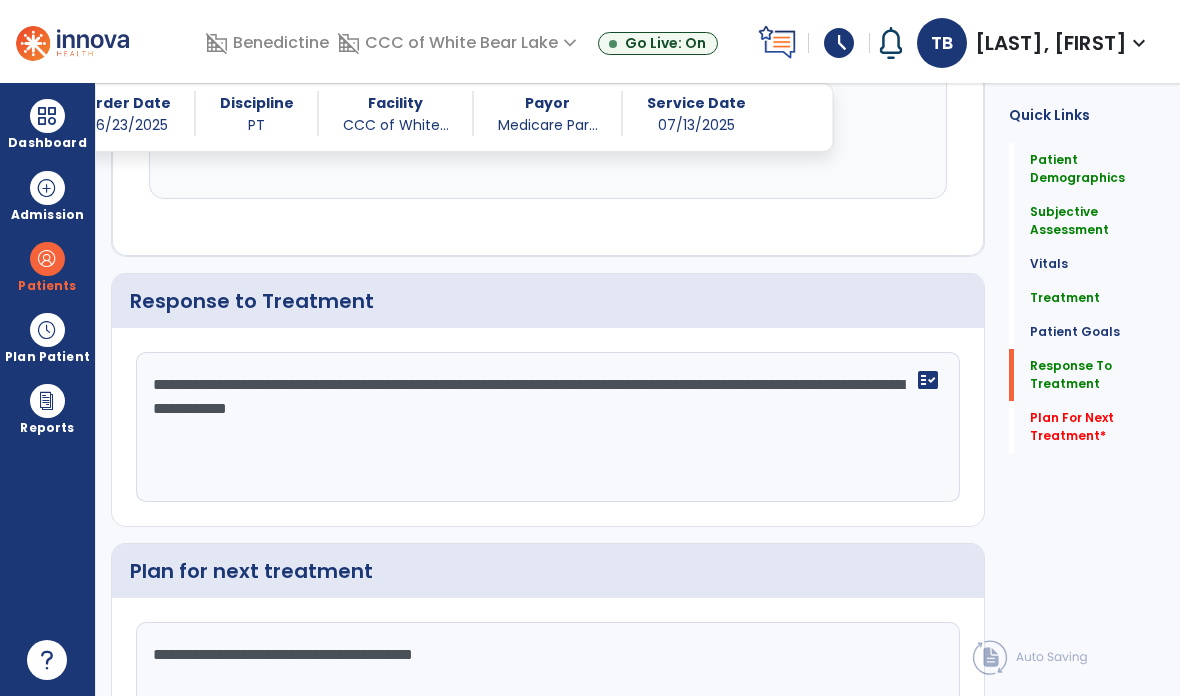 type on "**********" 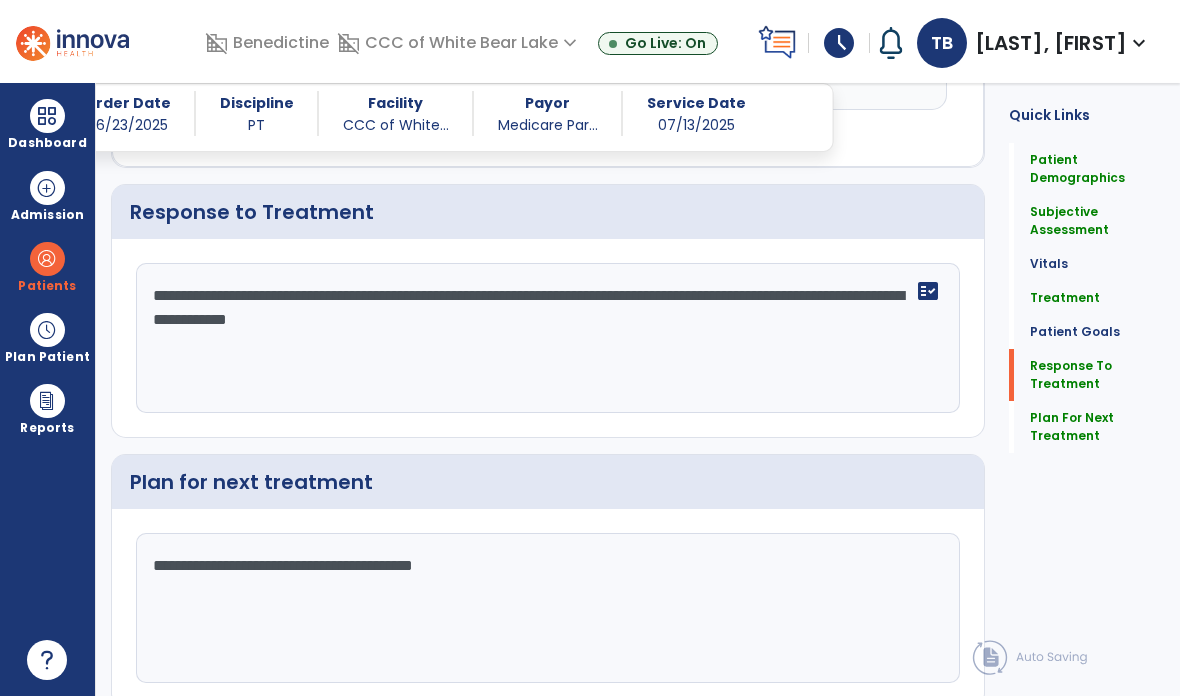 scroll, scrollTop: 2679, scrollLeft: 0, axis: vertical 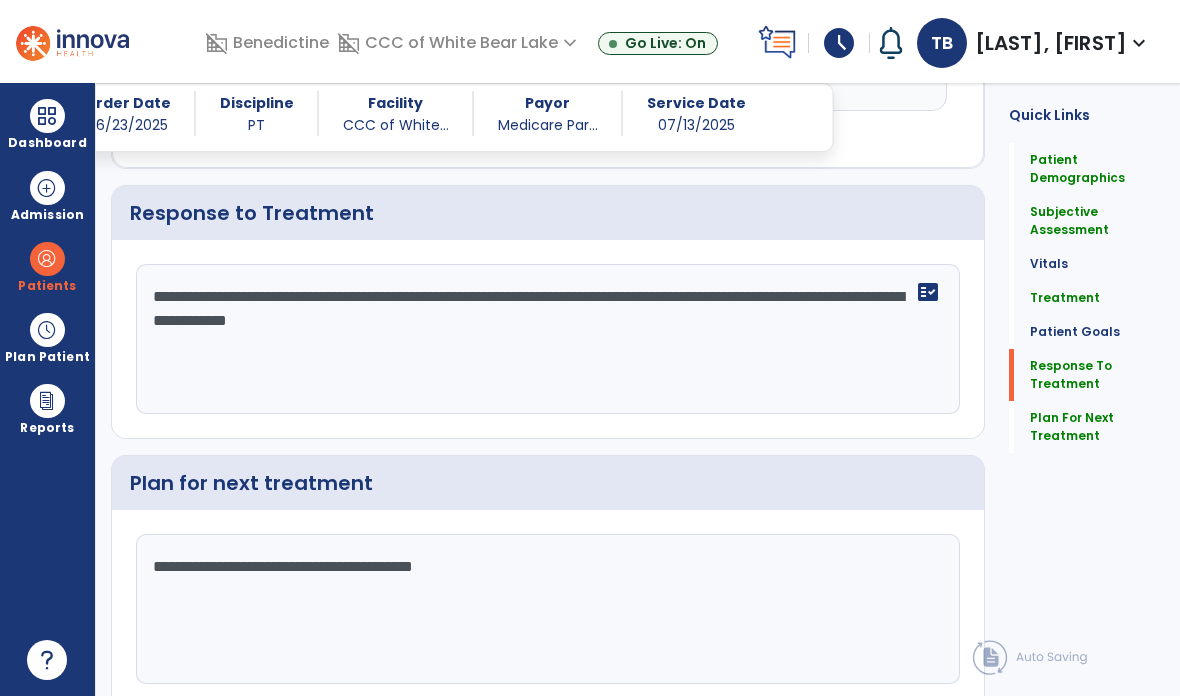 click on "Sign Doc" 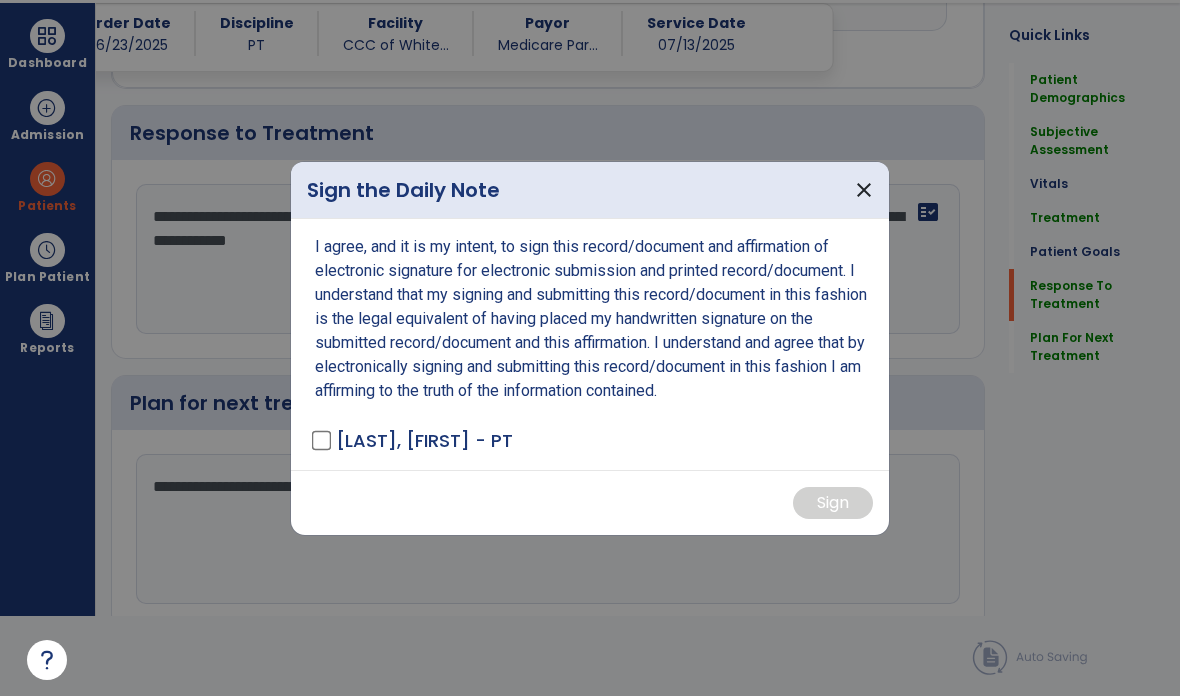 scroll, scrollTop: 0, scrollLeft: 0, axis: both 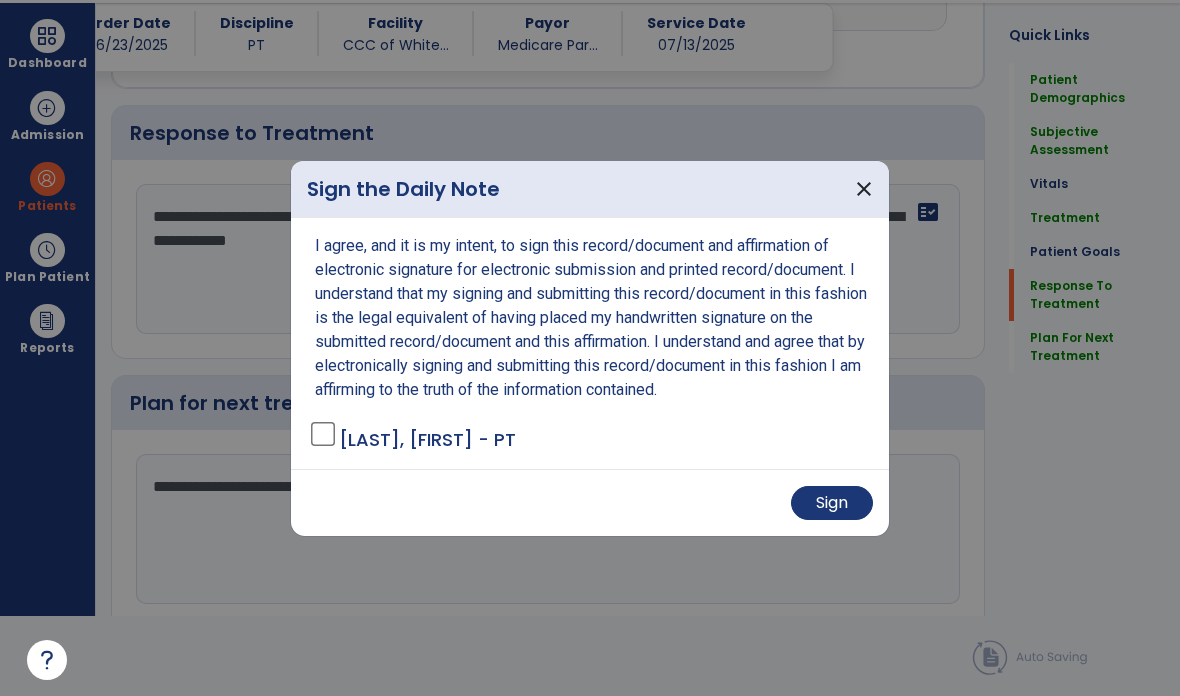 click on "Sign" at bounding box center [832, 503] 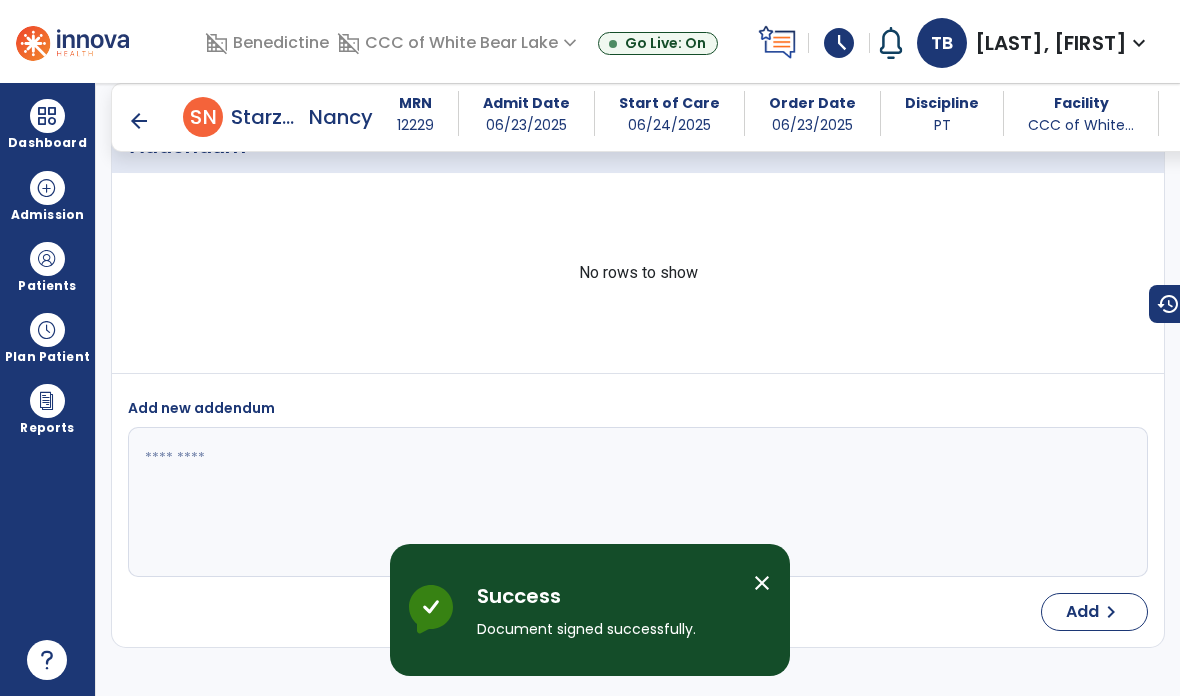 scroll, scrollTop: 80, scrollLeft: 0, axis: vertical 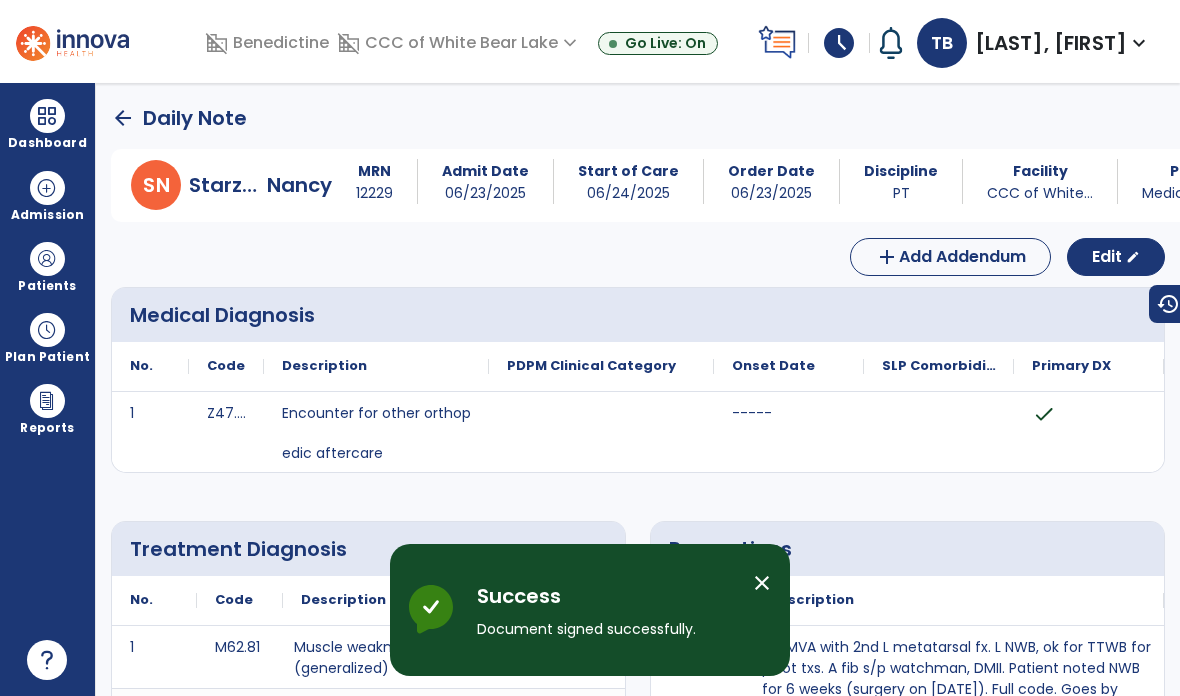 click on "arrow_back" 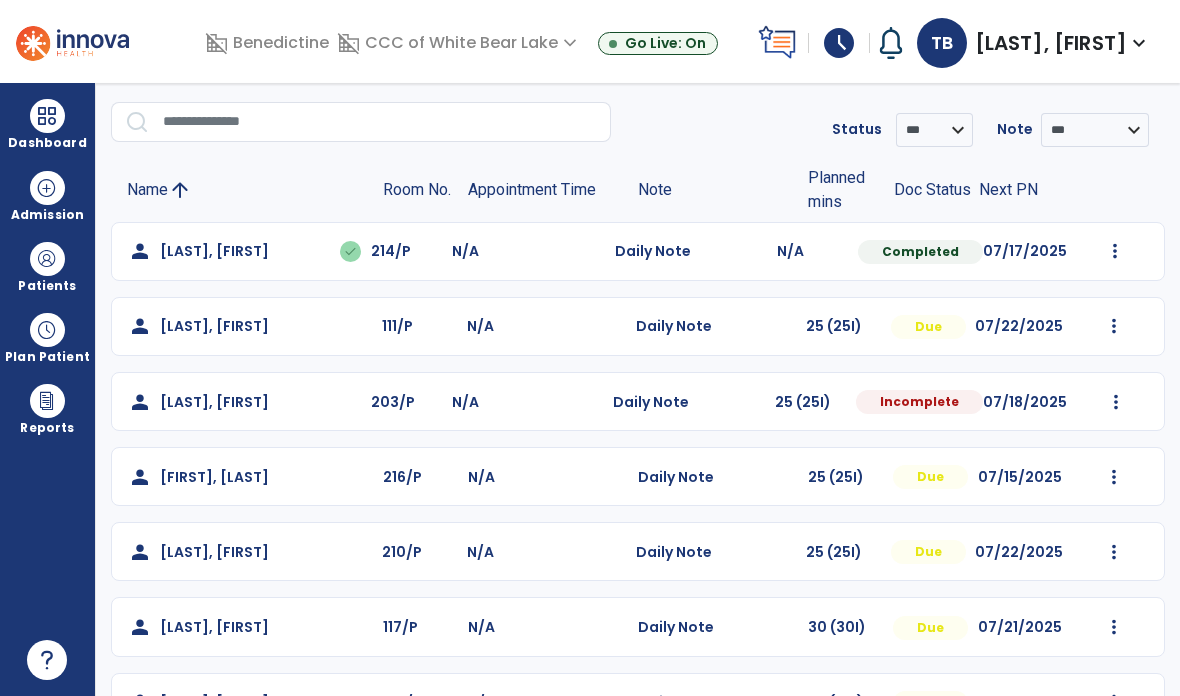 scroll, scrollTop: 68, scrollLeft: 0, axis: vertical 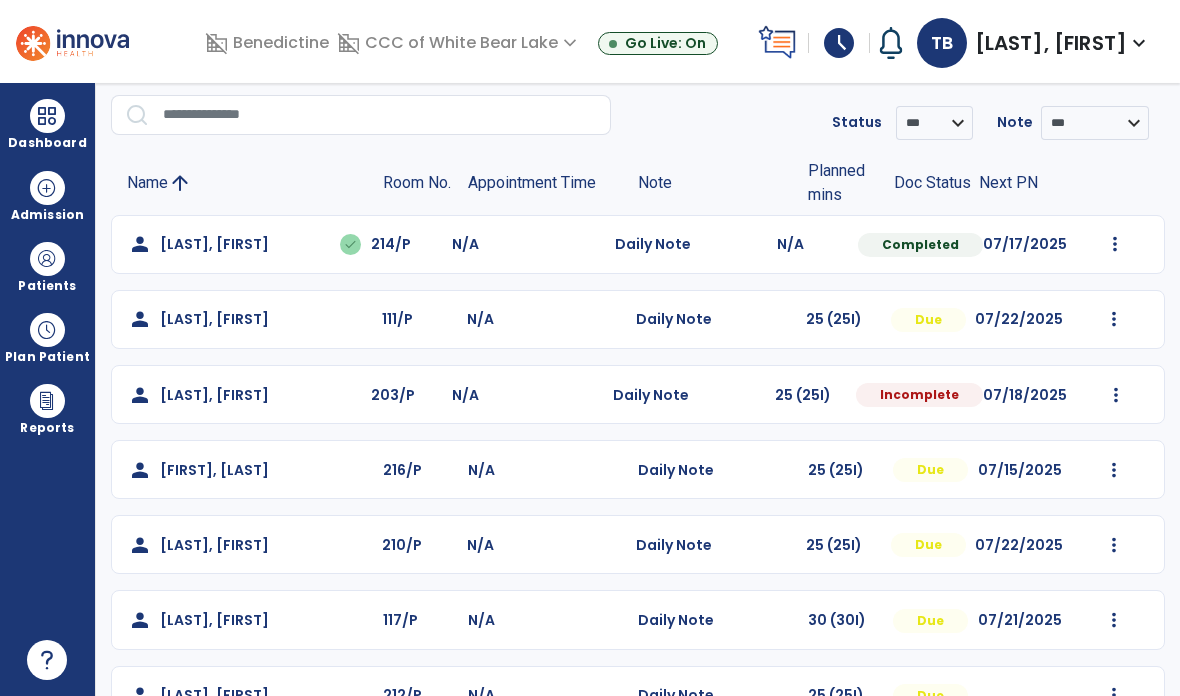 click at bounding box center (1115, 244) 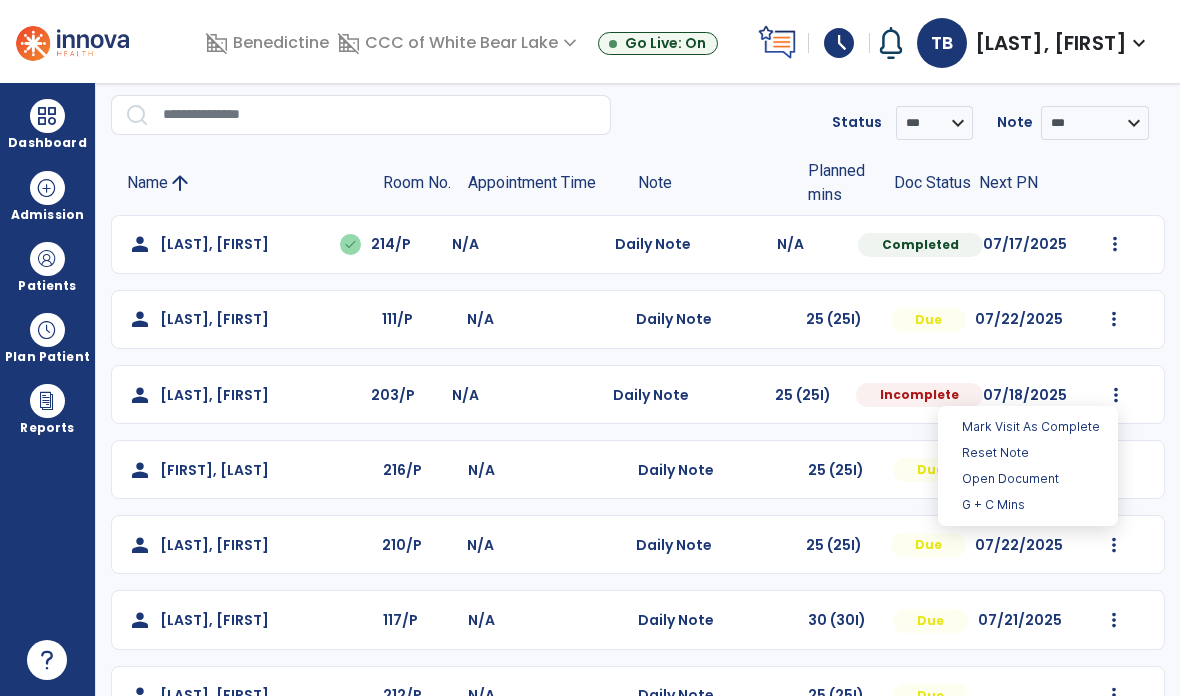 click on "Open Document" at bounding box center [1028, 479] 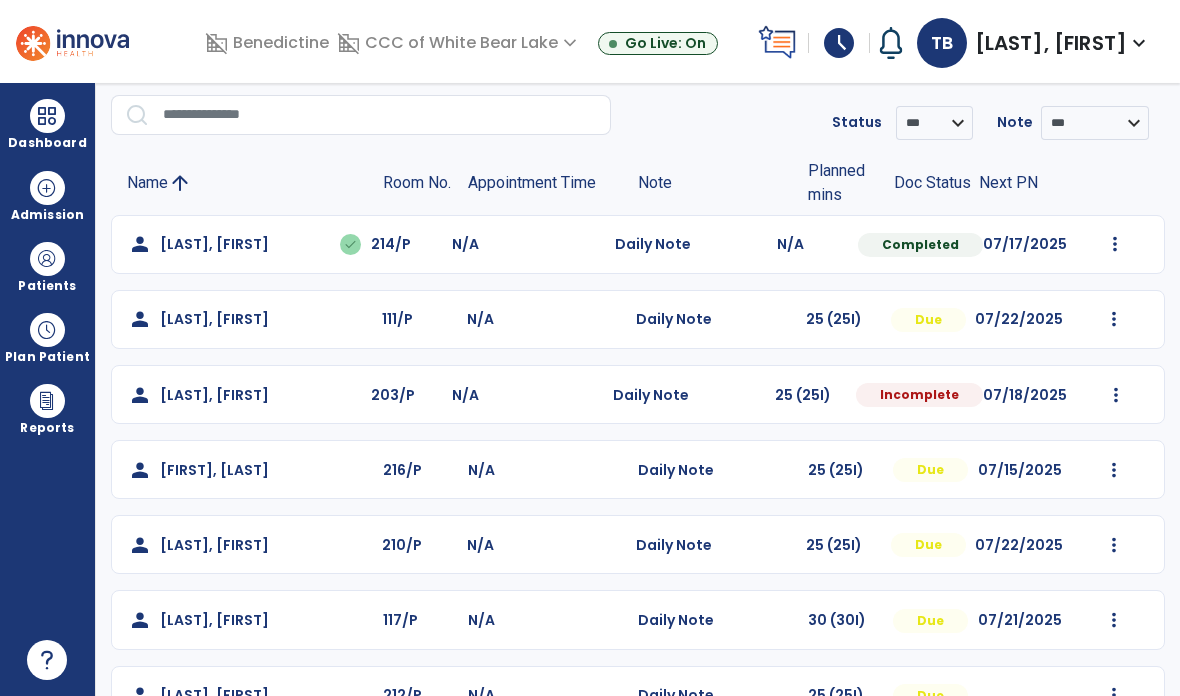 select on "*" 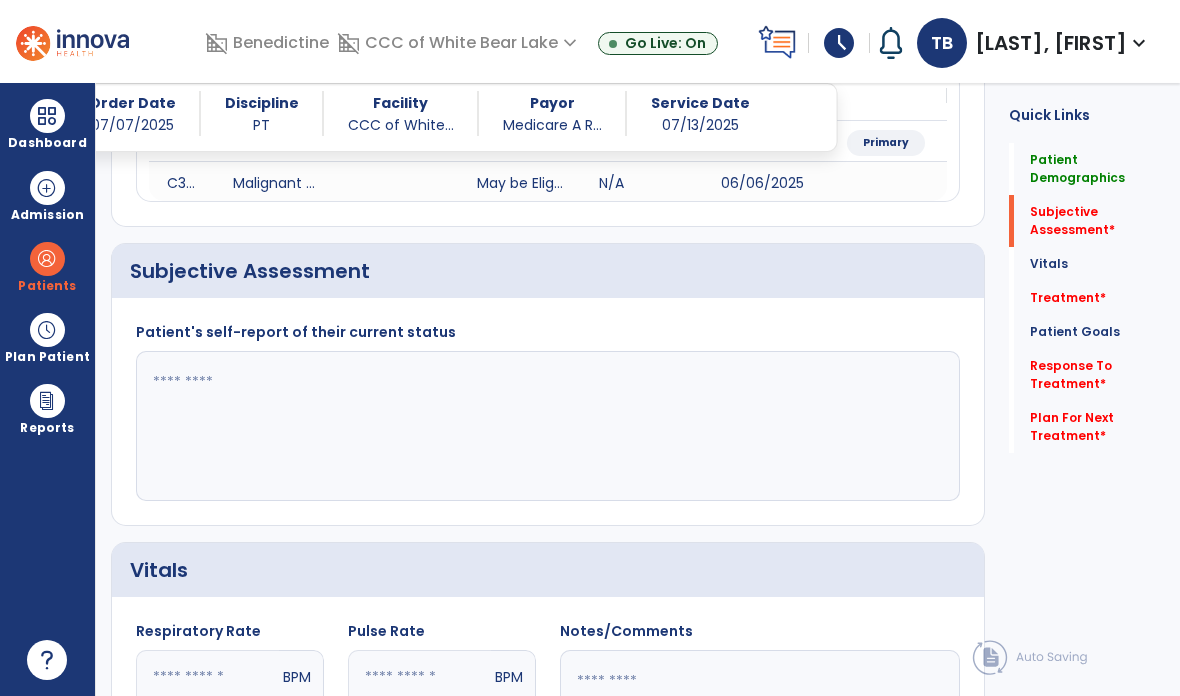 scroll, scrollTop: 371, scrollLeft: 0, axis: vertical 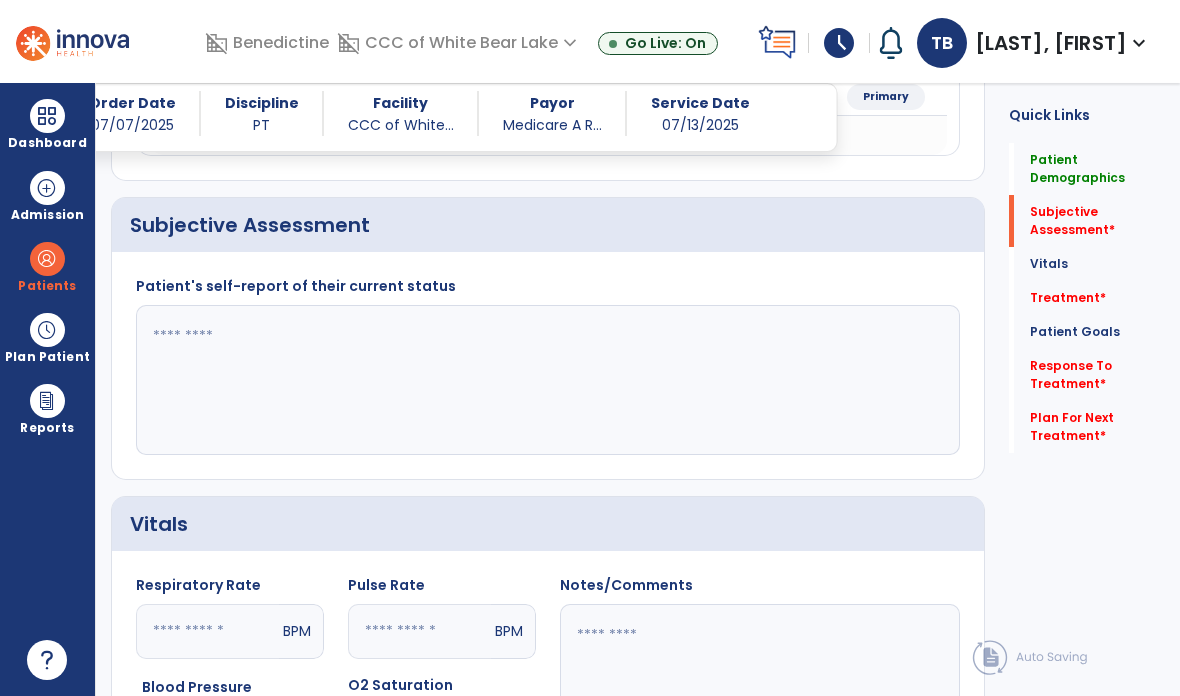 click 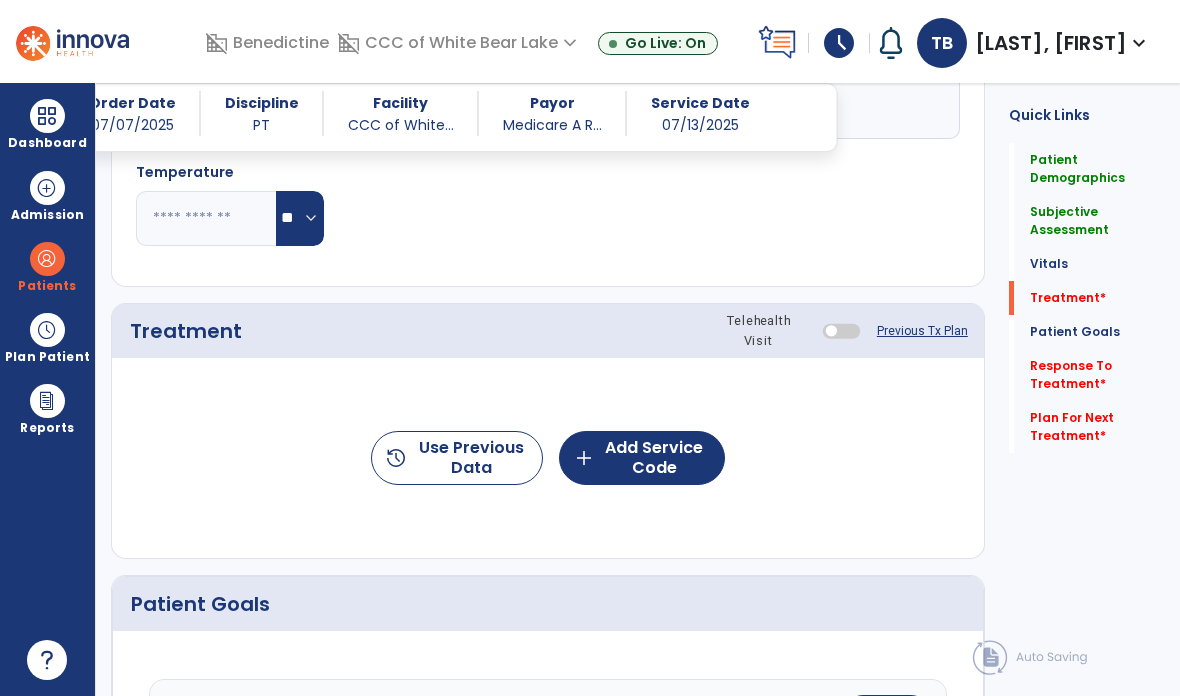 scroll, scrollTop: 988, scrollLeft: 0, axis: vertical 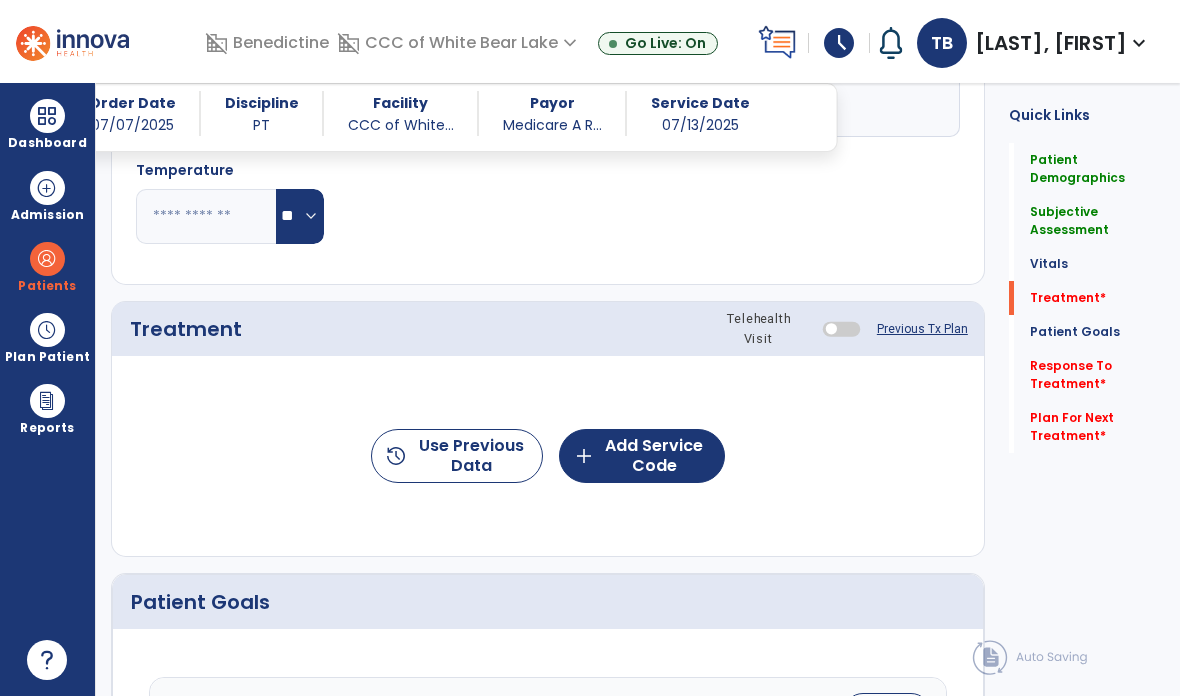 type on "**********" 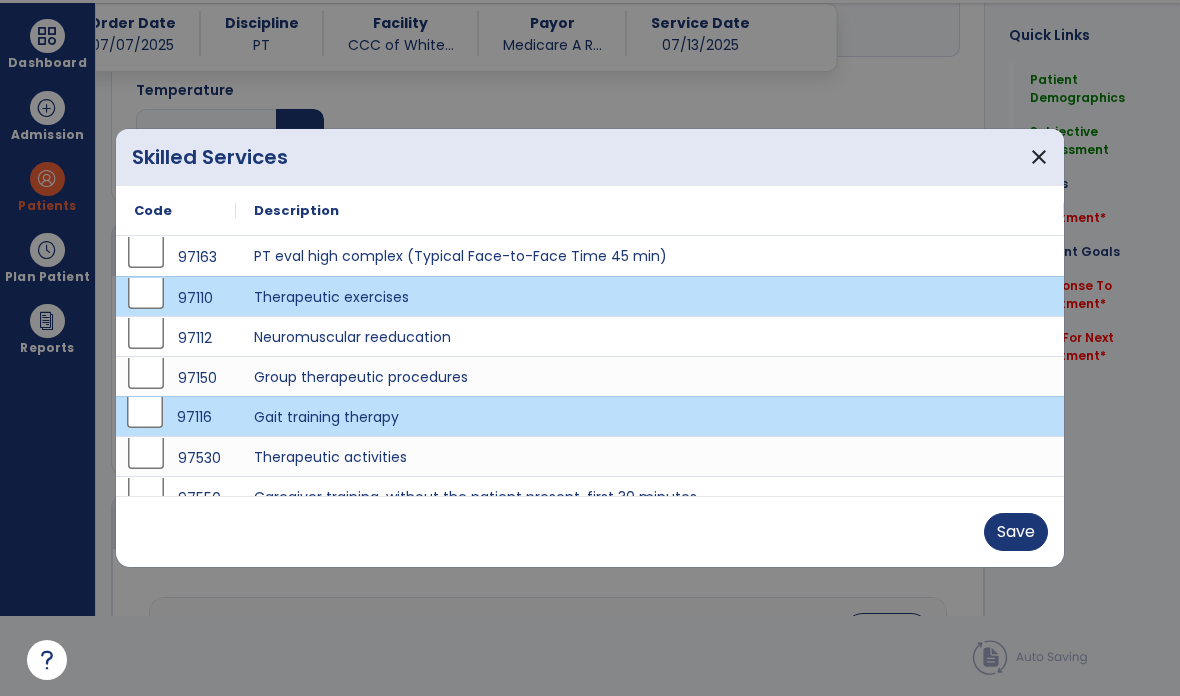 click on "Save" at bounding box center [1016, 532] 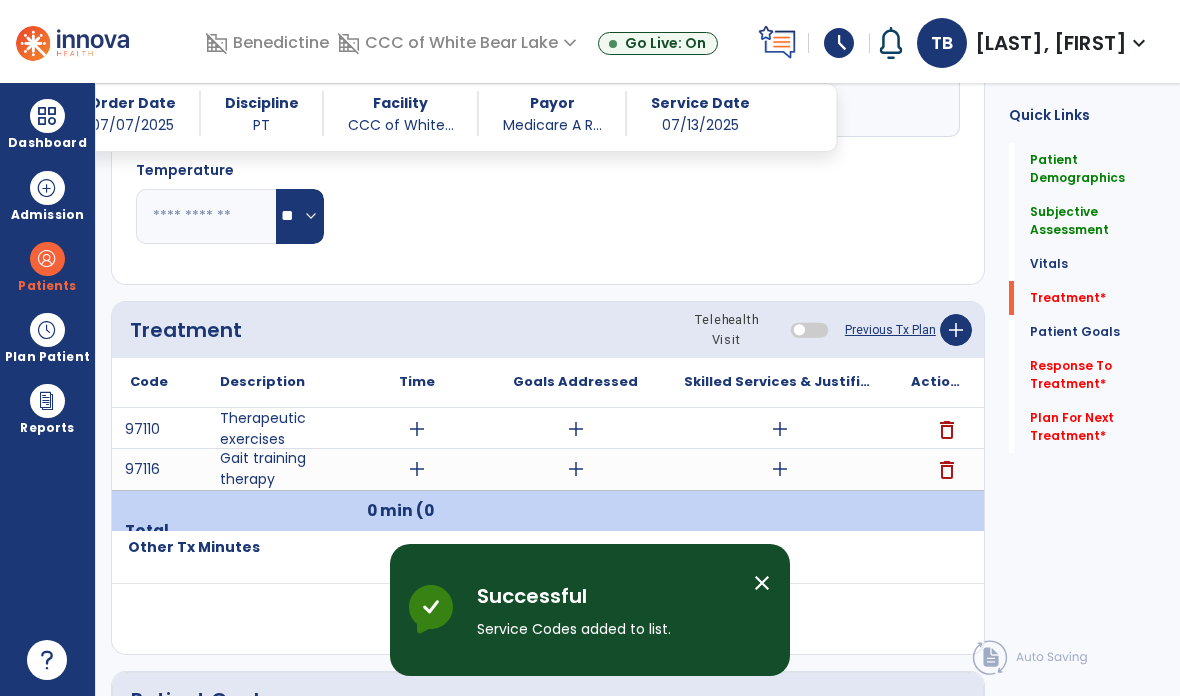 scroll, scrollTop: 80, scrollLeft: 0, axis: vertical 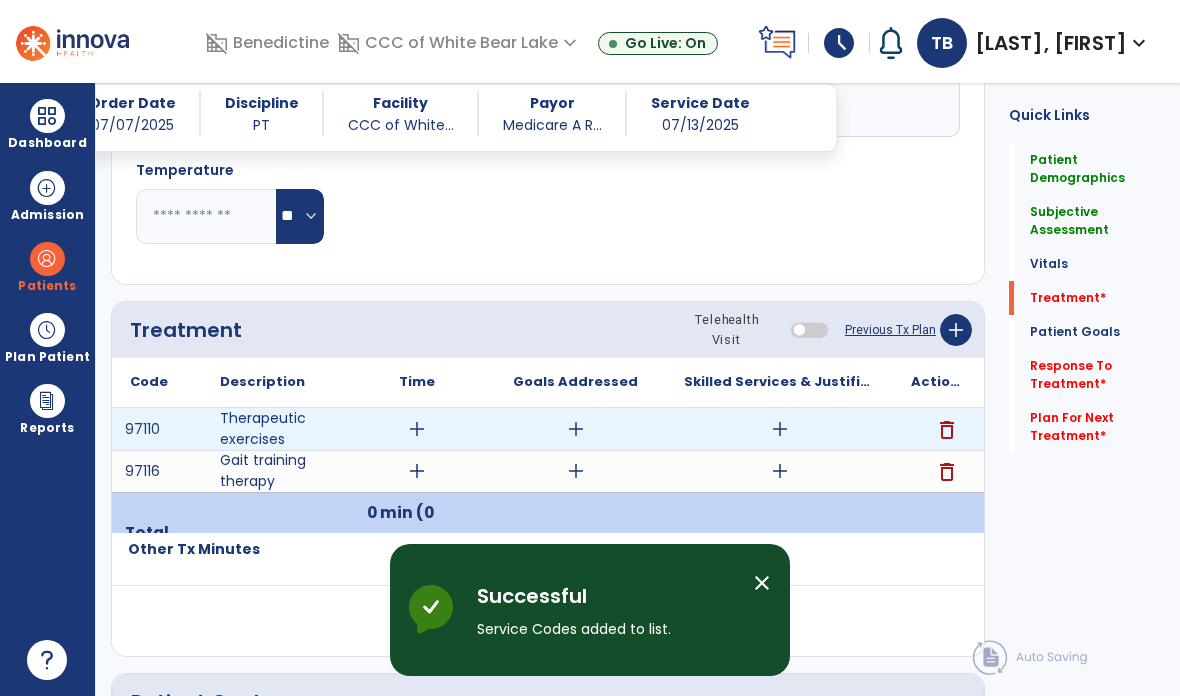 click on "add" at bounding box center [779, 429] 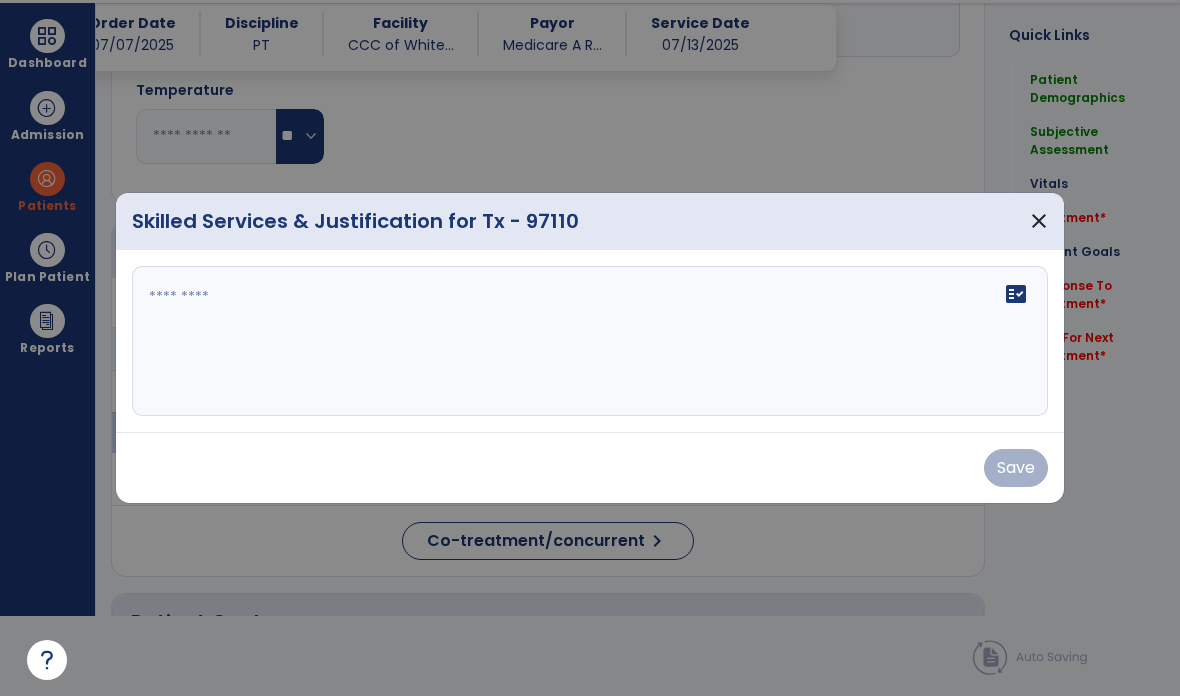 click on "fact_check" at bounding box center (590, 341) 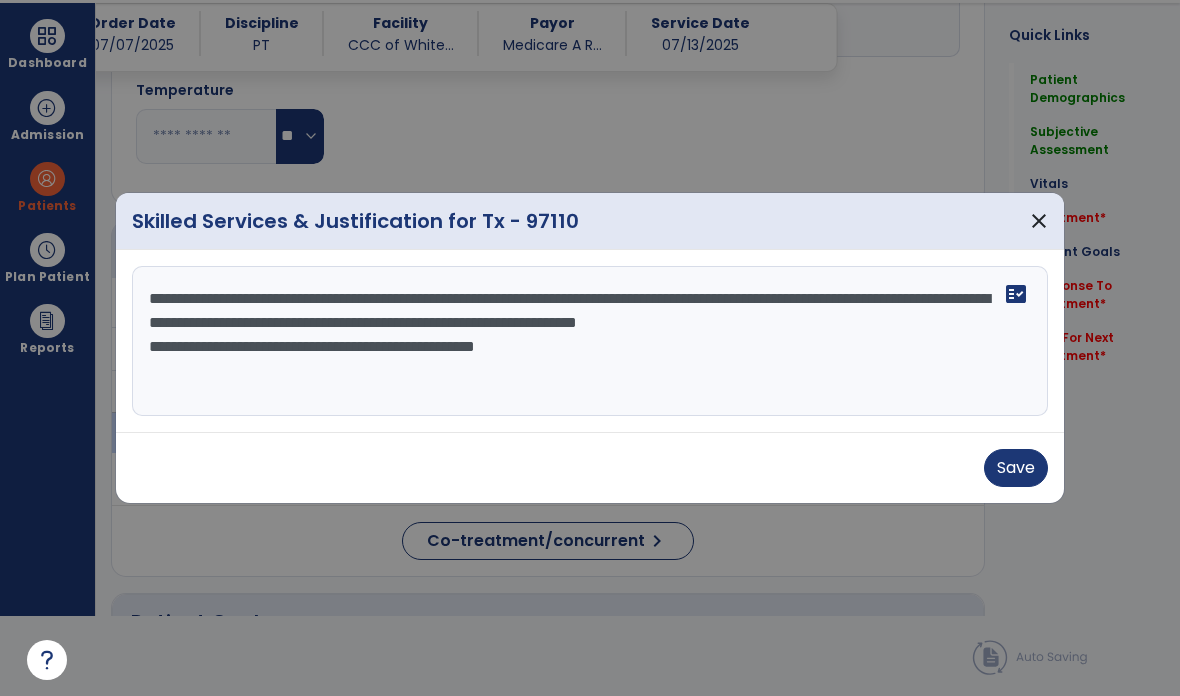 type on "**********" 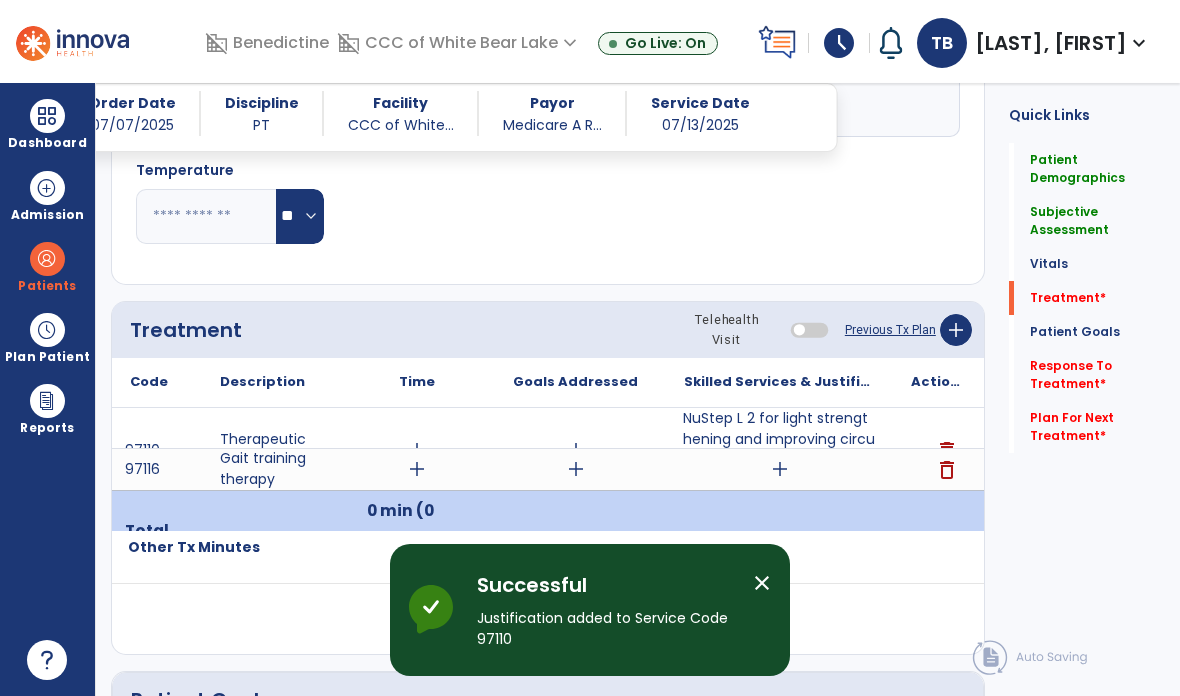 scroll, scrollTop: 80, scrollLeft: 0, axis: vertical 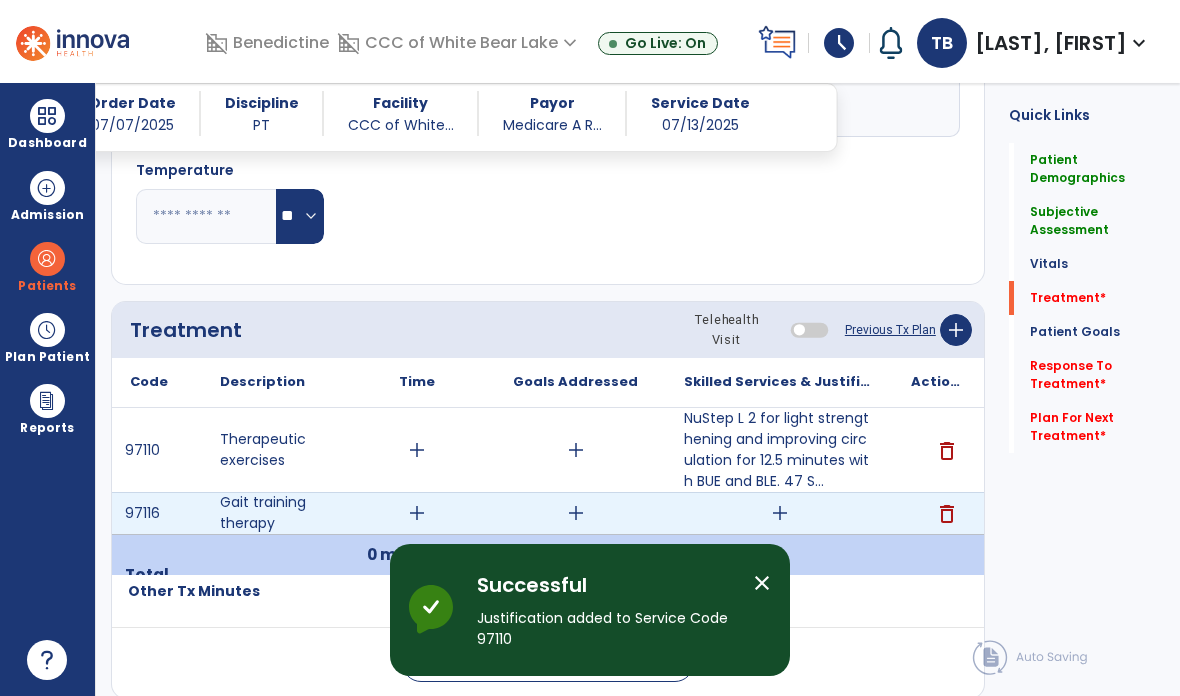 click on "add" at bounding box center (779, 513) 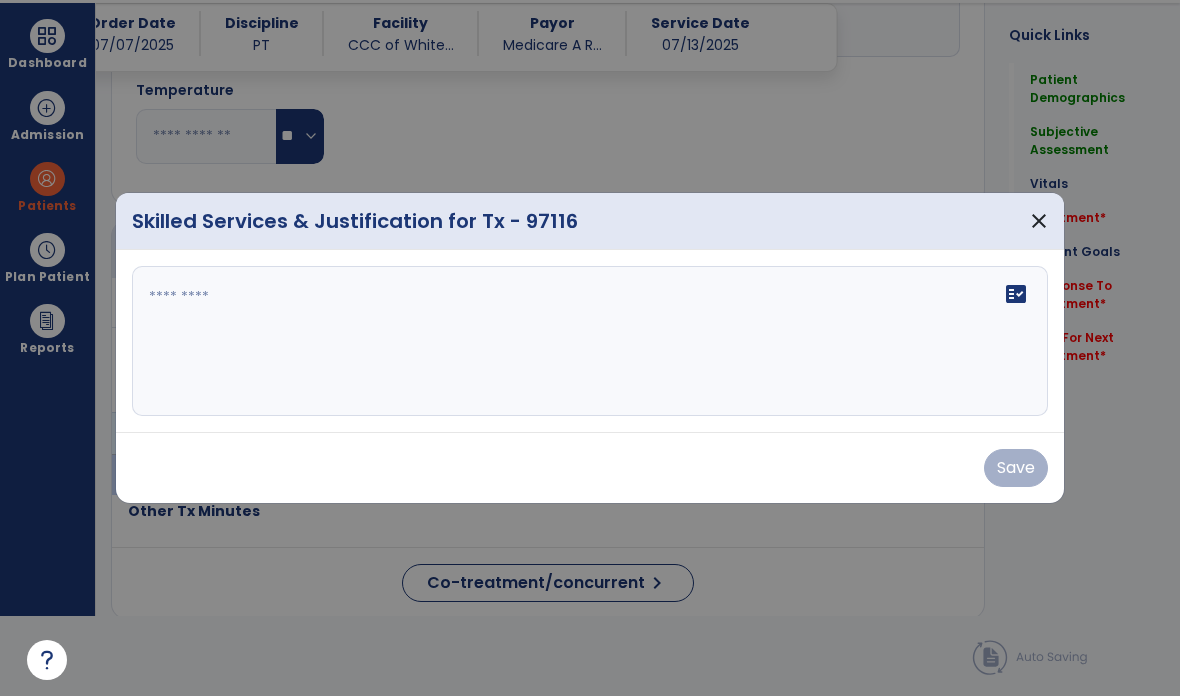 scroll, scrollTop: 0, scrollLeft: 0, axis: both 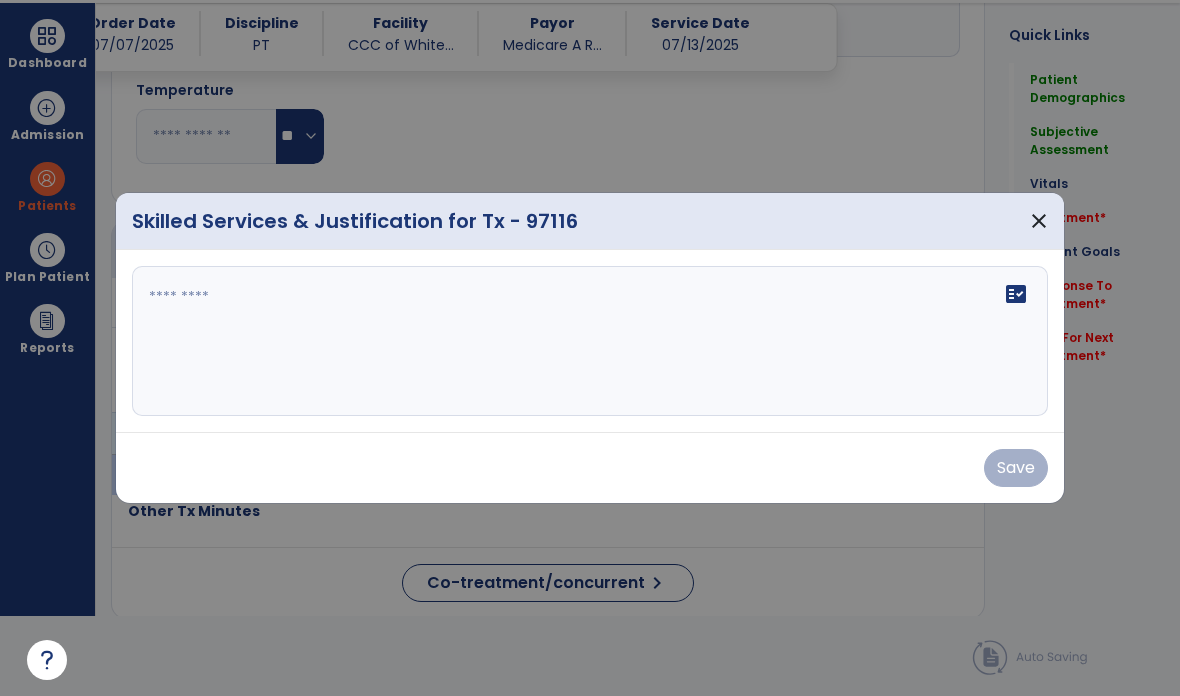 click on "fact_check" at bounding box center (590, 341) 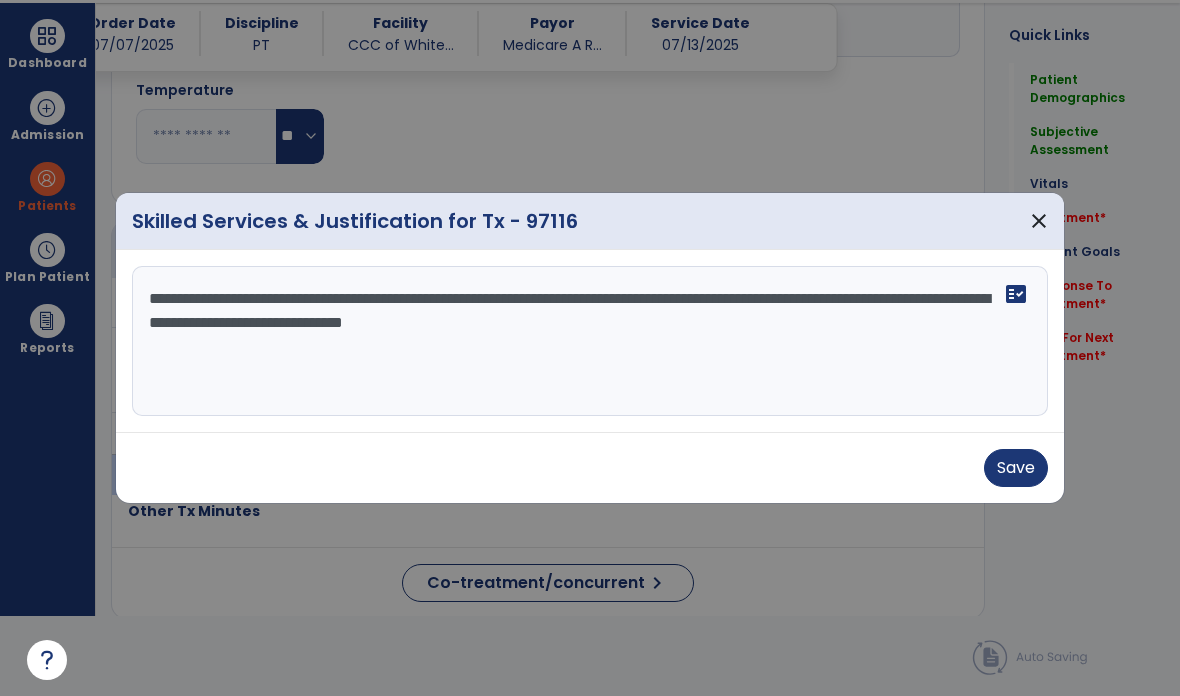 type on "**********" 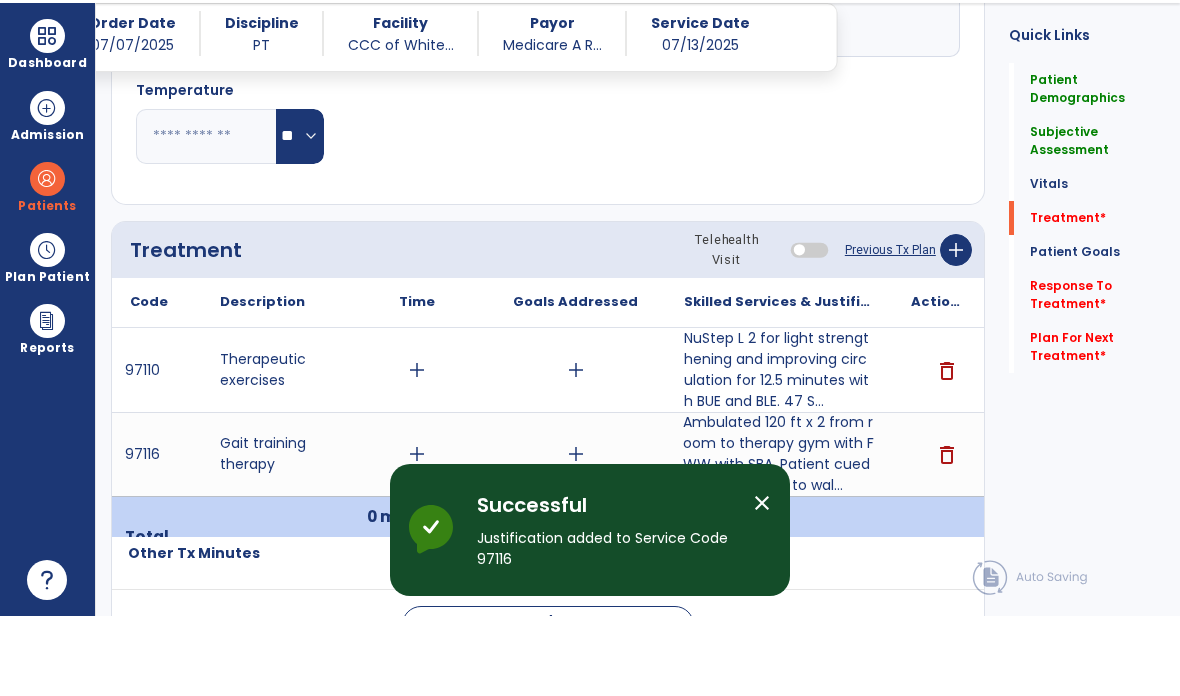 scroll, scrollTop: 80, scrollLeft: 0, axis: vertical 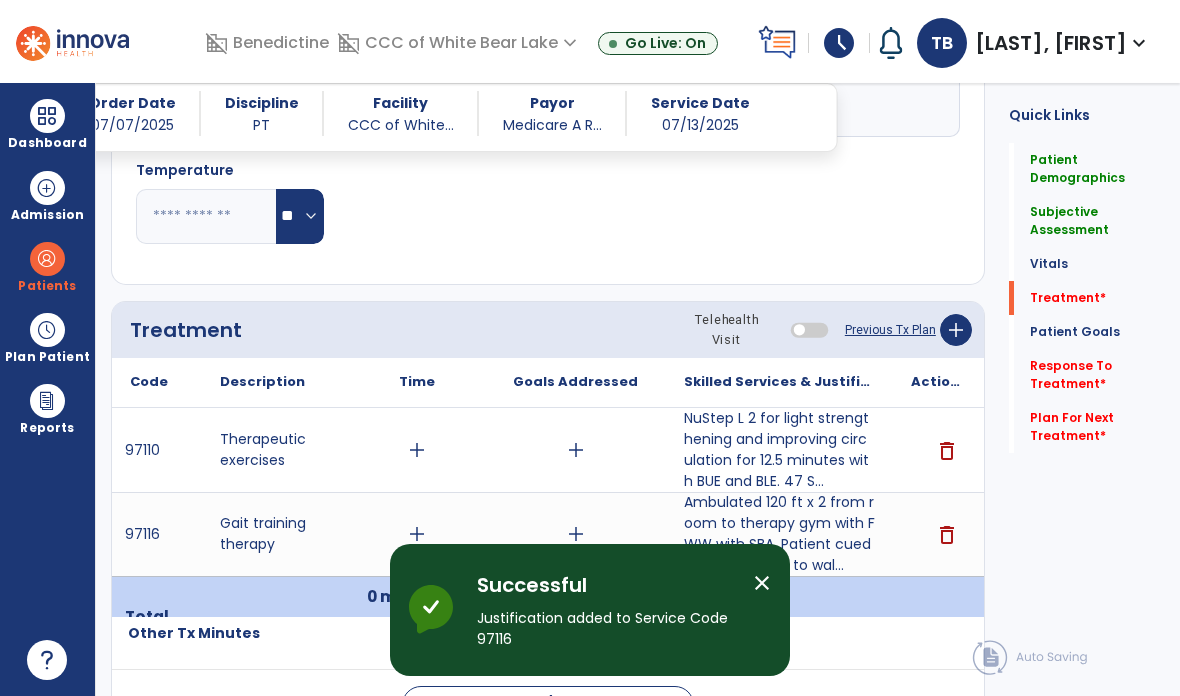 click on "add" at bounding box center [417, 534] 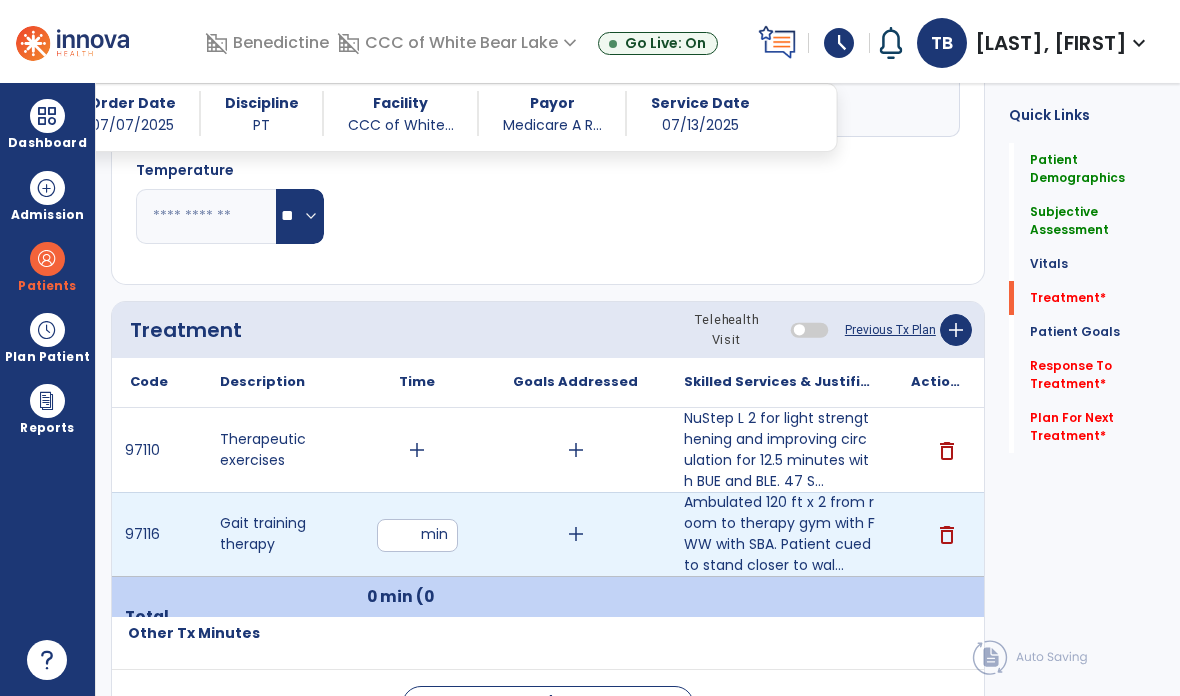 type on "*" 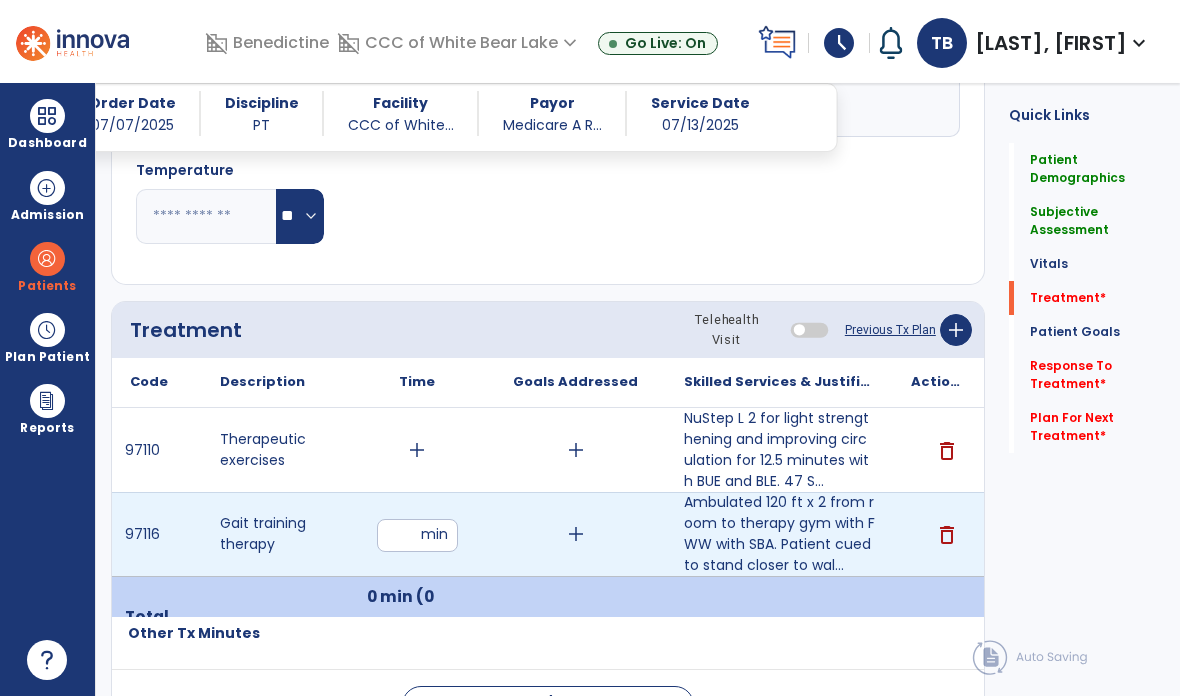 type on "*" 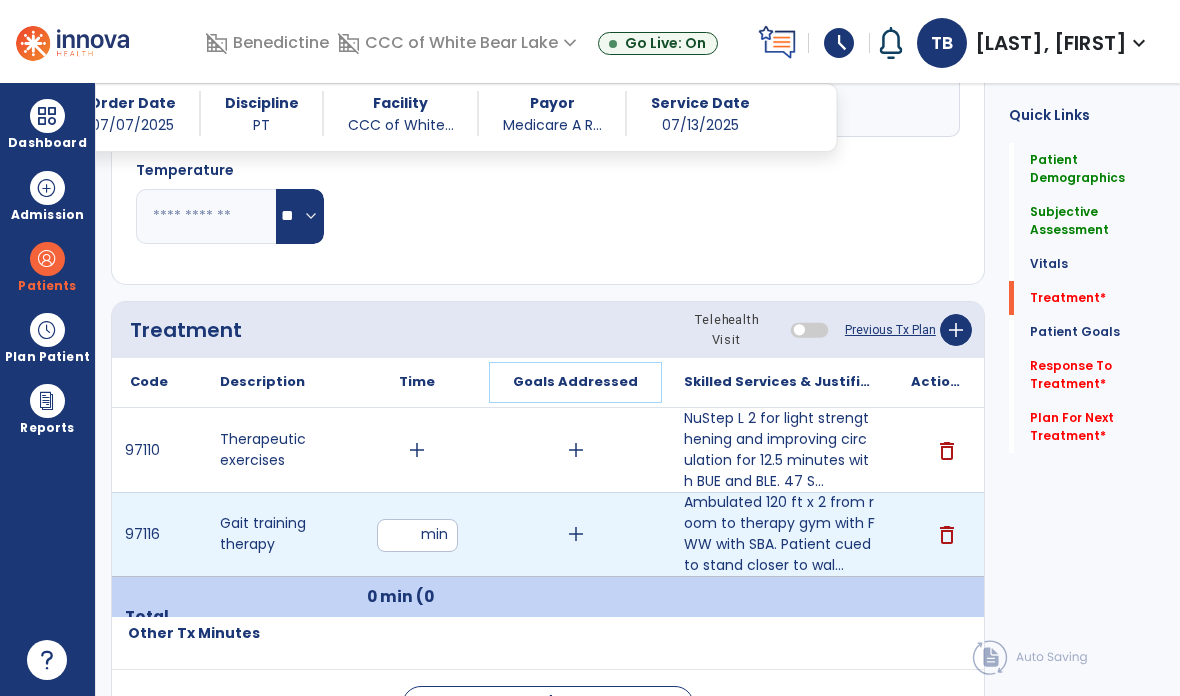 click on "Goals Addressed" at bounding box center (575, 382) 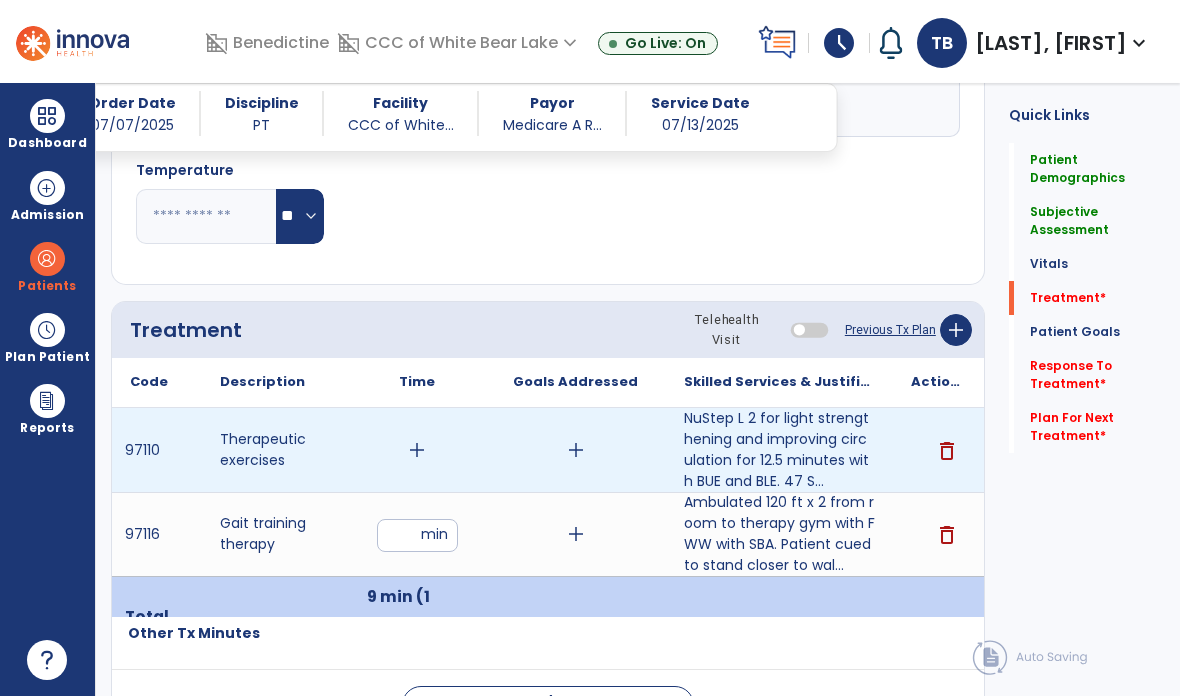 click on "add" at bounding box center [417, 450] 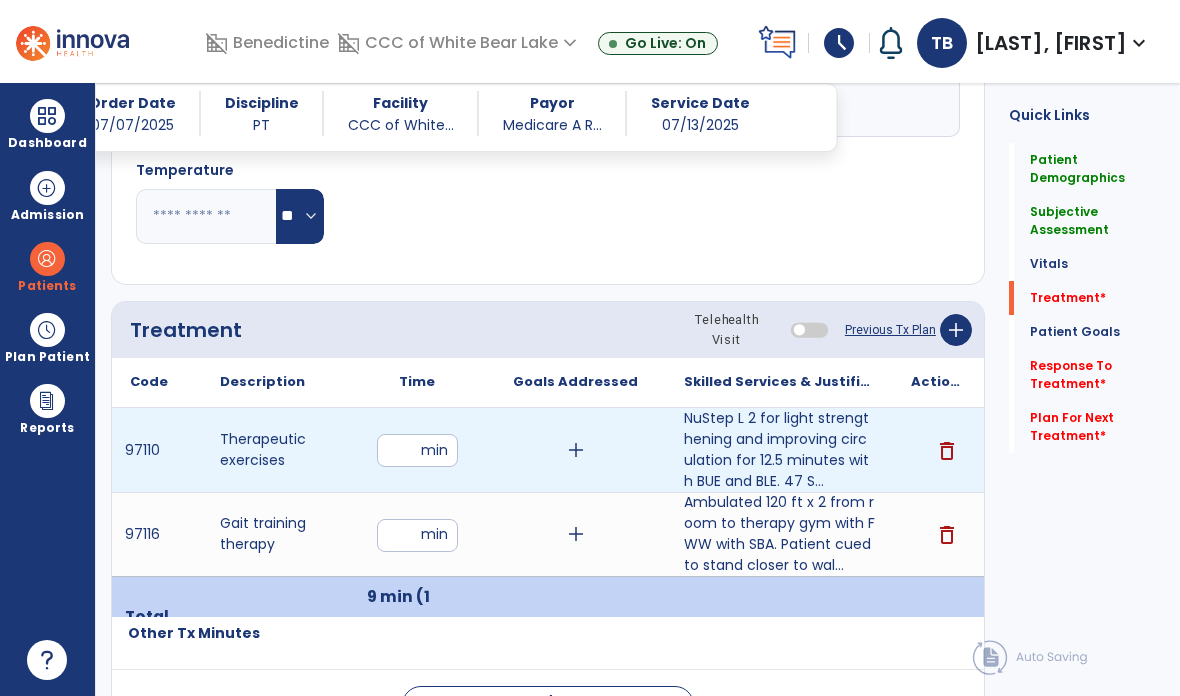 type on "**" 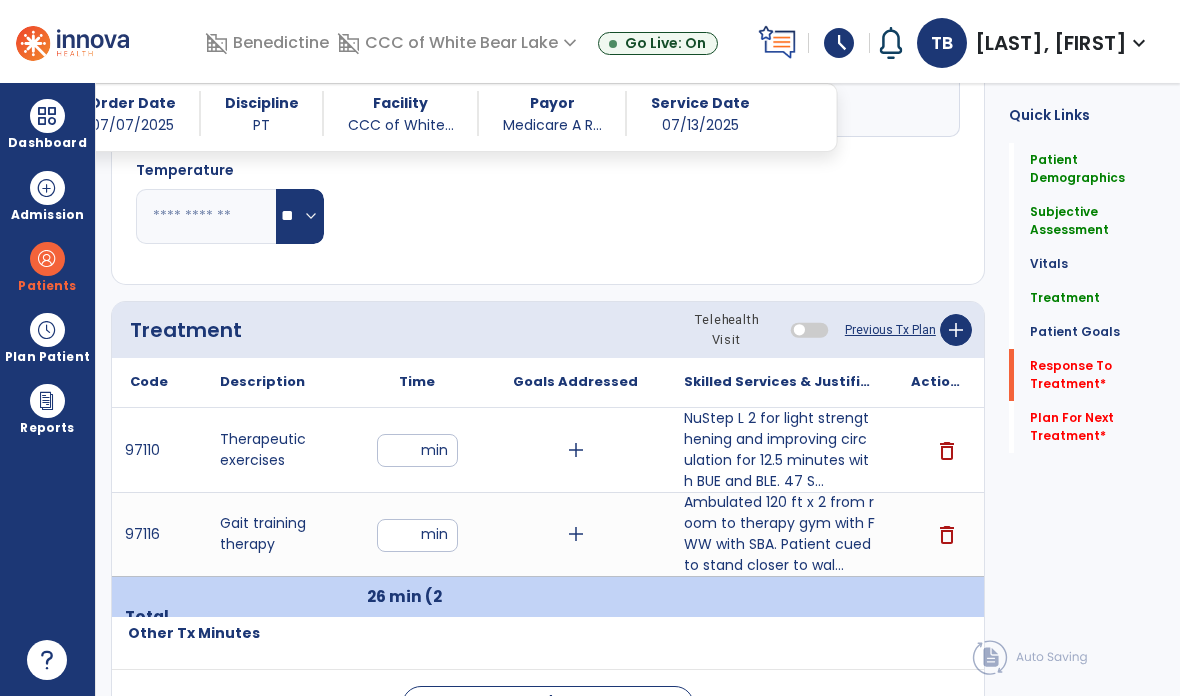 click on "Response To Treatment   *  Response To Treatment   *" 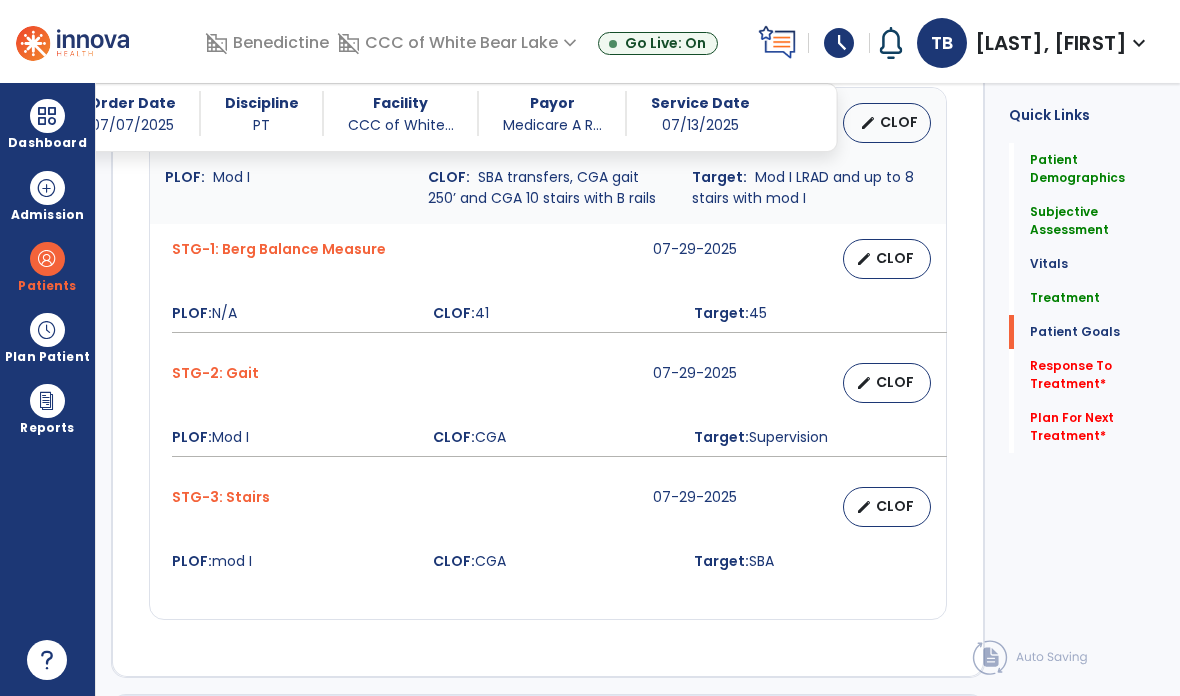 scroll, scrollTop: 2155, scrollLeft: 0, axis: vertical 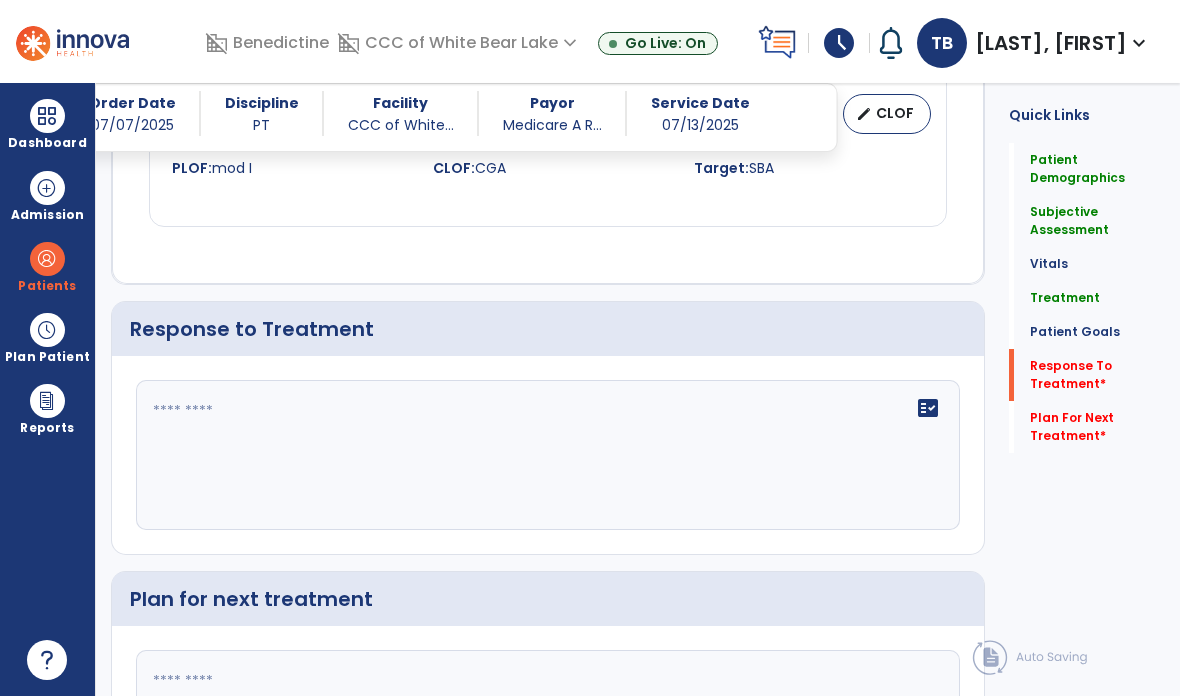 click on "fact_check" 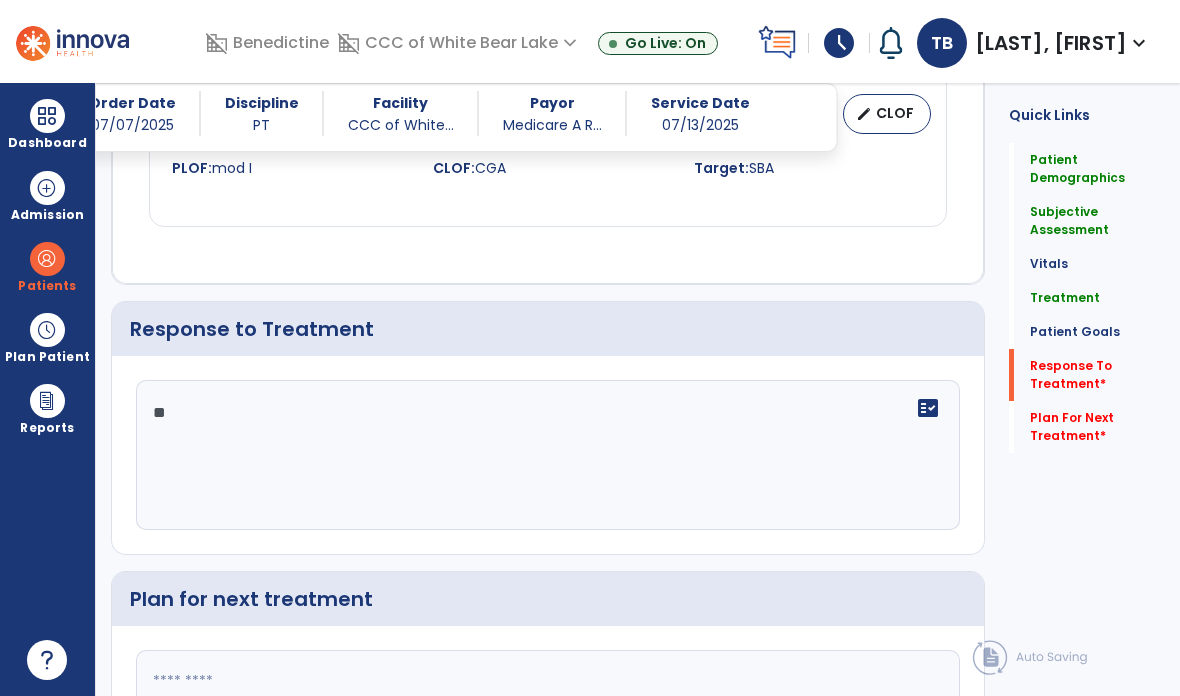 type on "*" 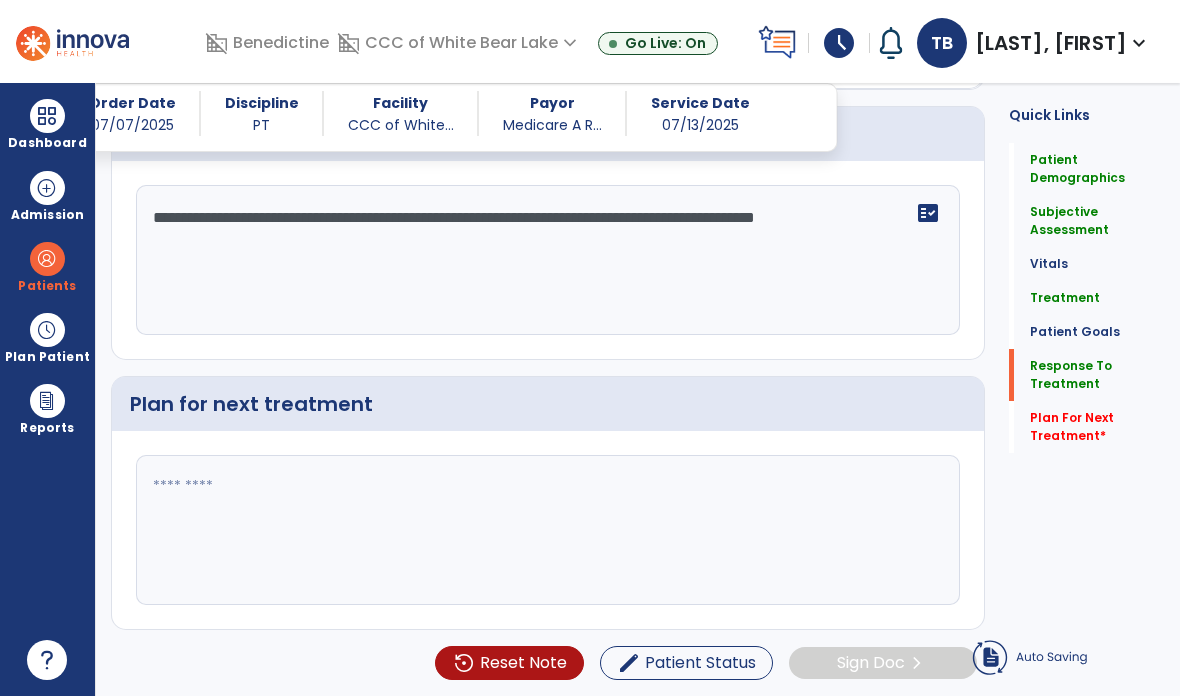 scroll, scrollTop: 2183, scrollLeft: 0, axis: vertical 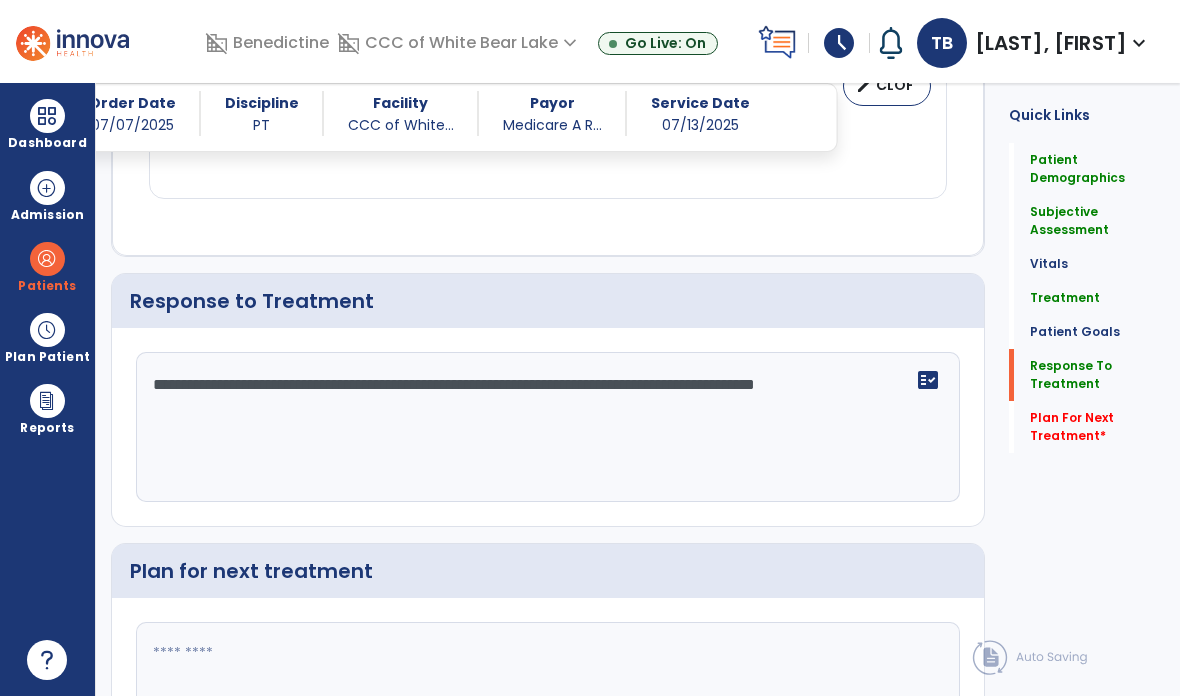 type on "**********" 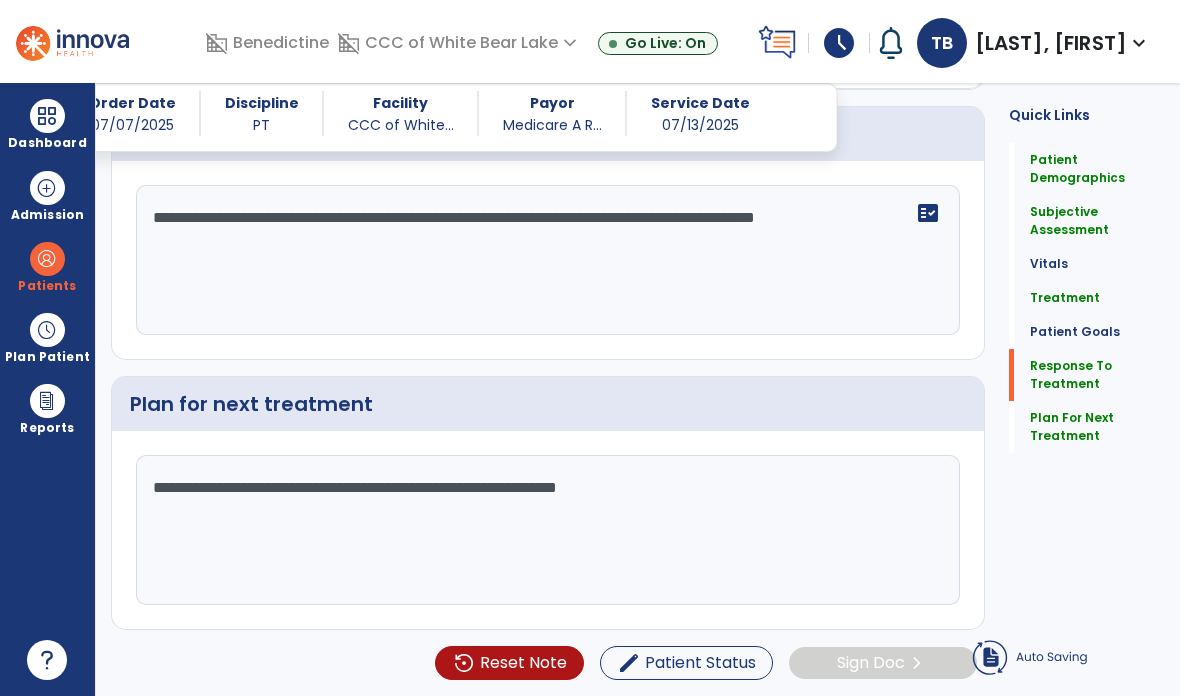 scroll, scrollTop: 2183, scrollLeft: 0, axis: vertical 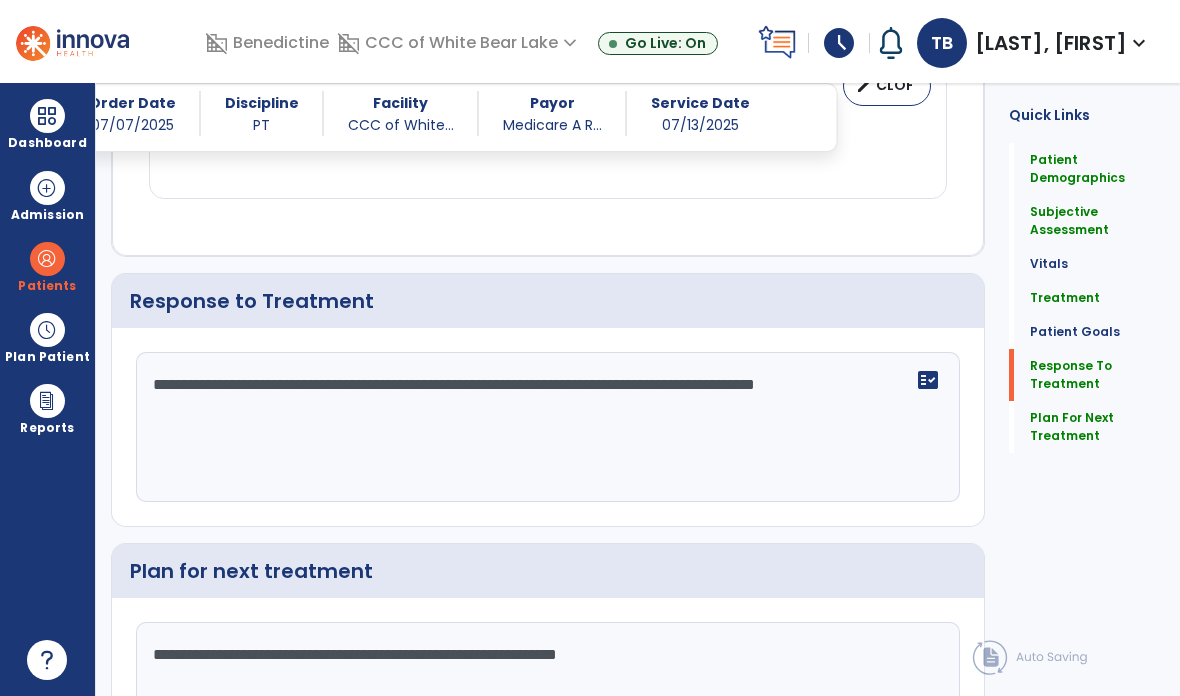 type on "**********" 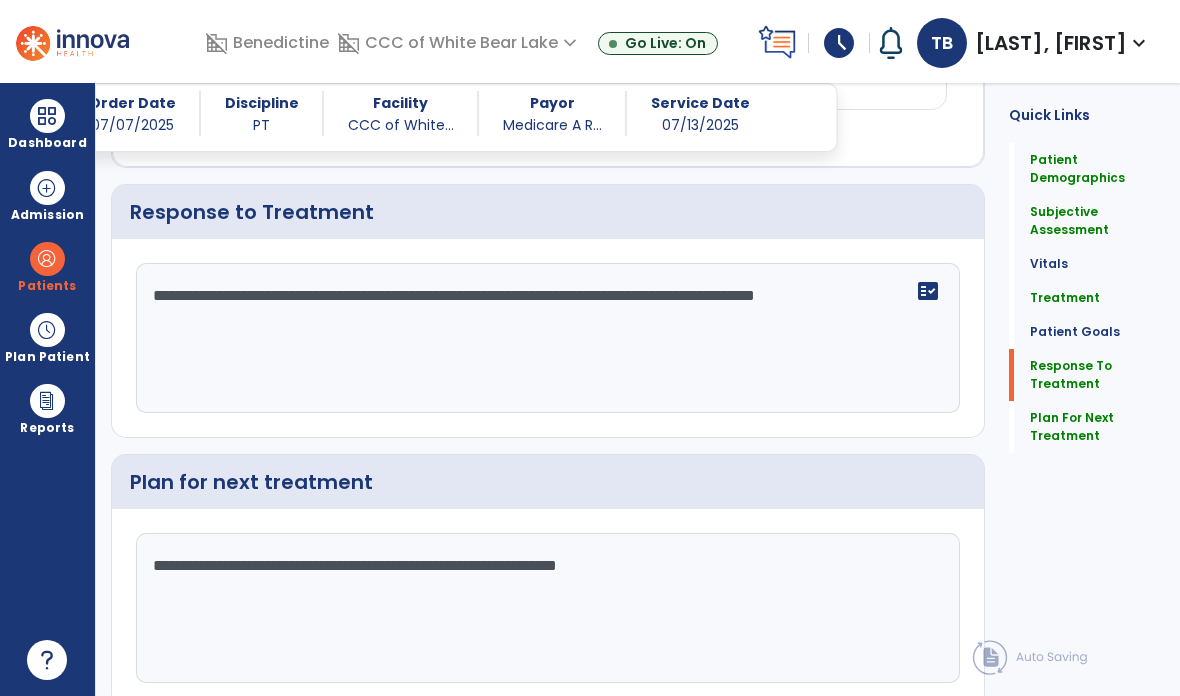 scroll, scrollTop: 2271, scrollLeft: 0, axis: vertical 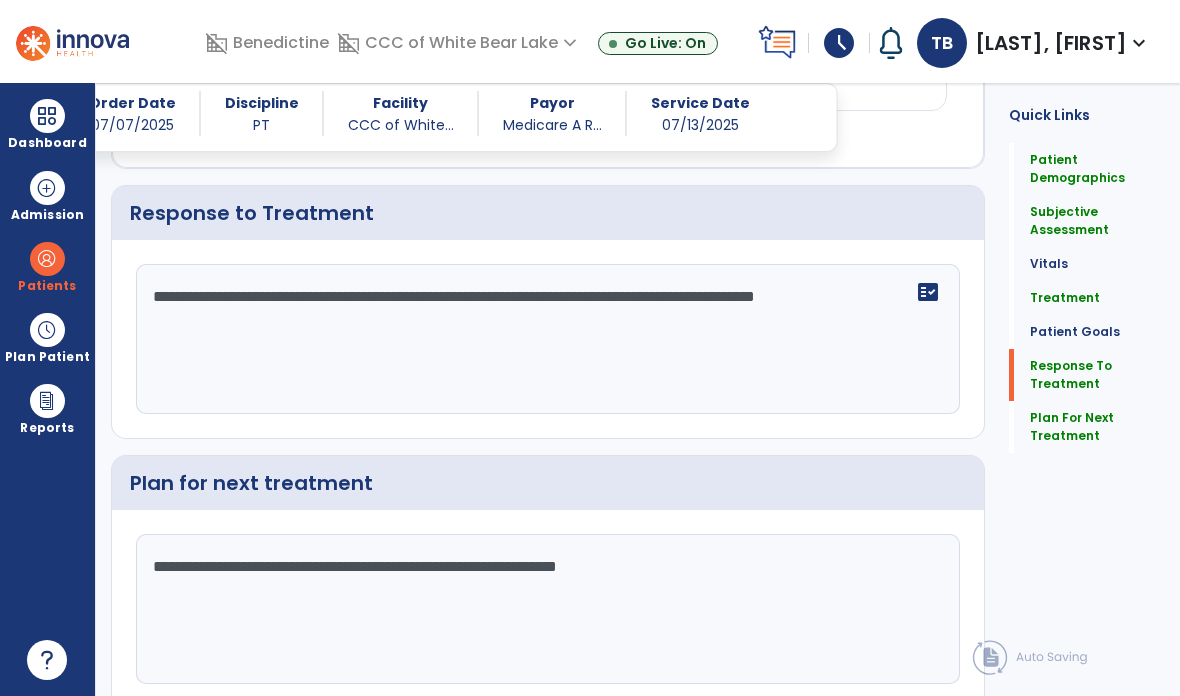 click on "chevron_right" 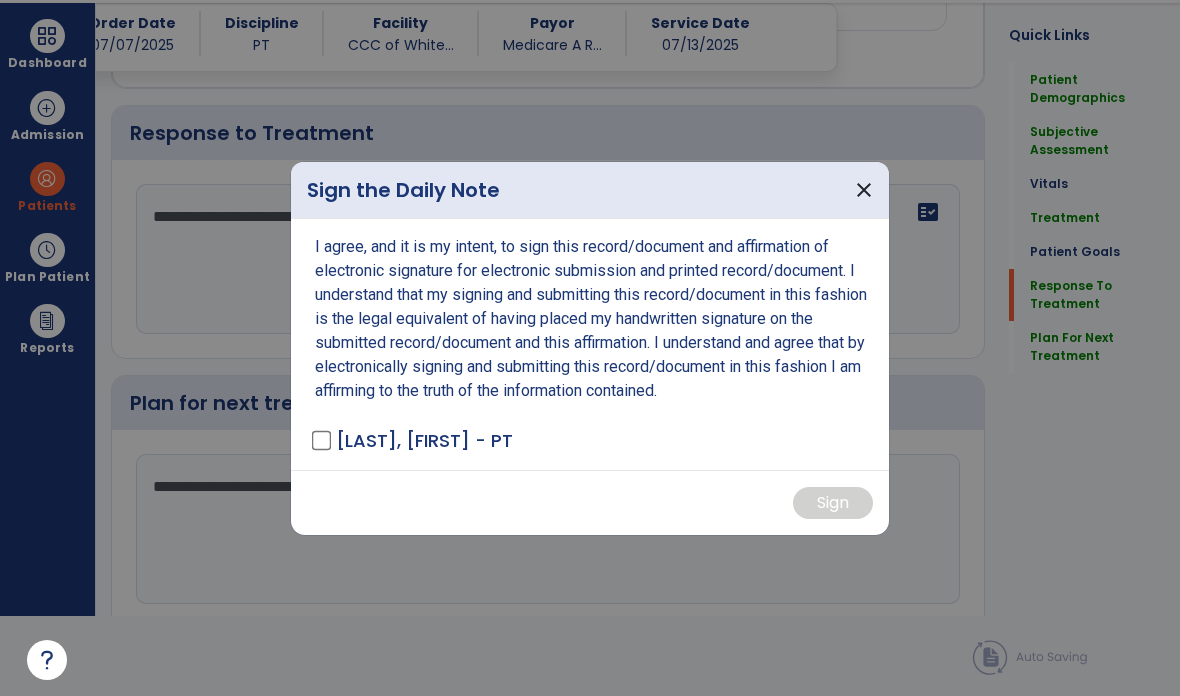 scroll, scrollTop: 0, scrollLeft: 0, axis: both 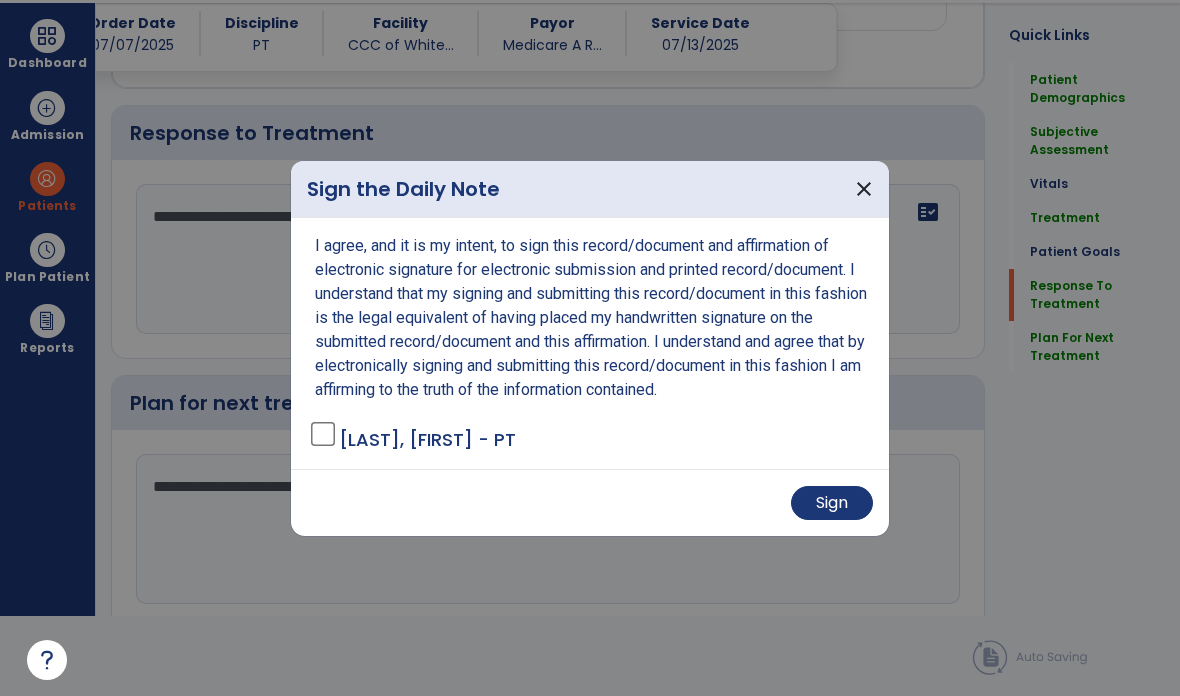 click on "Sign" at bounding box center (590, 502) 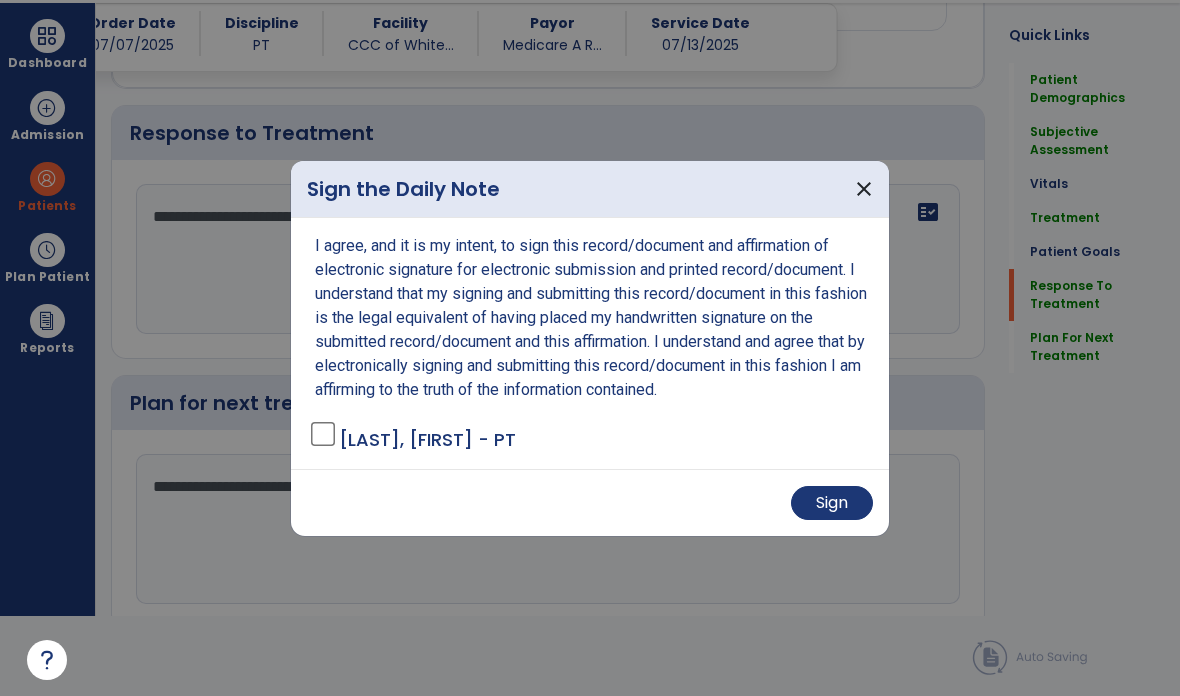 click on "Sign" at bounding box center [832, 503] 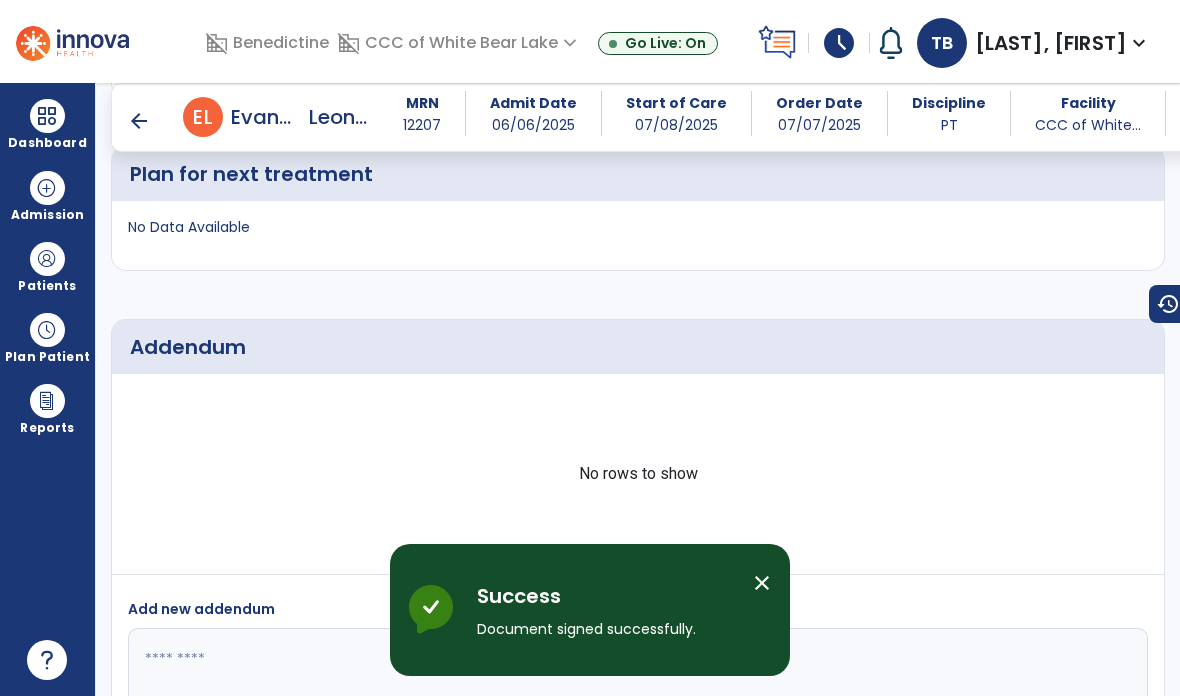 scroll, scrollTop: 80, scrollLeft: 0, axis: vertical 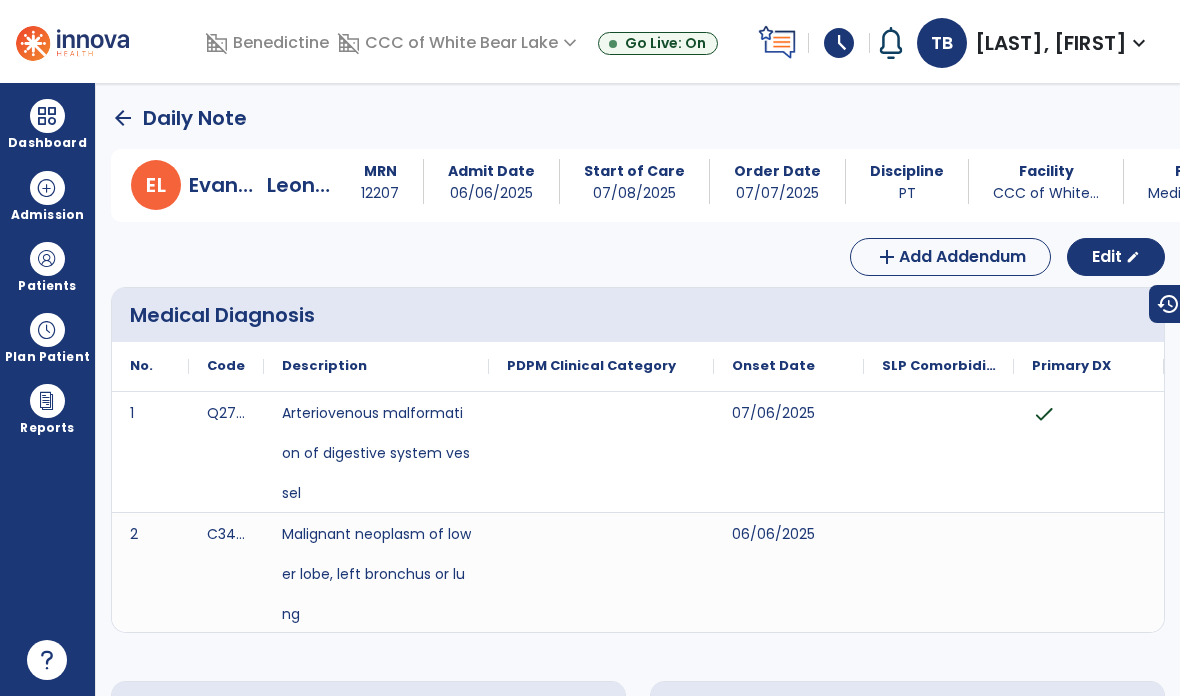 click on "arrow_back" 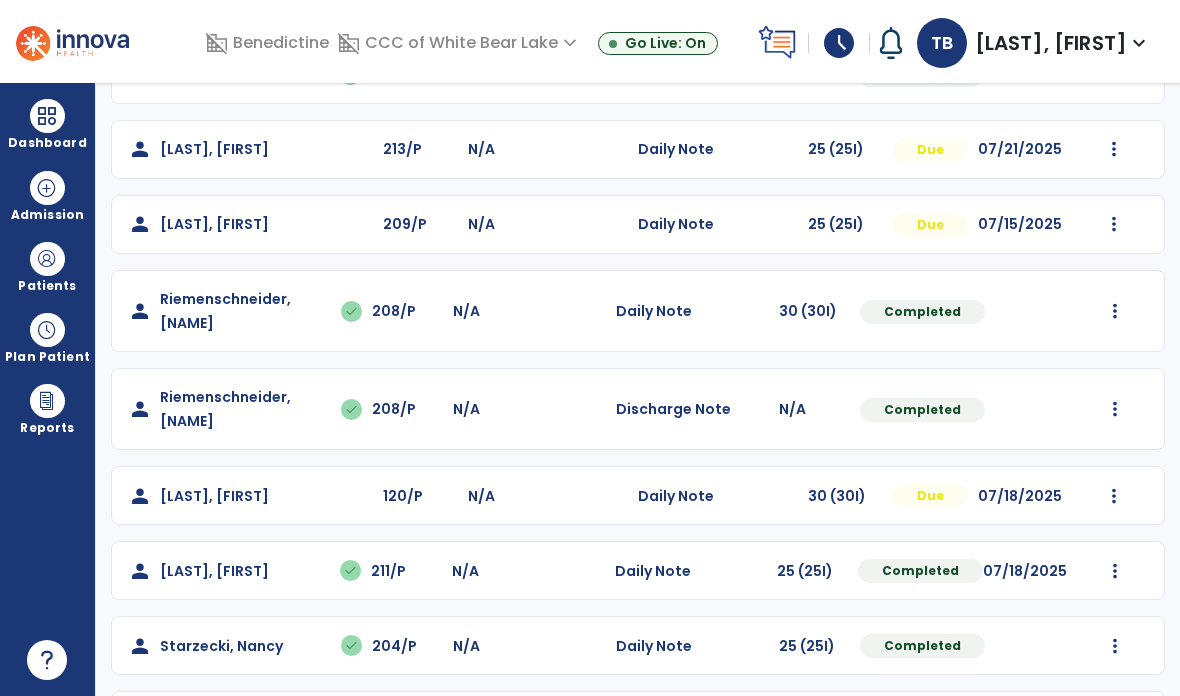 scroll, scrollTop: 763, scrollLeft: 0, axis: vertical 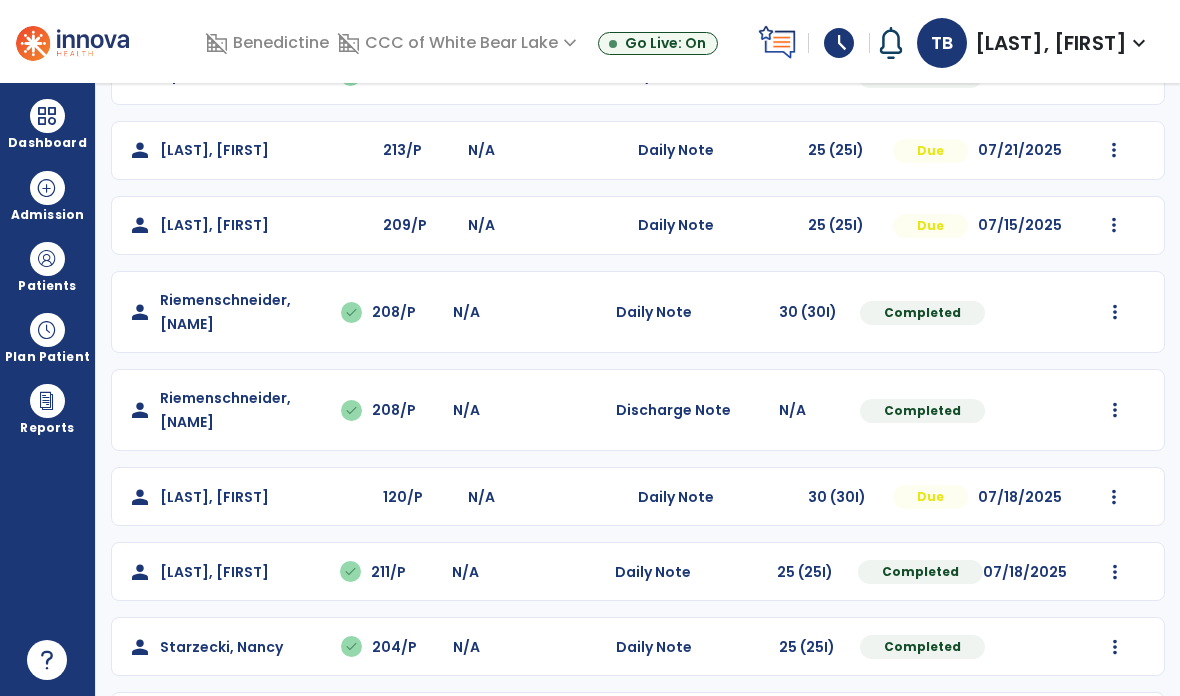 click at bounding box center [1115, -451] 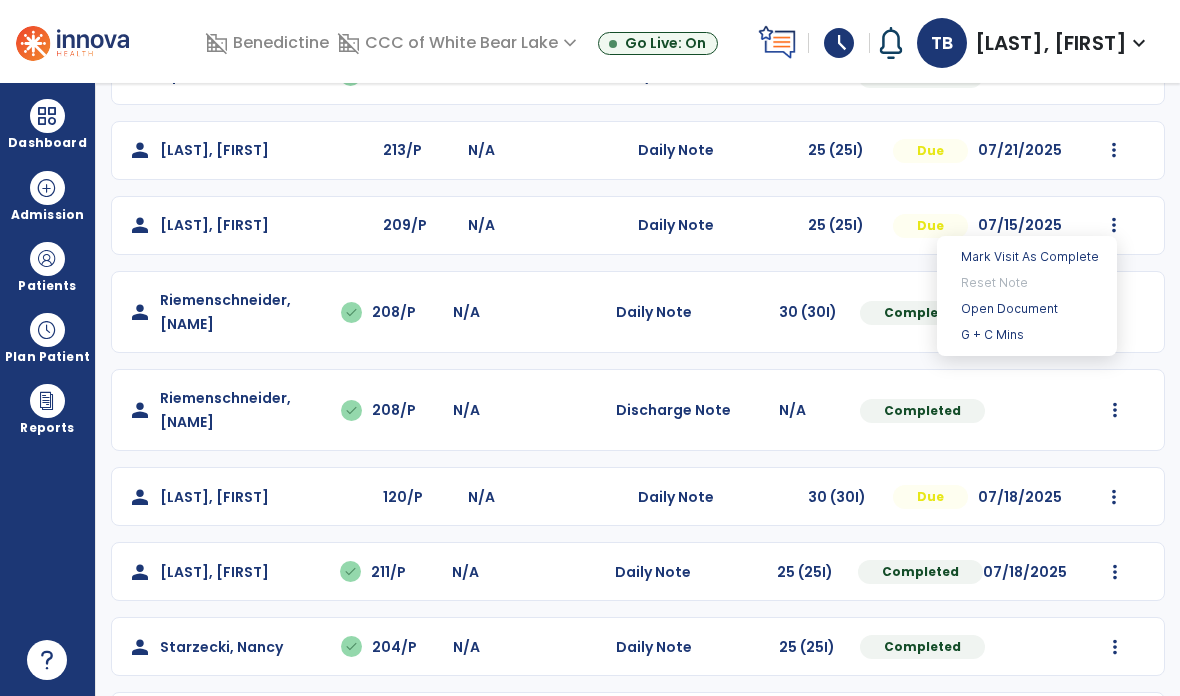 click on "Open Document" at bounding box center (1027, 309) 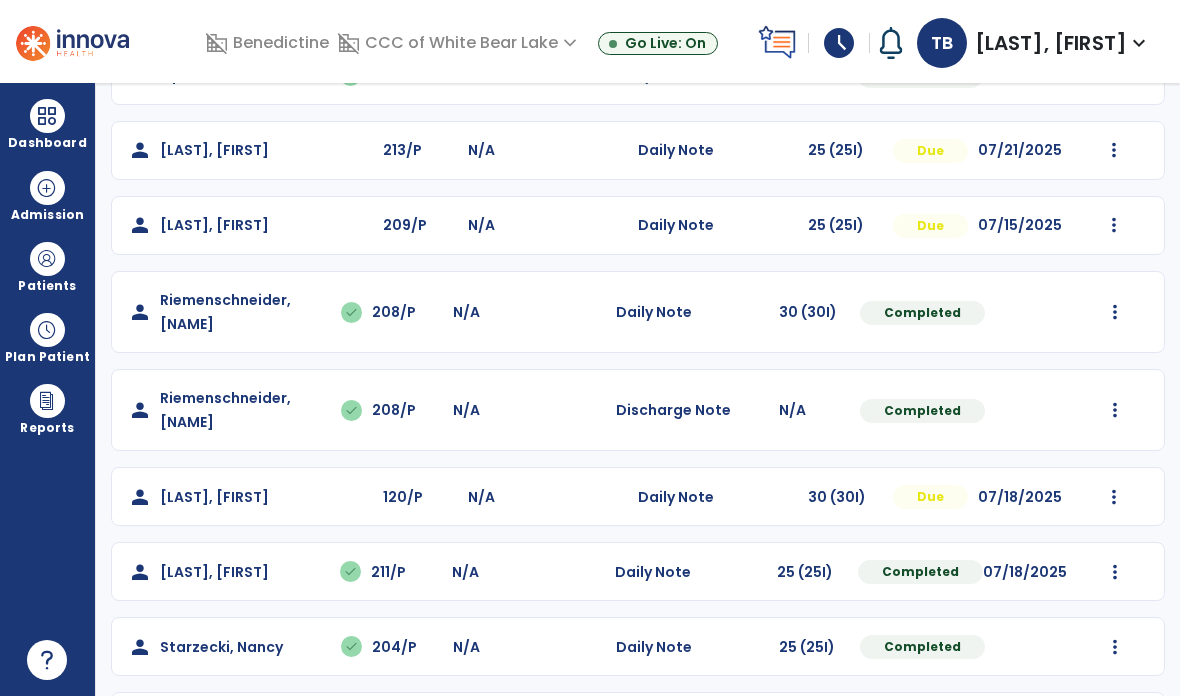 scroll, scrollTop: 0, scrollLeft: 0, axis: both 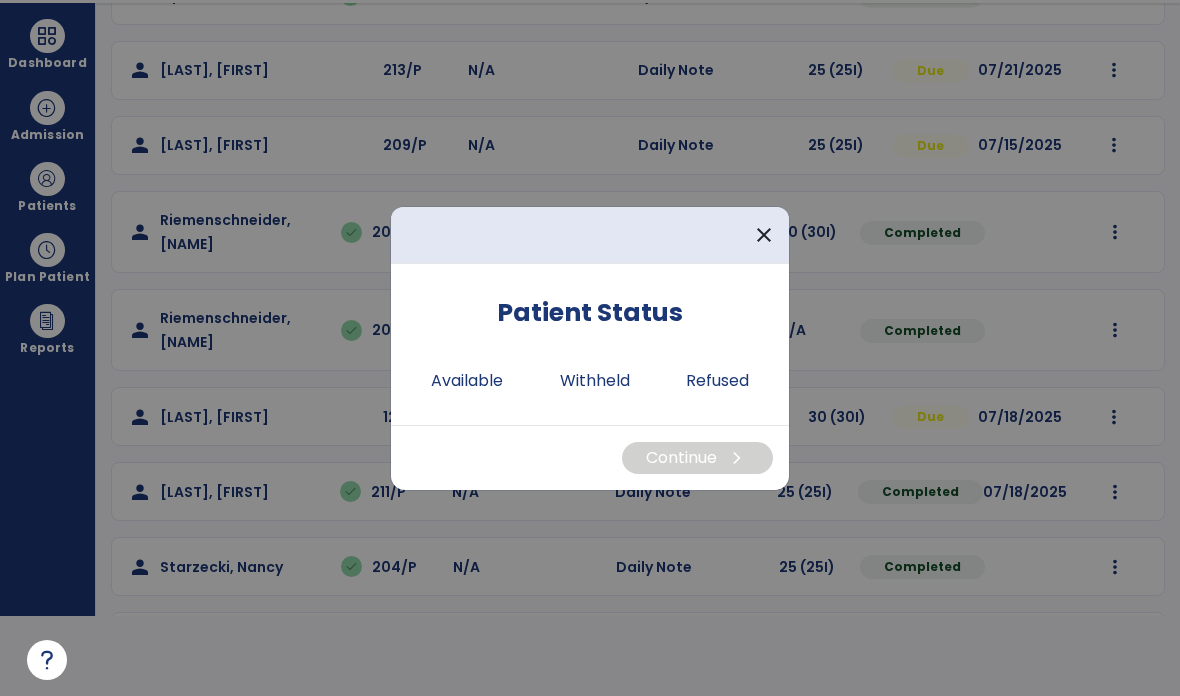 click on "Available" at bounding box center (467, 381) 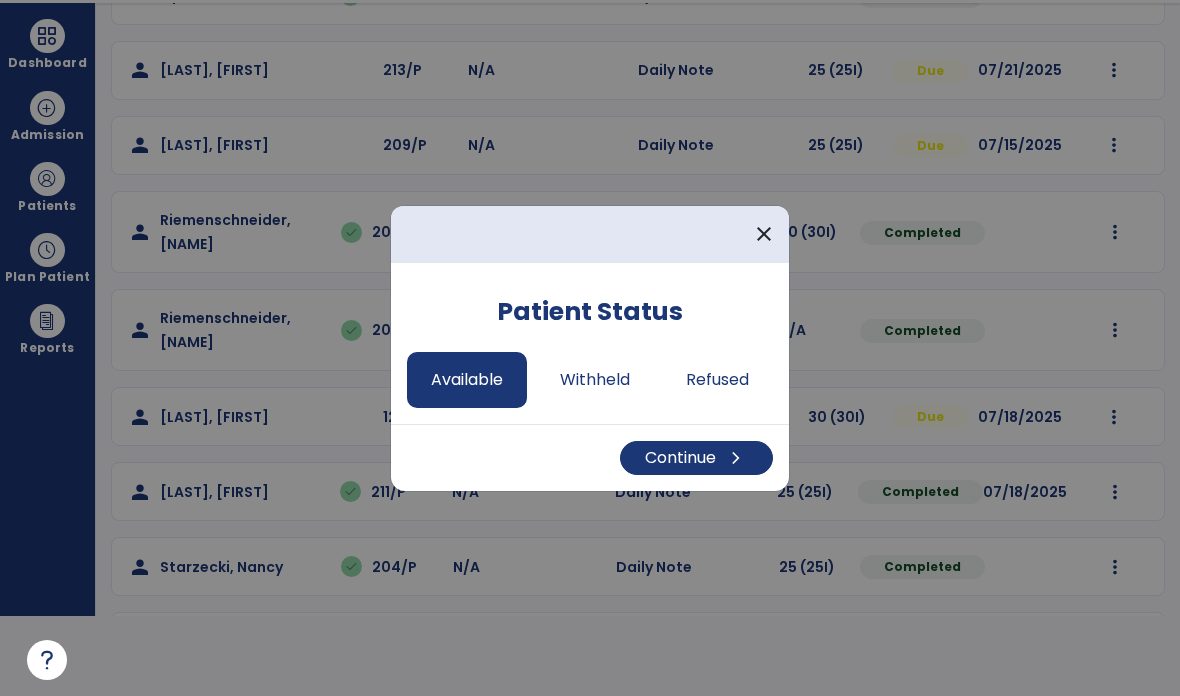 click on "Continue   chevron_right" at bounding box center [696, 458] 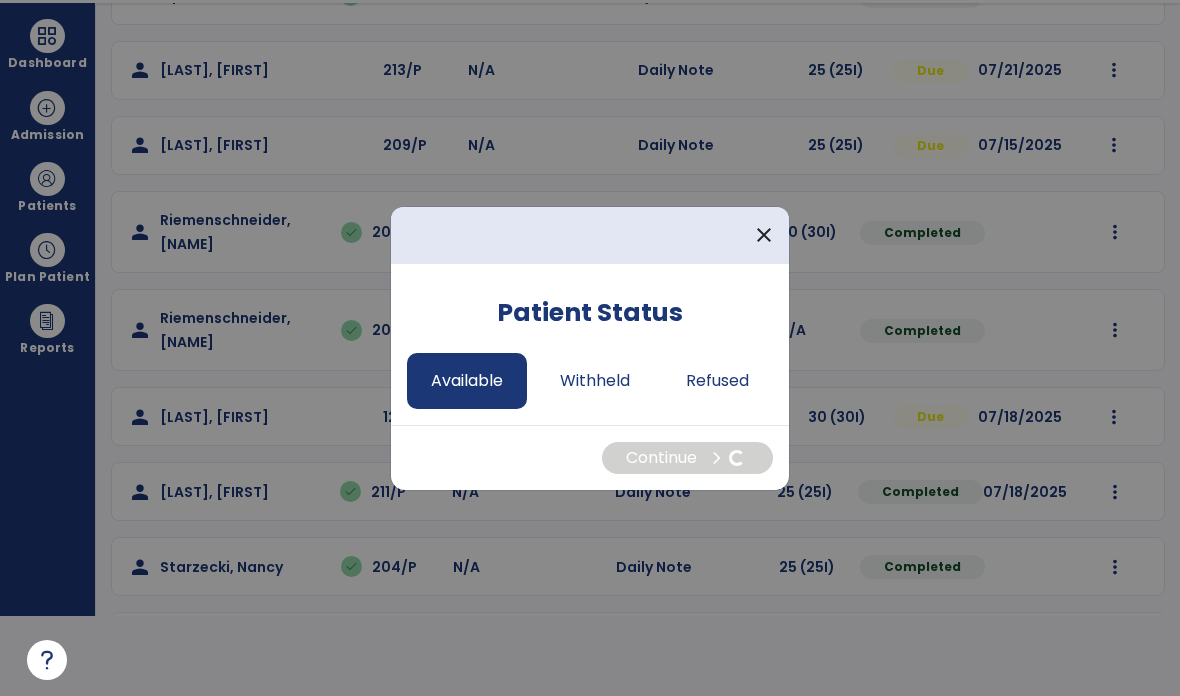 select on "*" 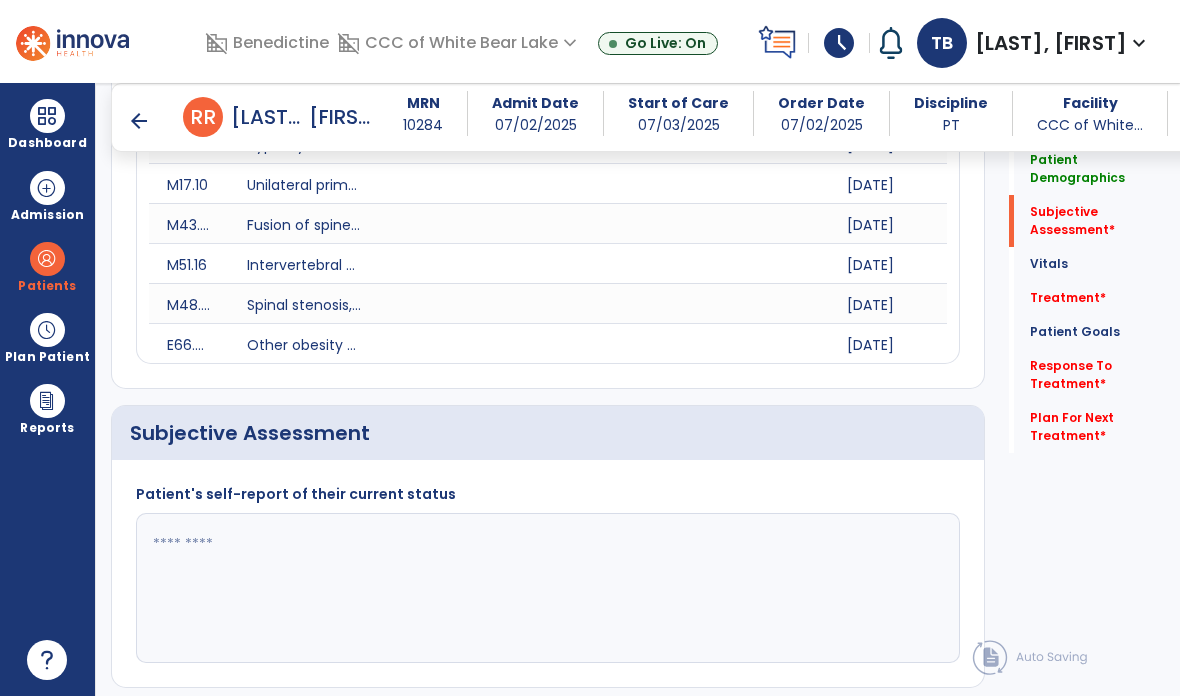 scroll, scrollTop: 80, scrollLeft: 0, axis: vertical 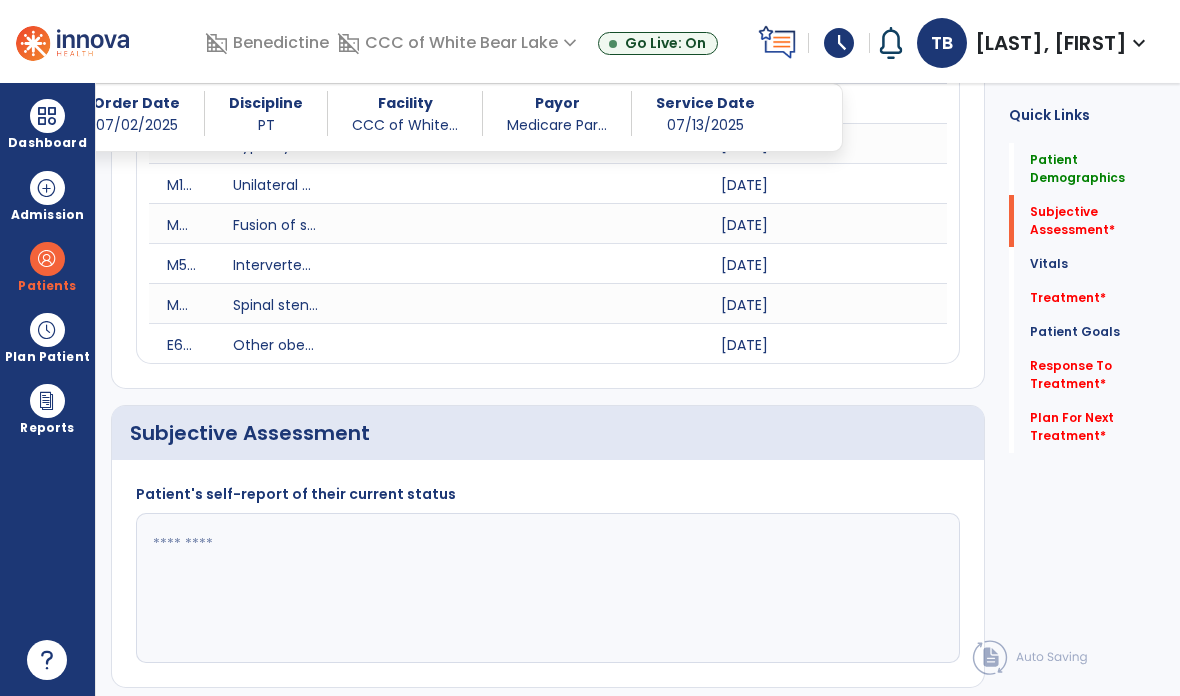 click 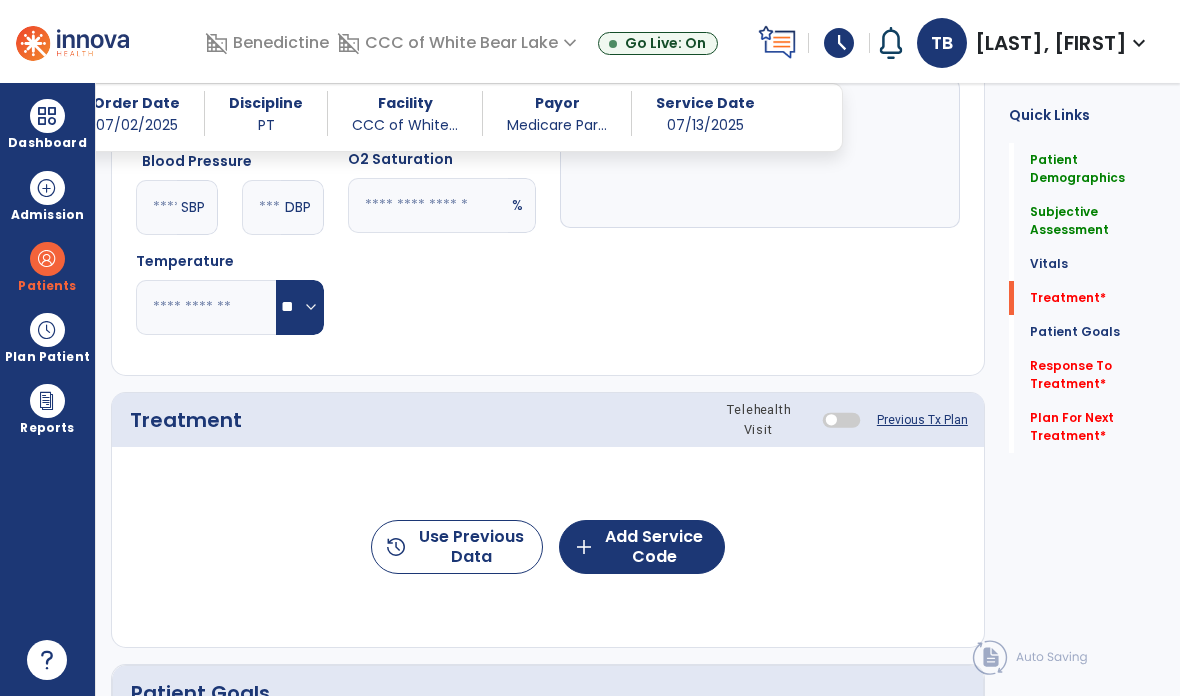 scroll, scrollTop: 1569, scrollLeft: 0, axis: vertical 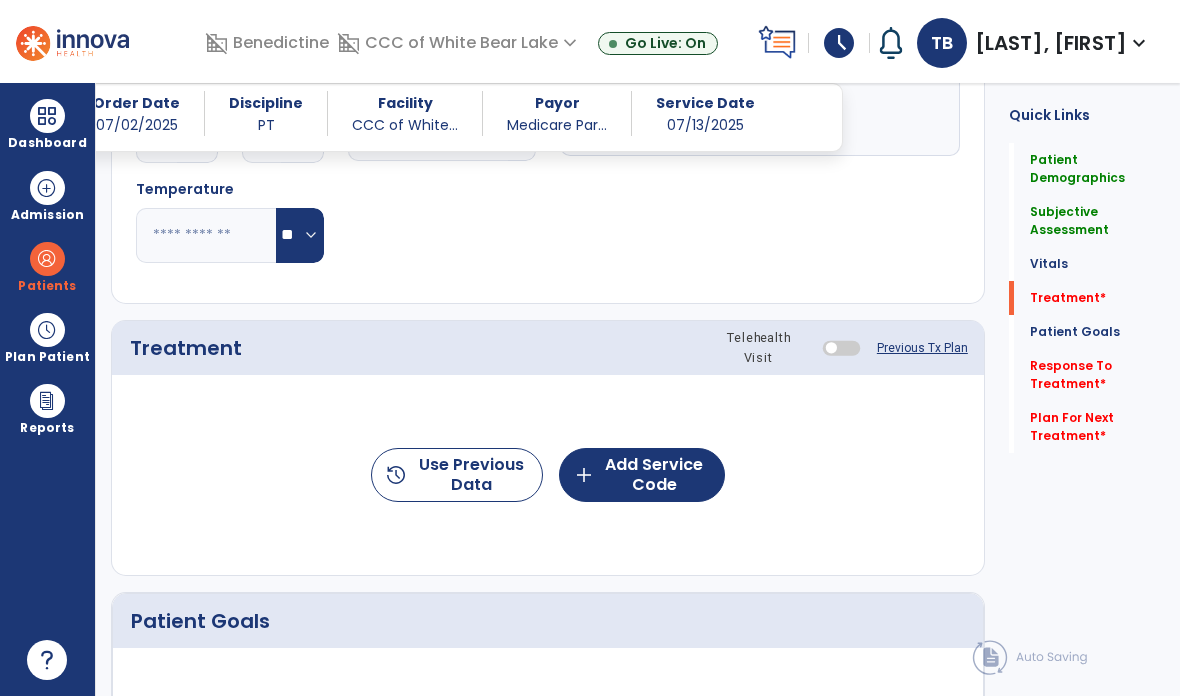 type on "**********" 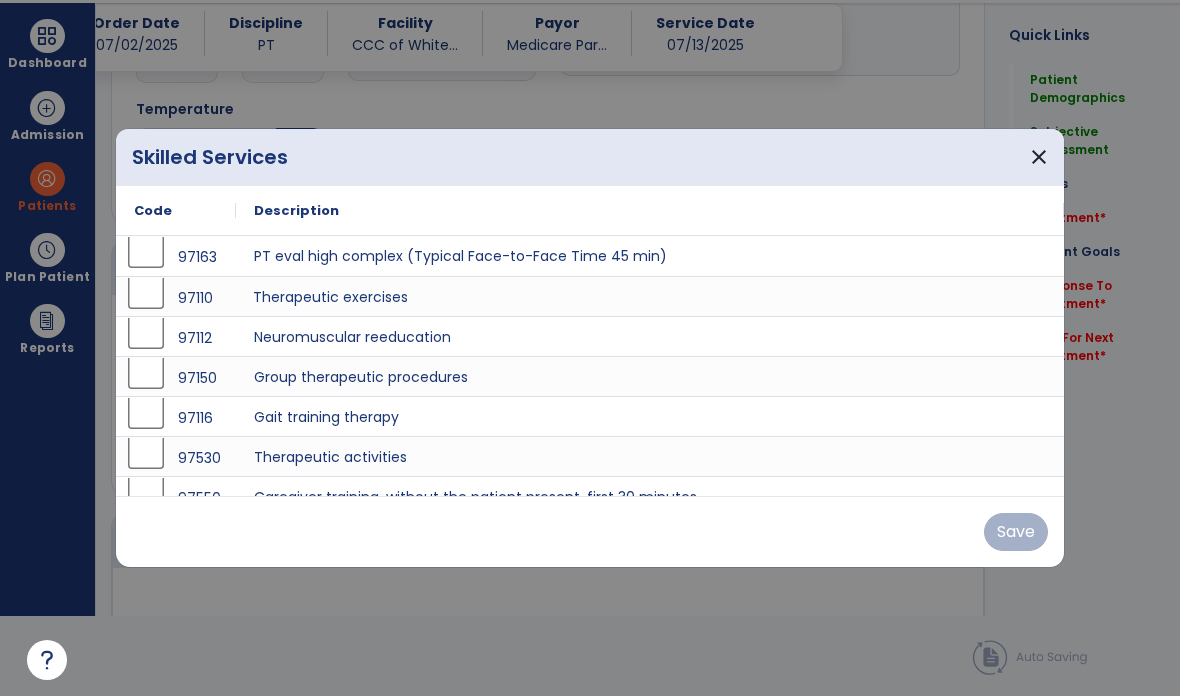 click on "Therapeutic exercises" at bounding box center (650, 296) 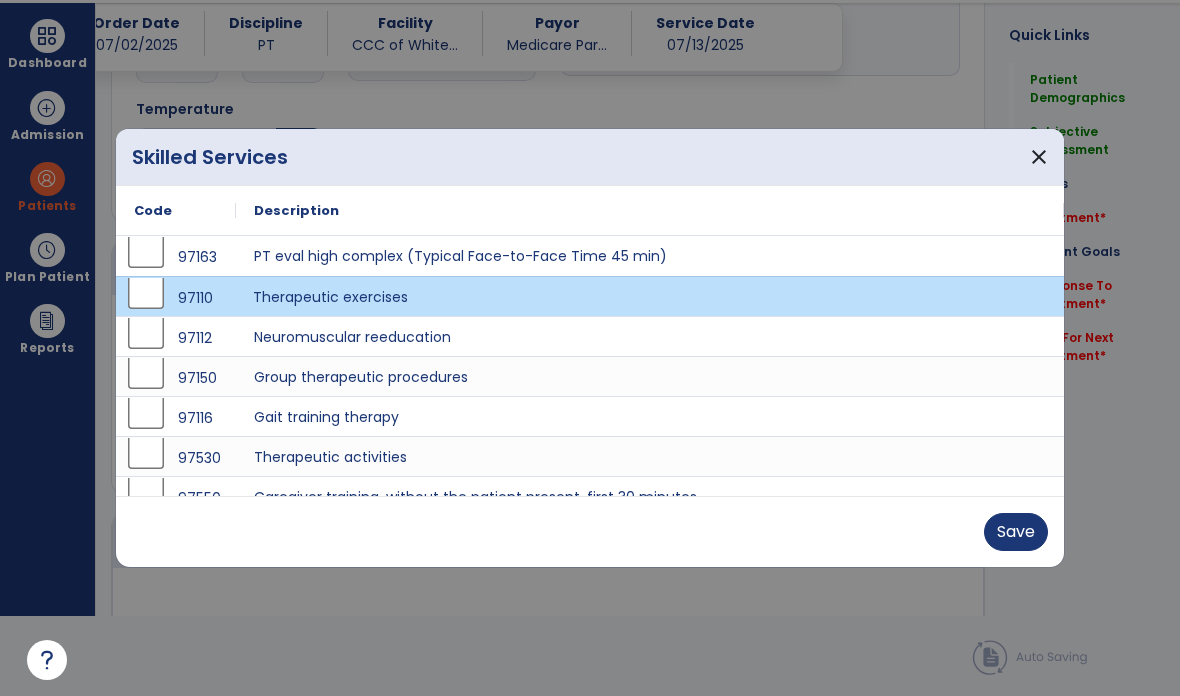 click on "Save" at bounding box center [1016, 532] 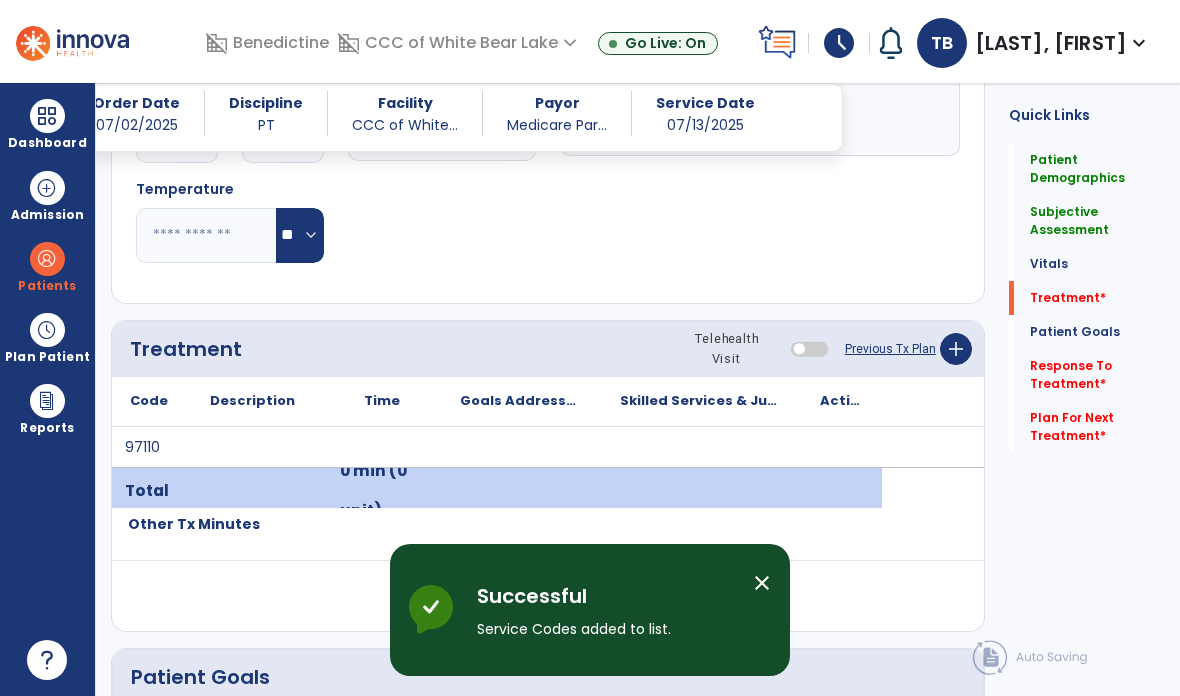 scroll, scrollTop: 80, scrollLeft: 0, axis: vertical 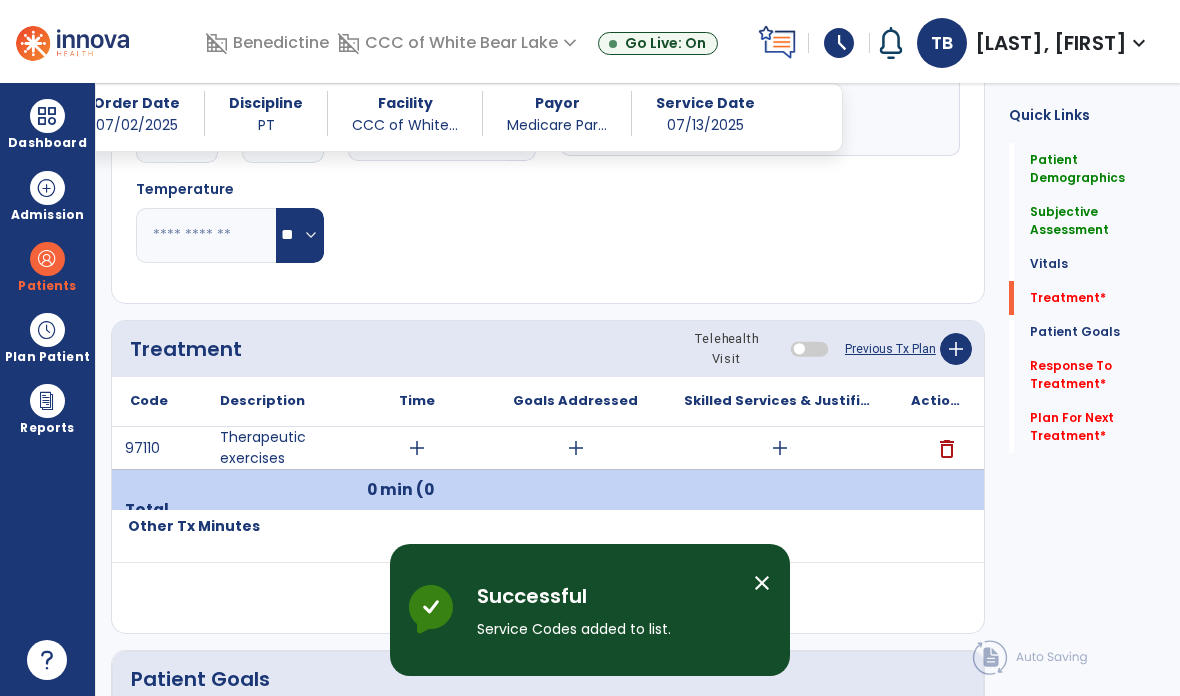 click on "add" at bounding box center [780, 448] 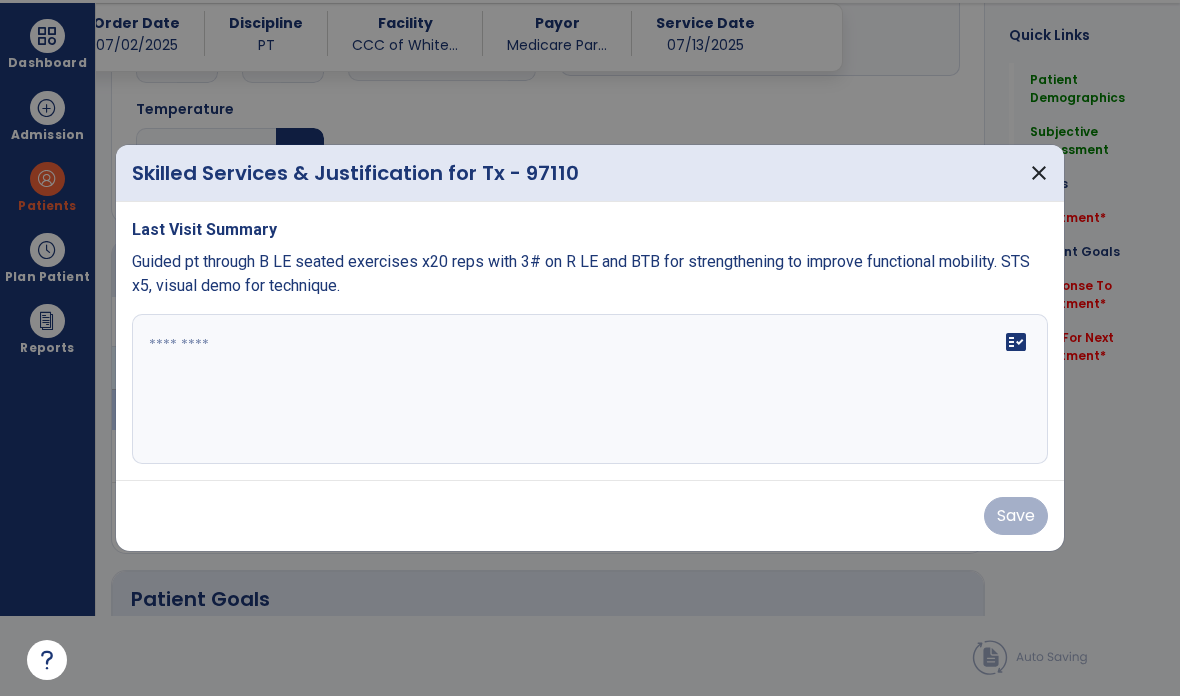 scroll, scrollTop: 0, scrollLeft: 0, axis: both 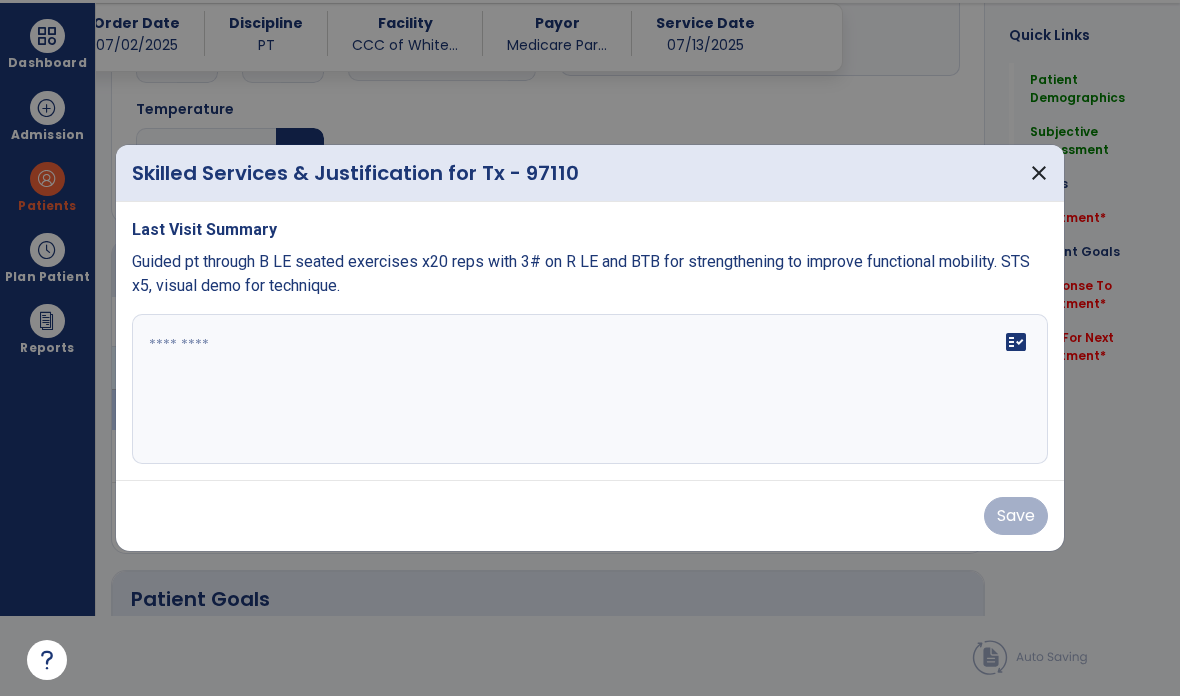 click at bounding box center [590, 389] 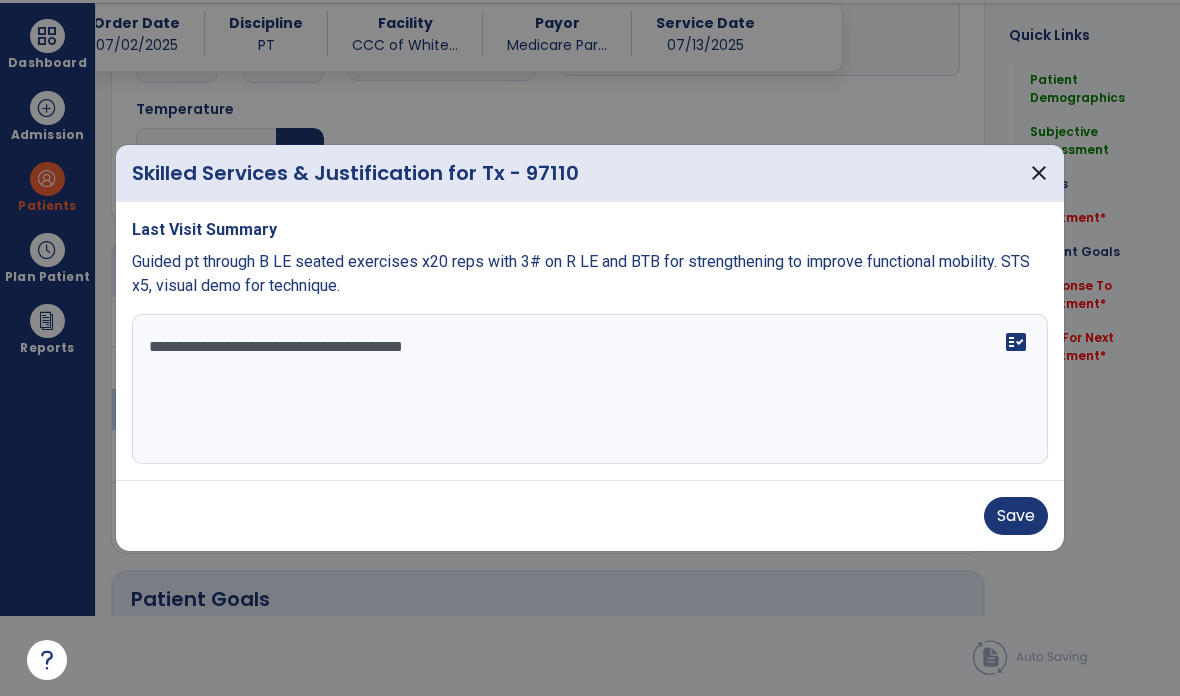 type on "**********" 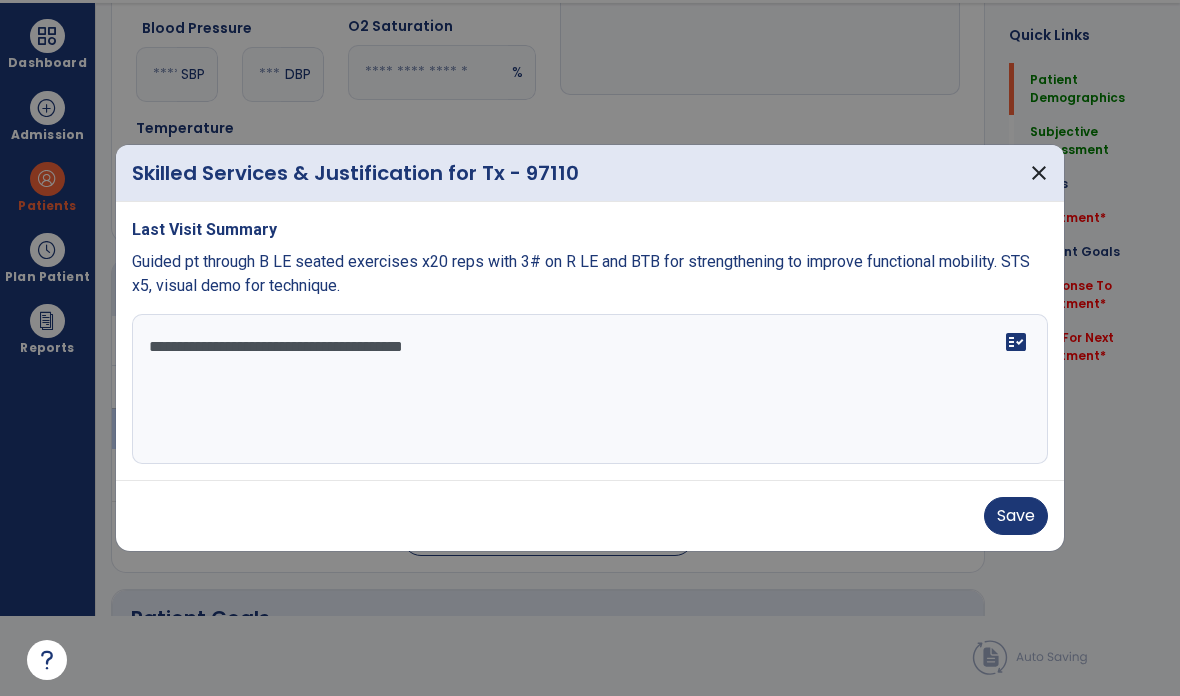 scroll, scrollTop: 0, scrollLeft: 0, axis: both 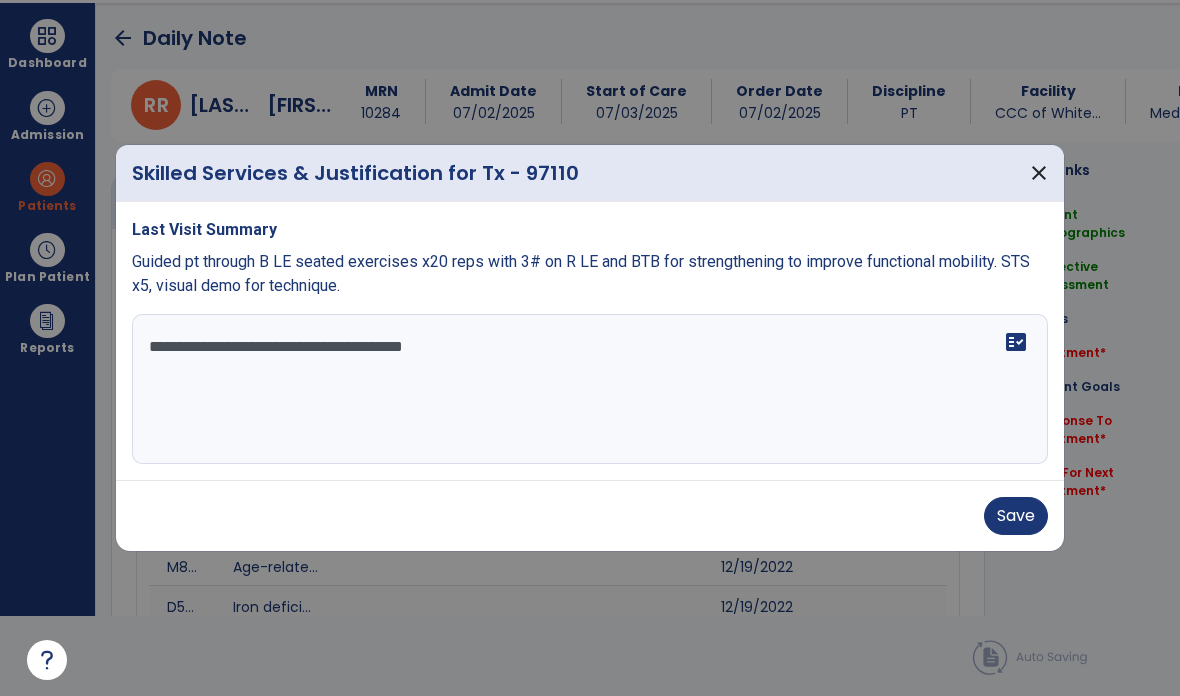 click on "**********" at bounding box center (590, 389) 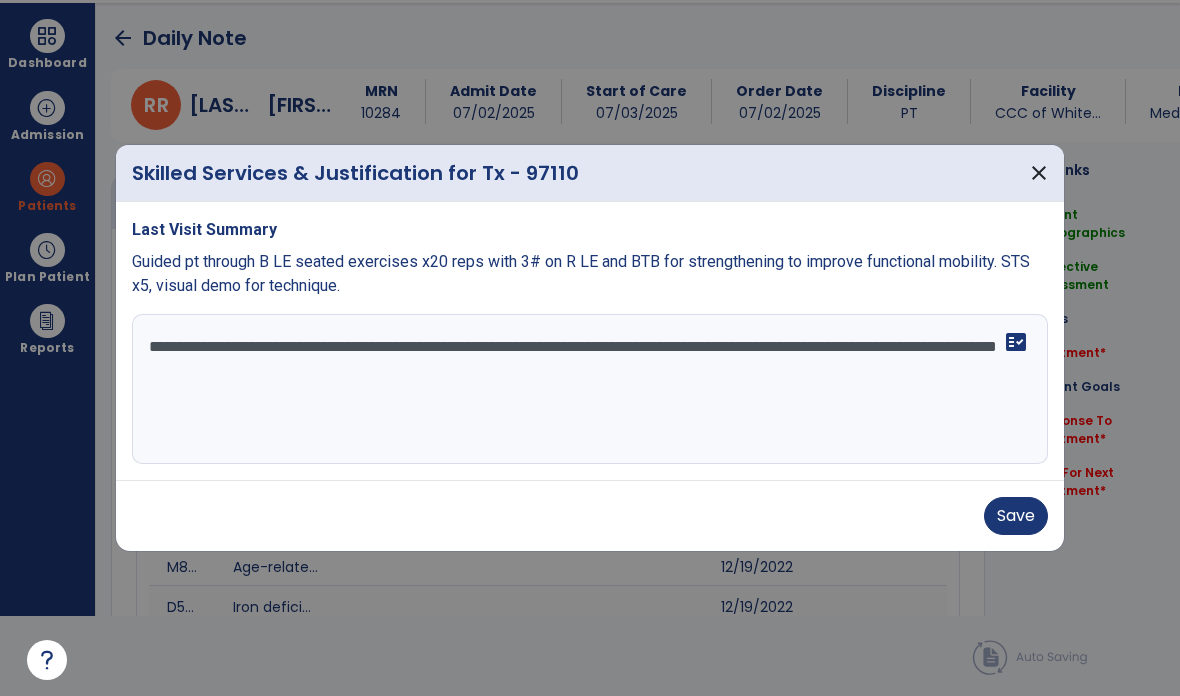 type on "**********" 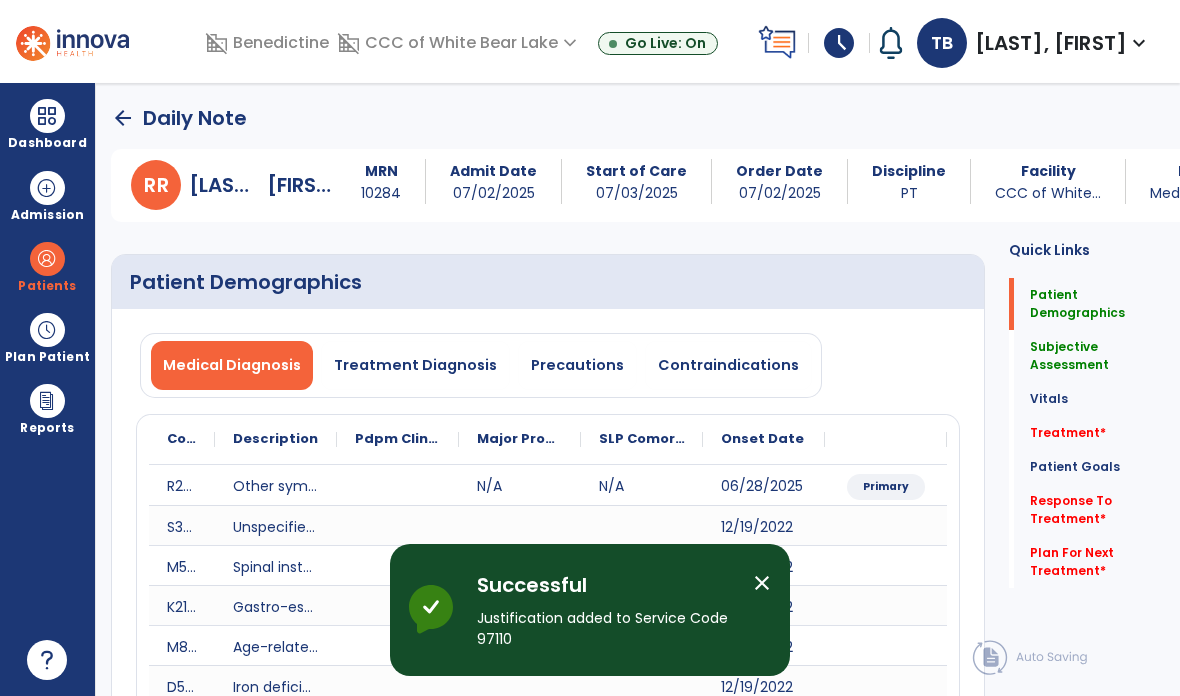 scroll, scrollTop: 80, scrollLeft: 0, axis: vertical 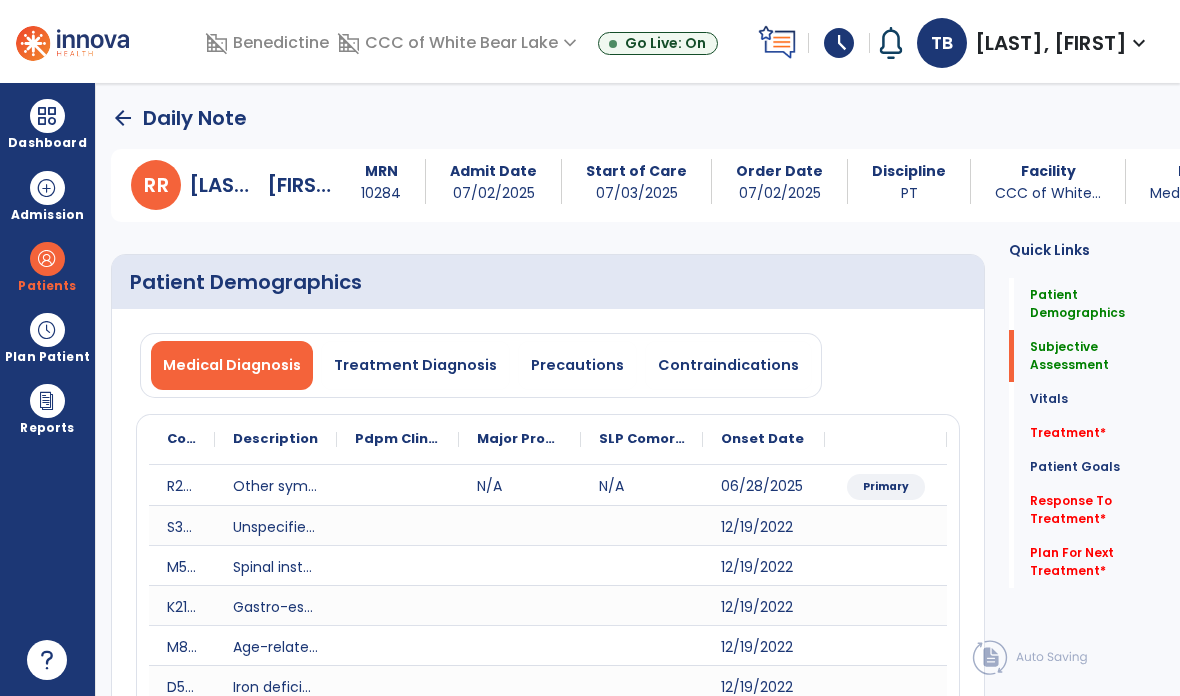 click on "Response To Treatment   *  Response To Treatment   *" 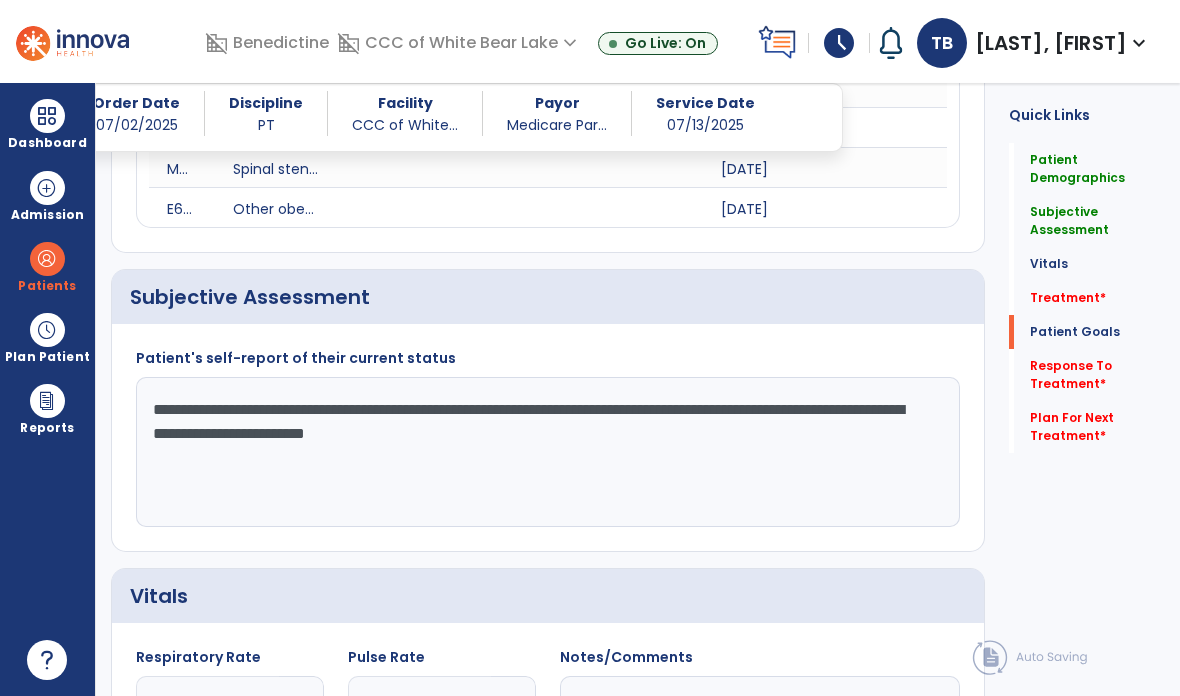 click on "Patient Goals" 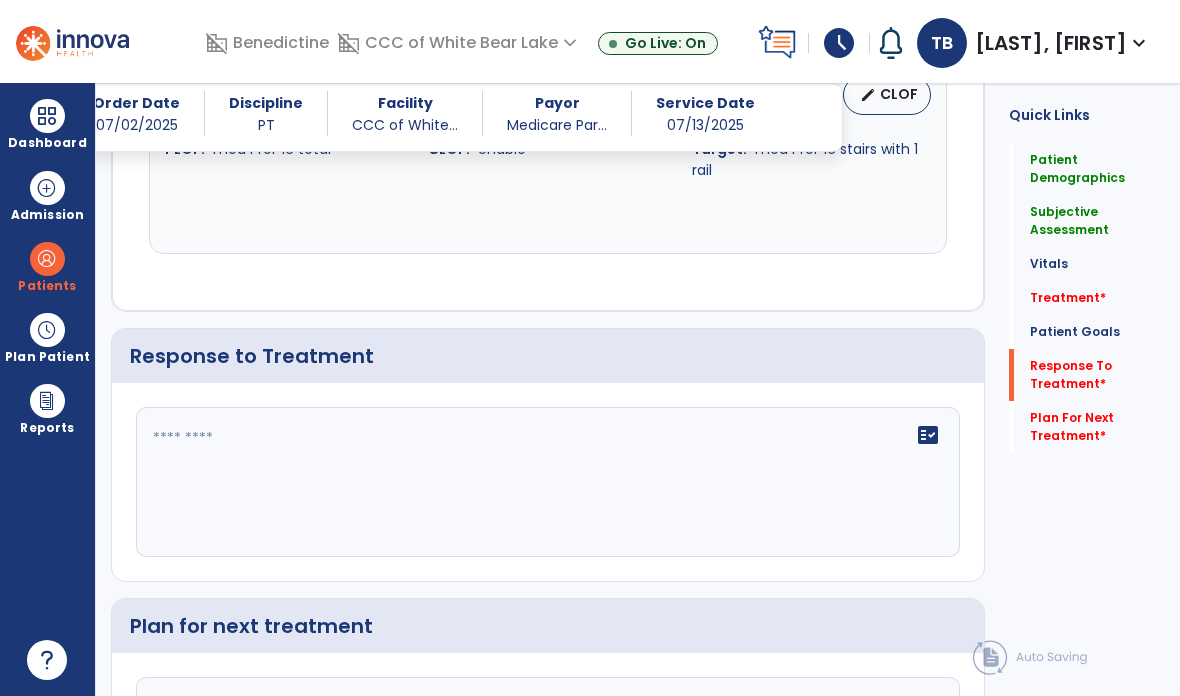 scroll, scrollTop: 2937, scrollLeft: 0, axis: vertical 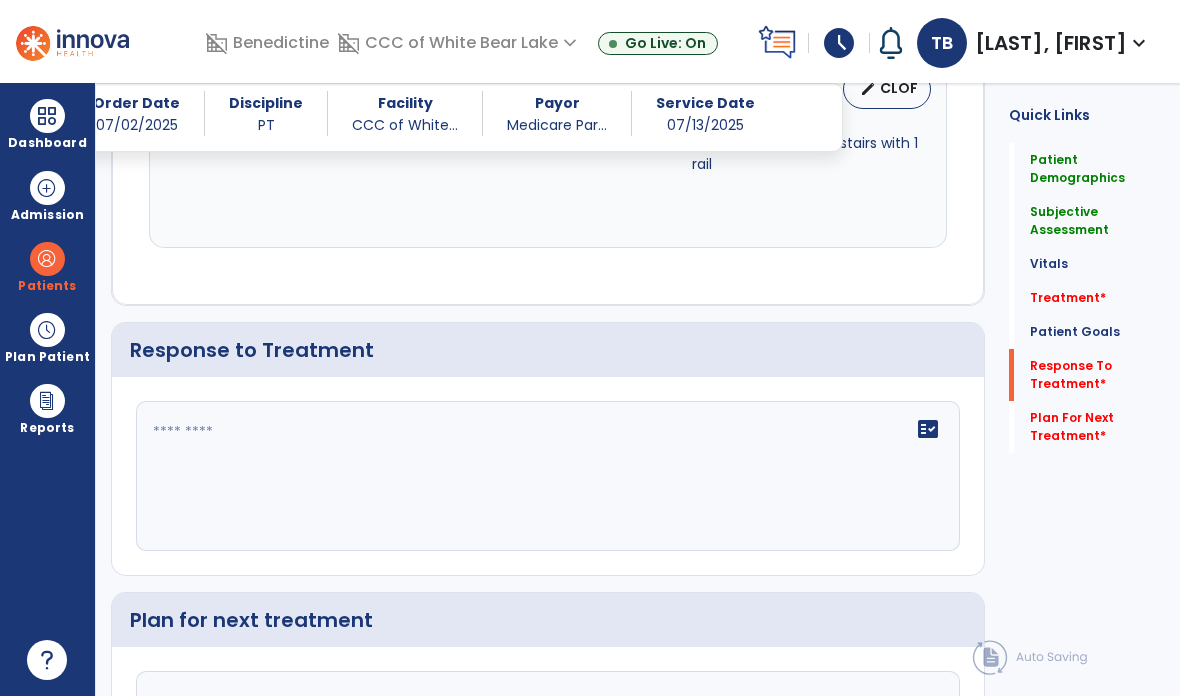 click on "fact_check" 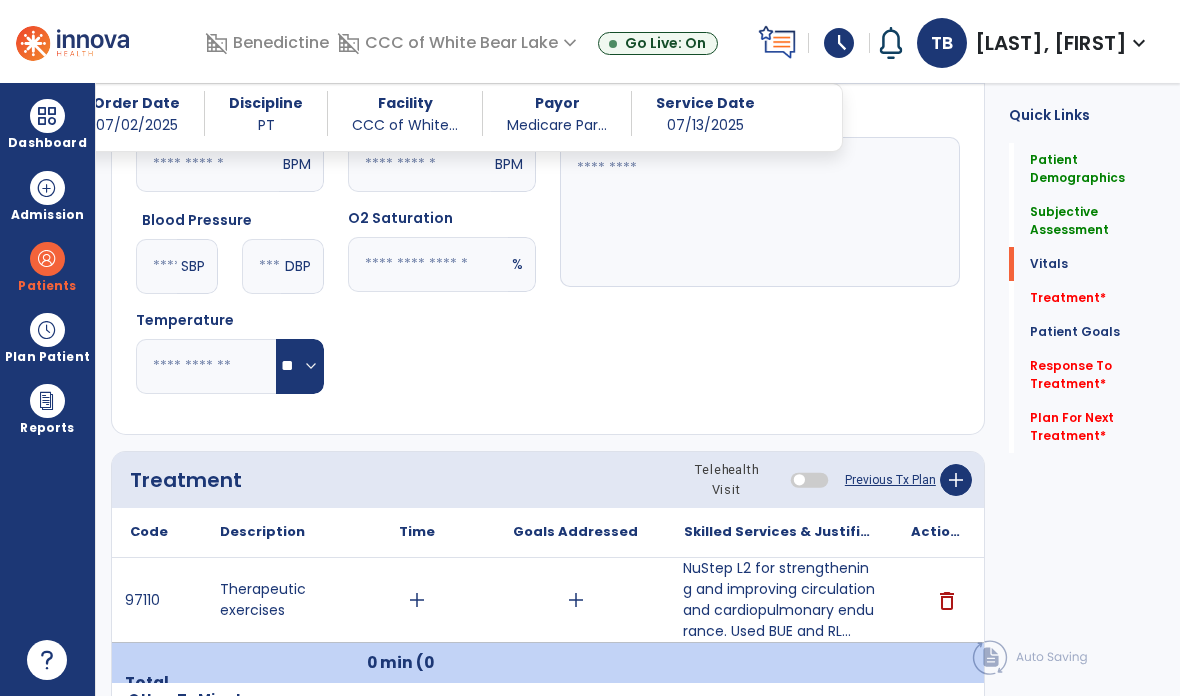 scroll, scrollTop: 1438, scrollLeft: 0, axis: vertical 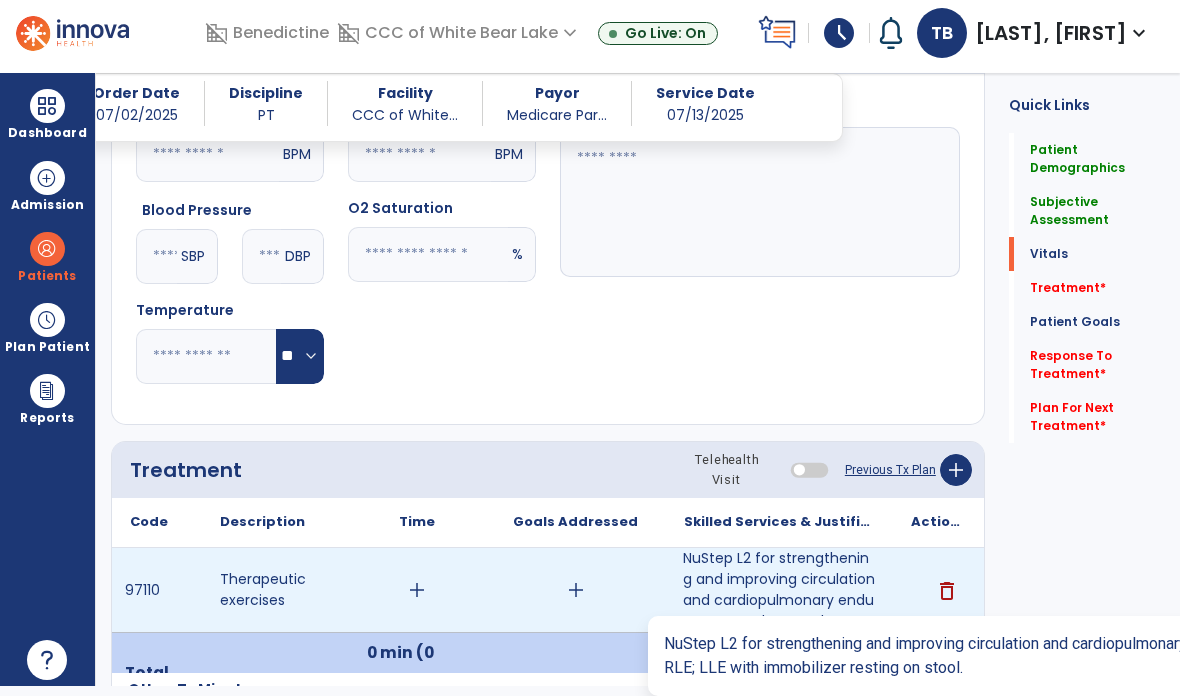 click on "NuStep L2 for strengthening and improving circulation and cardiopulmonary endurance. Used BUE and RL..." at bounding box center [779, 590] 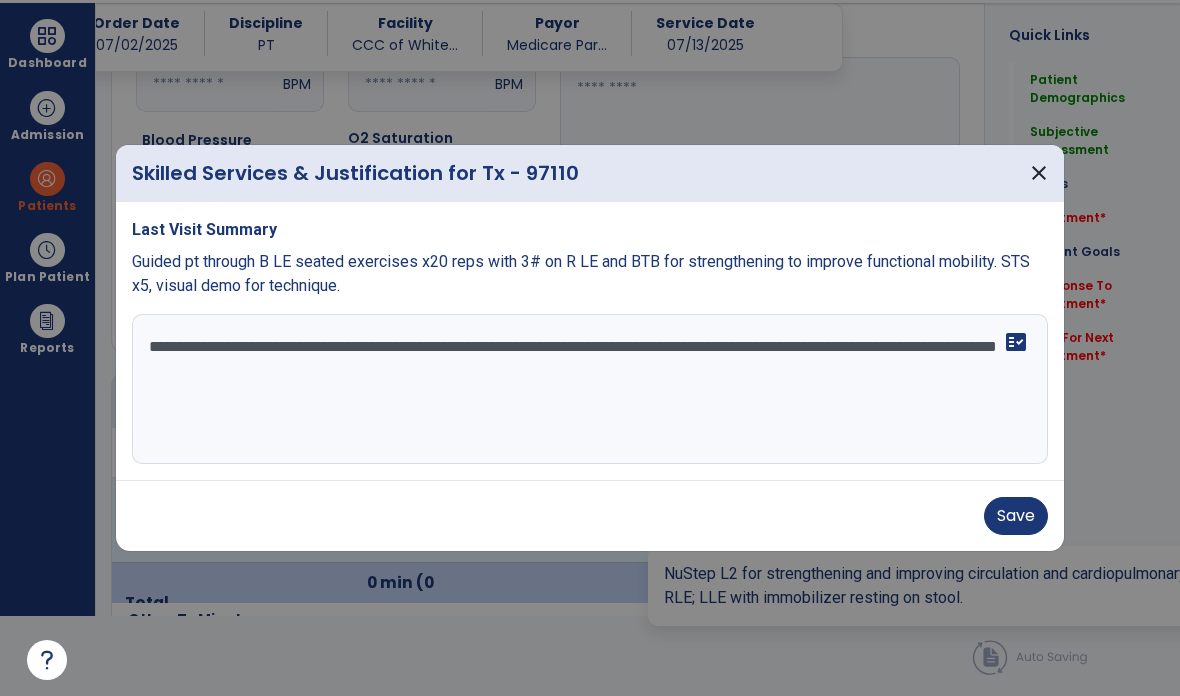 scroll, scrollTop: 0, scrollLeft: 0, axis: both 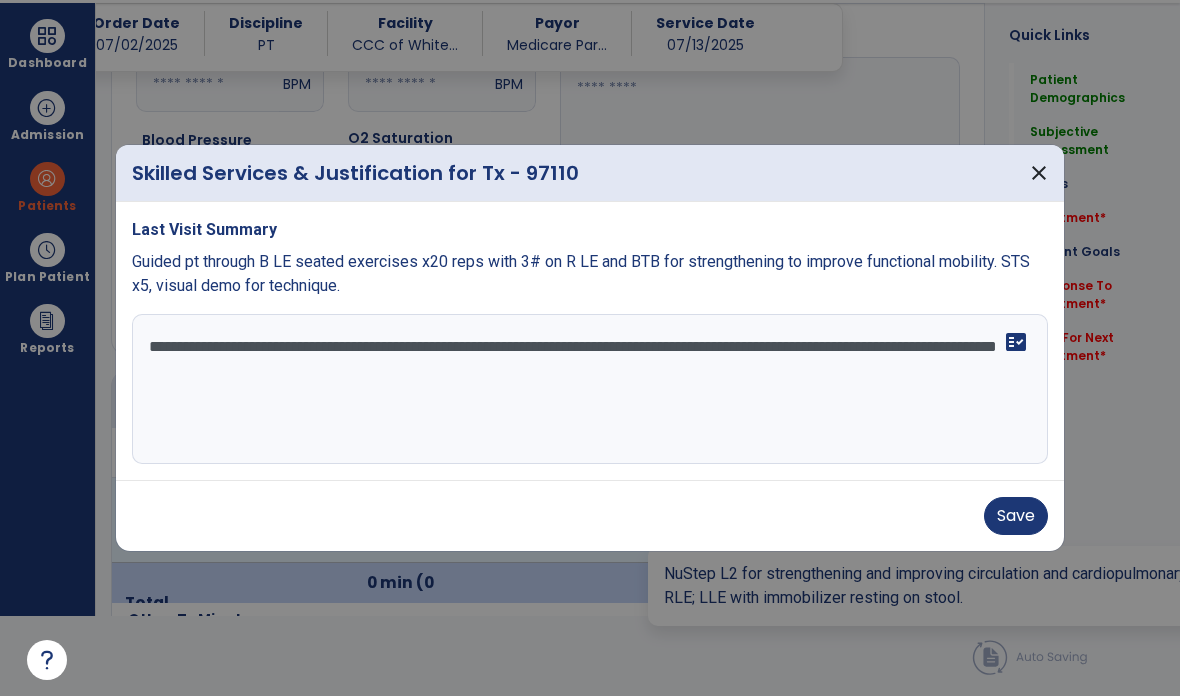 click on "**********" at bounding box center [590, 389] 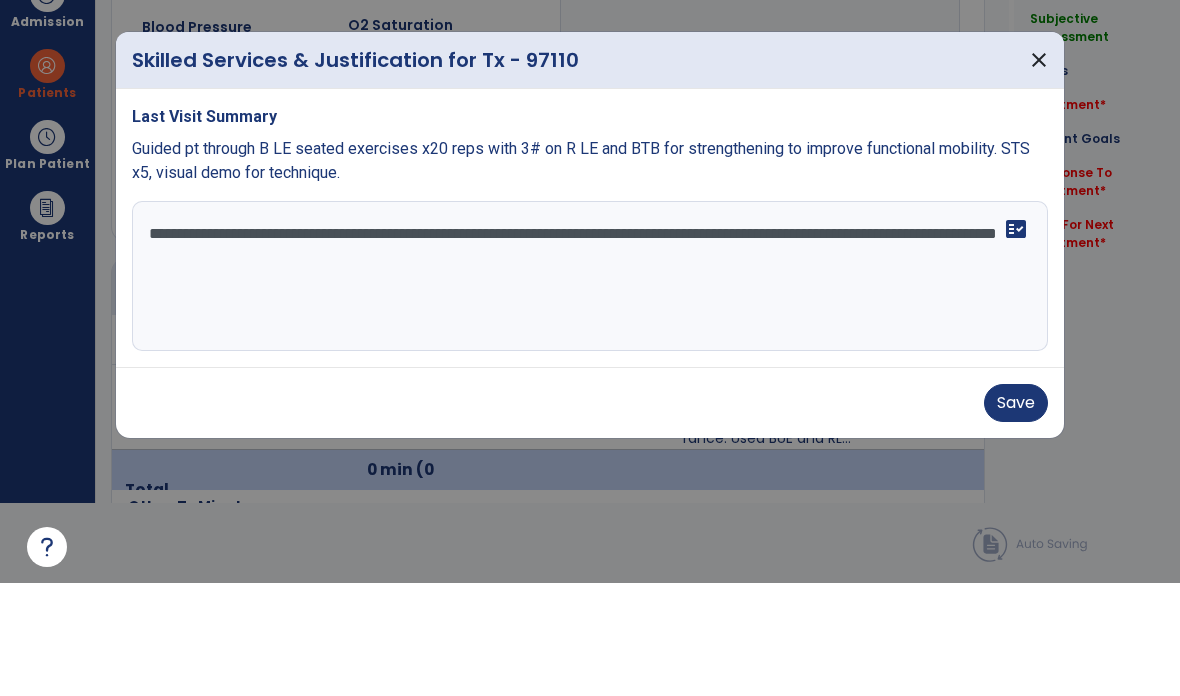 click on "**********" at bounding box center (590, 389) 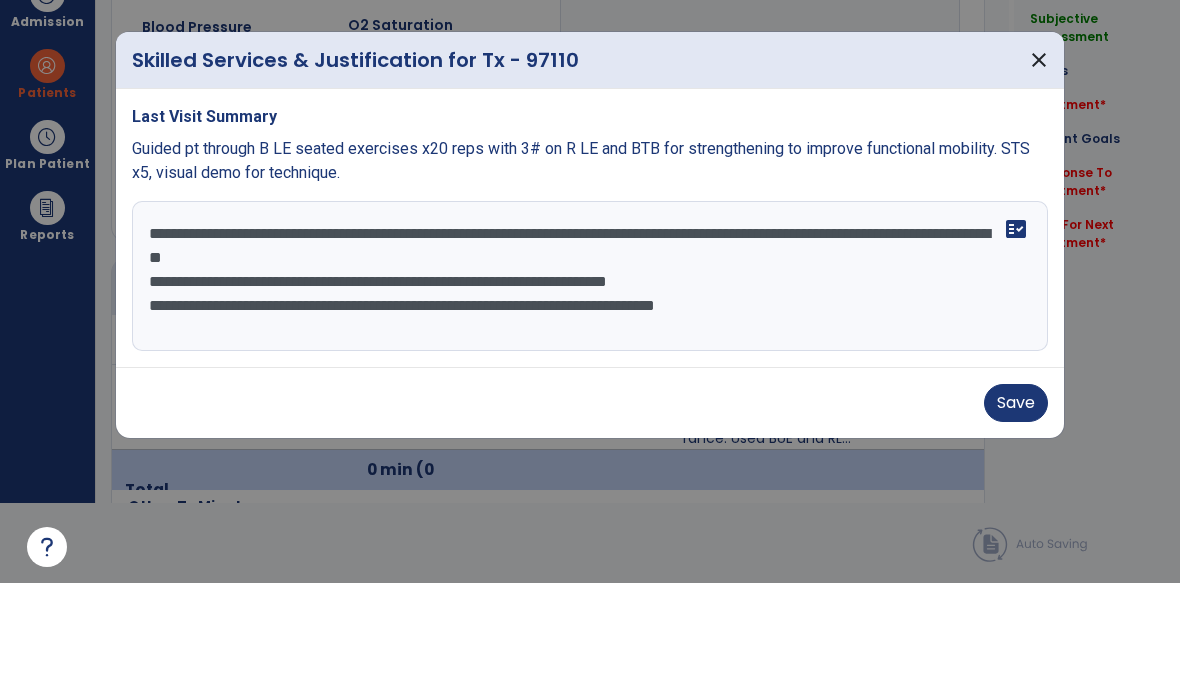 click on "**********" at bounding box center [590, 389] 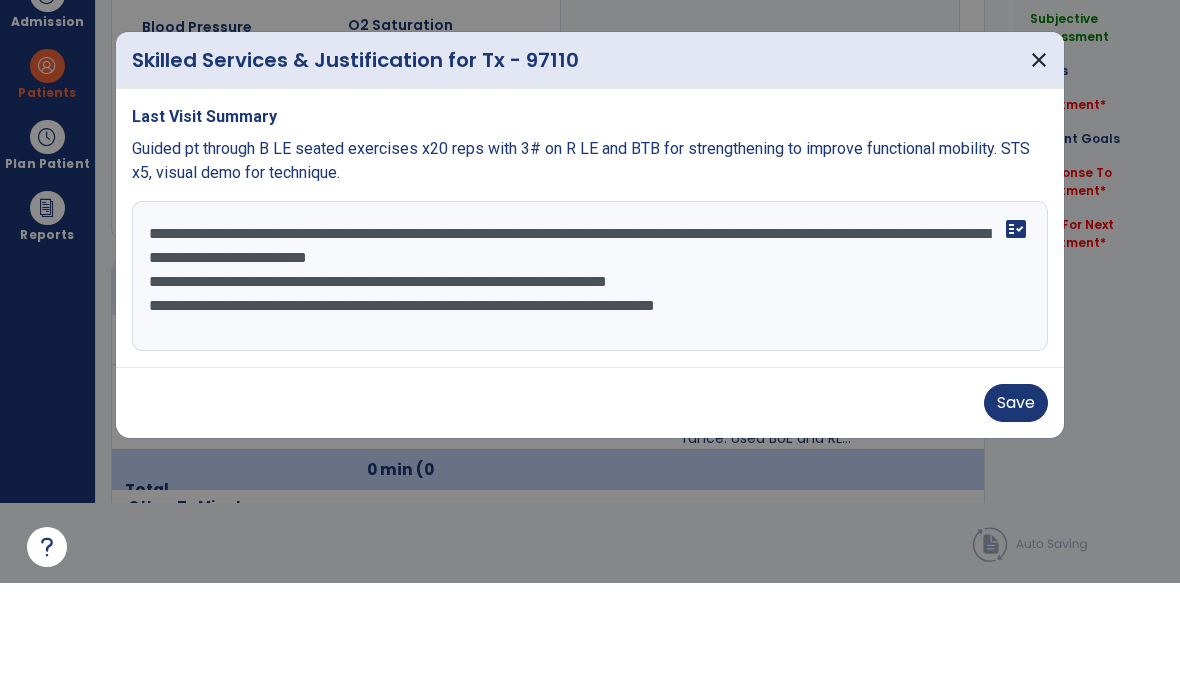 click on "**********" at bounding box center [590, 389] 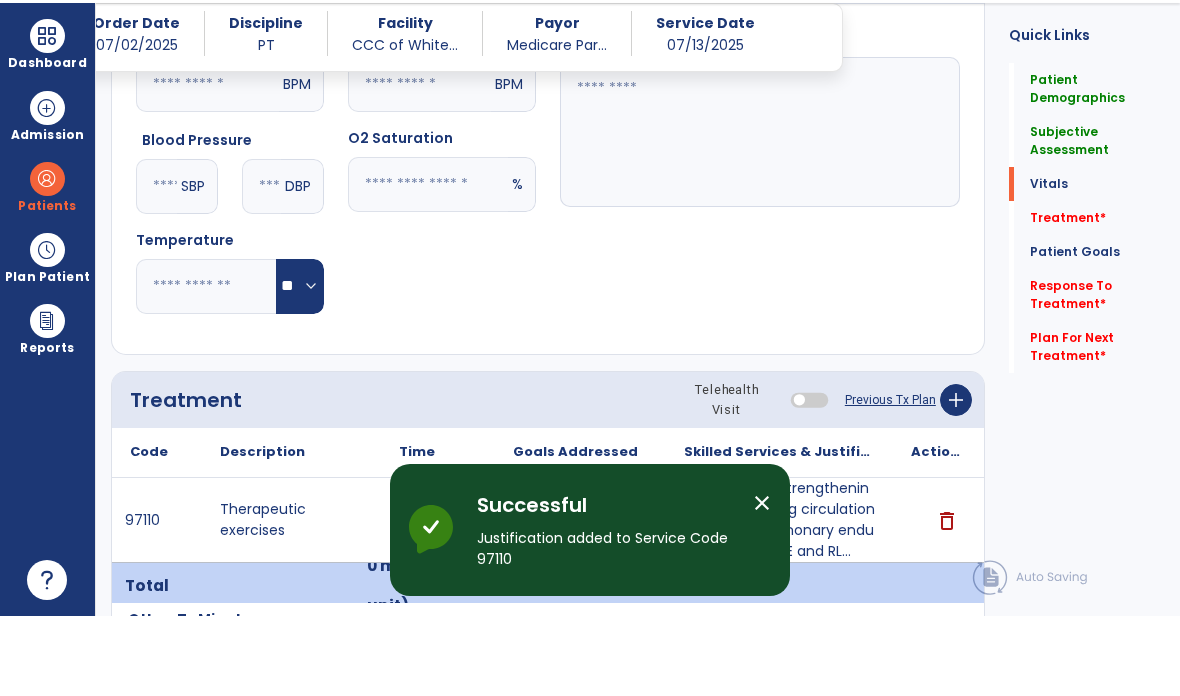 scroll, scrollTop: 80, scrollLeft: 0, axis: vertical 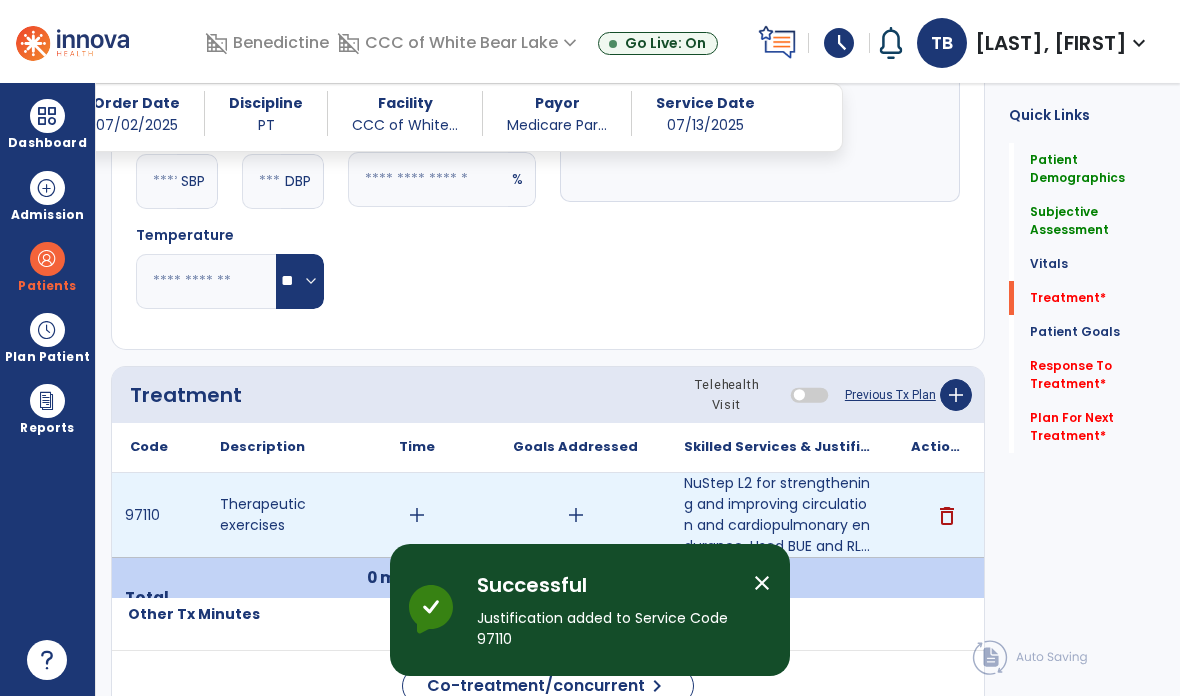 click on "add" at bounding box center (575, 515) 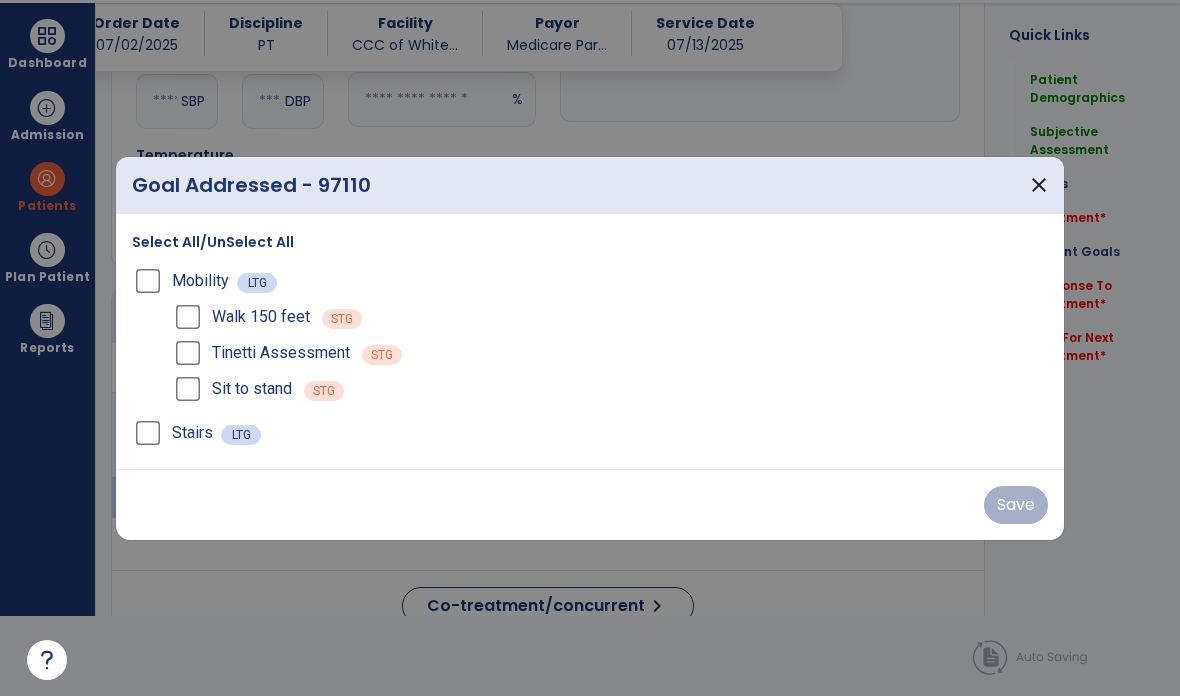 click on "close" at bounding box center [1039, 185] 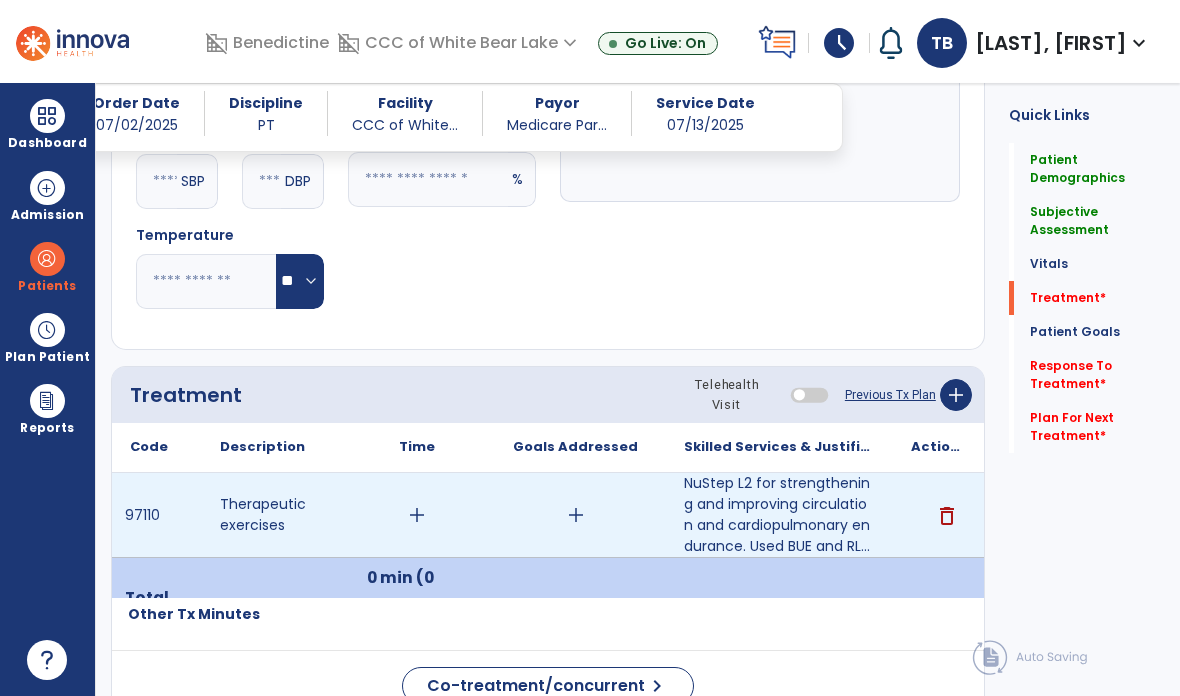 click on "add" at bounding box center (417, 515) 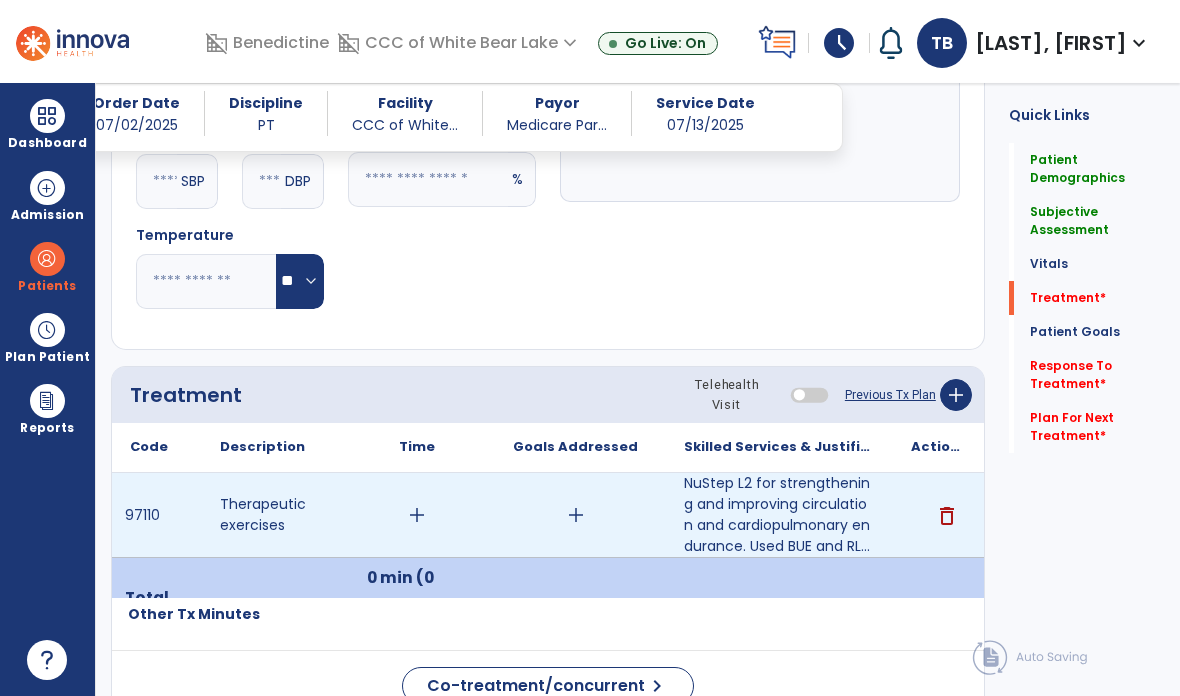 click on "add" at bounding box center (417, 515) 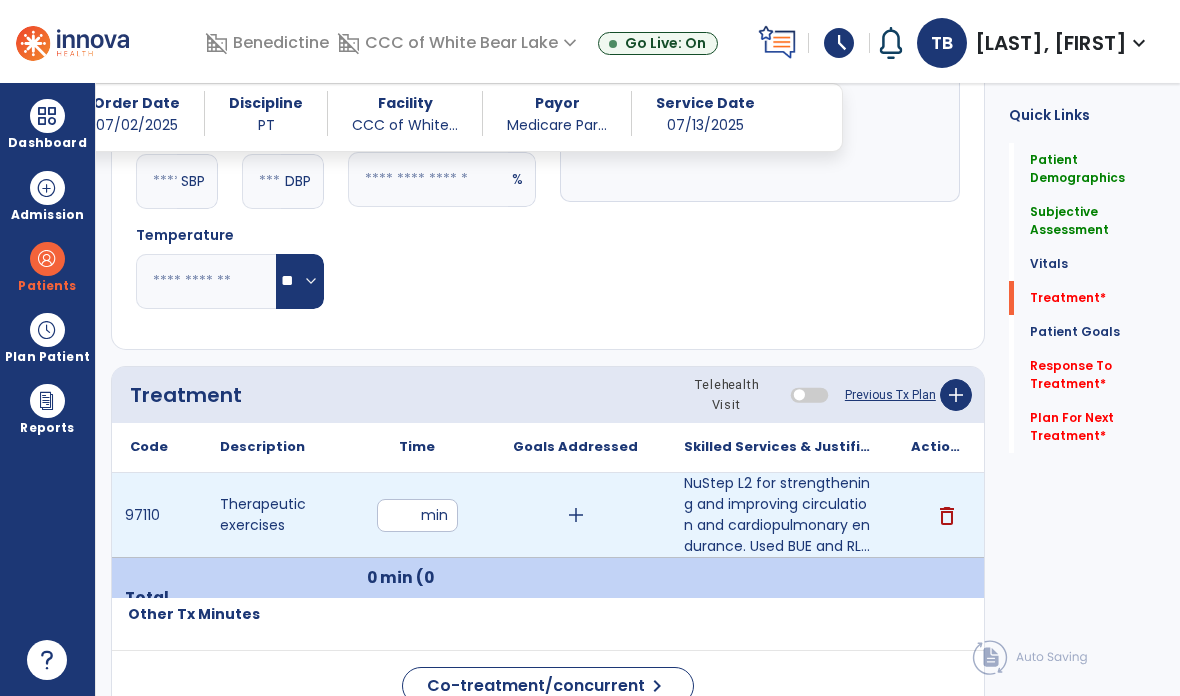 type on "**" 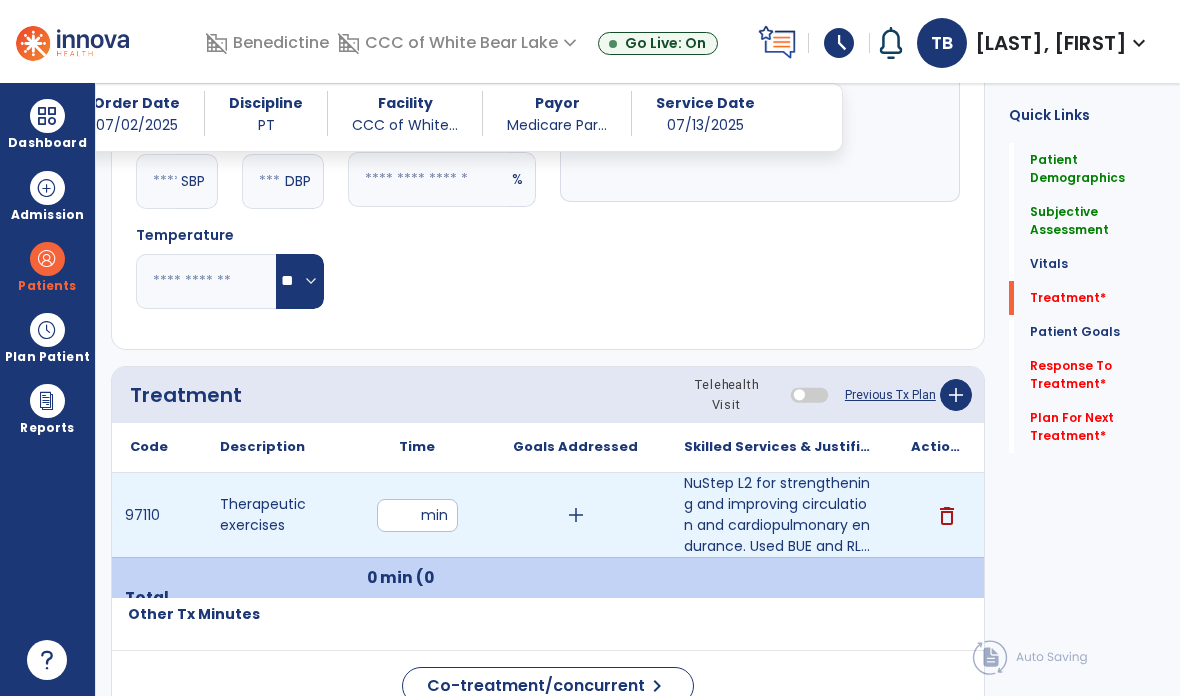 click on "Notes/Comments" 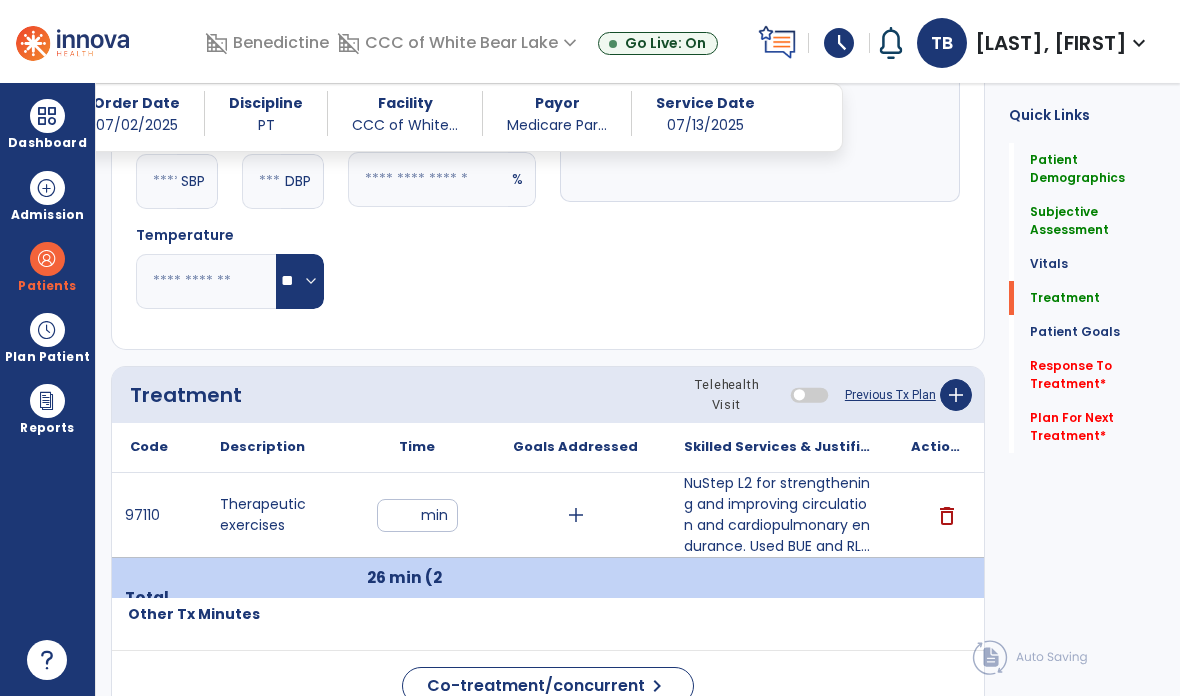 click on "Response To Treatment   *" 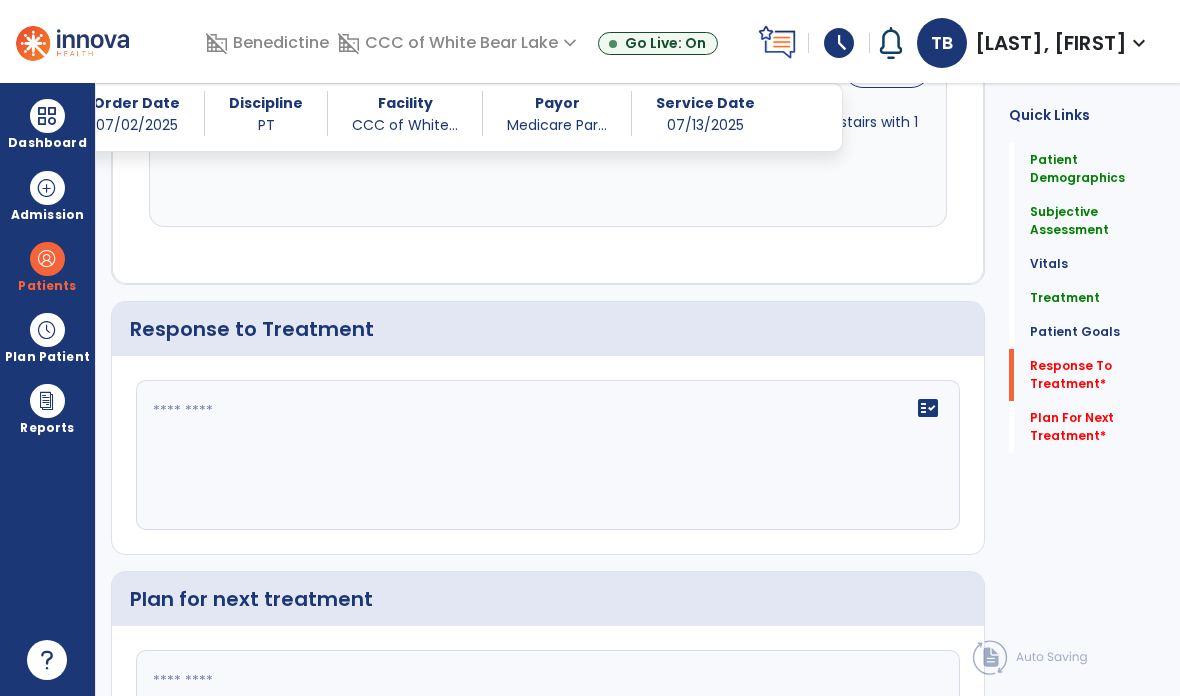 click on "fact_check" 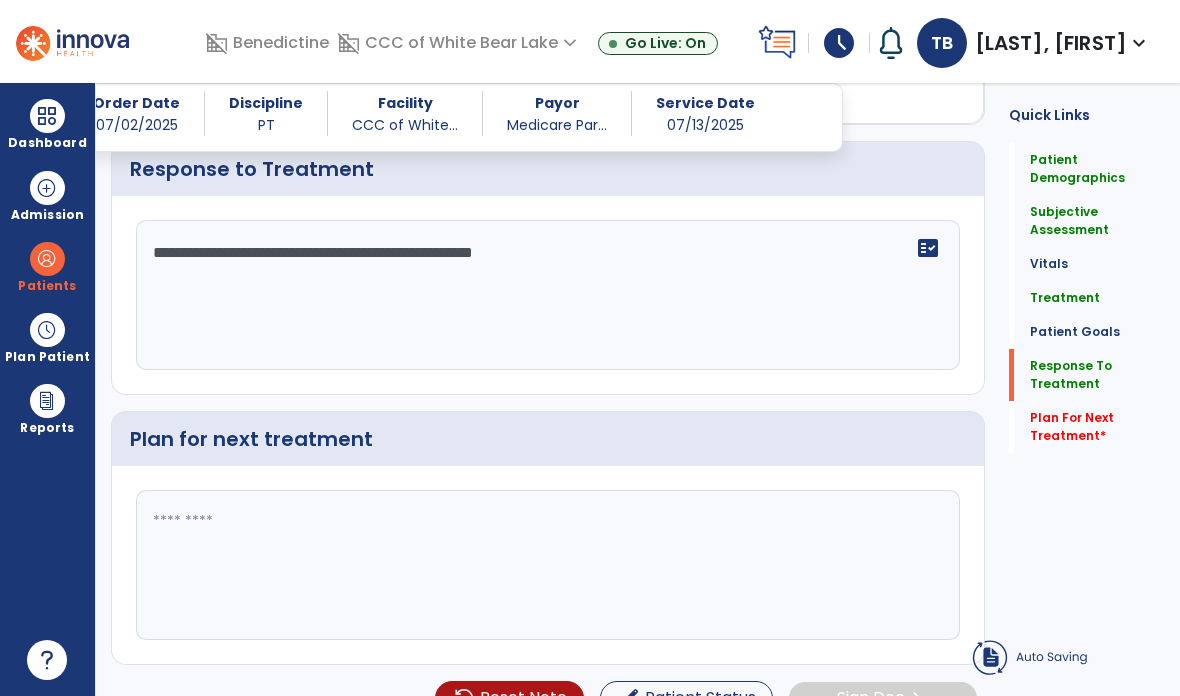 scroll, scrollTop: 3030, scrollLeft: 0, axis: vertical 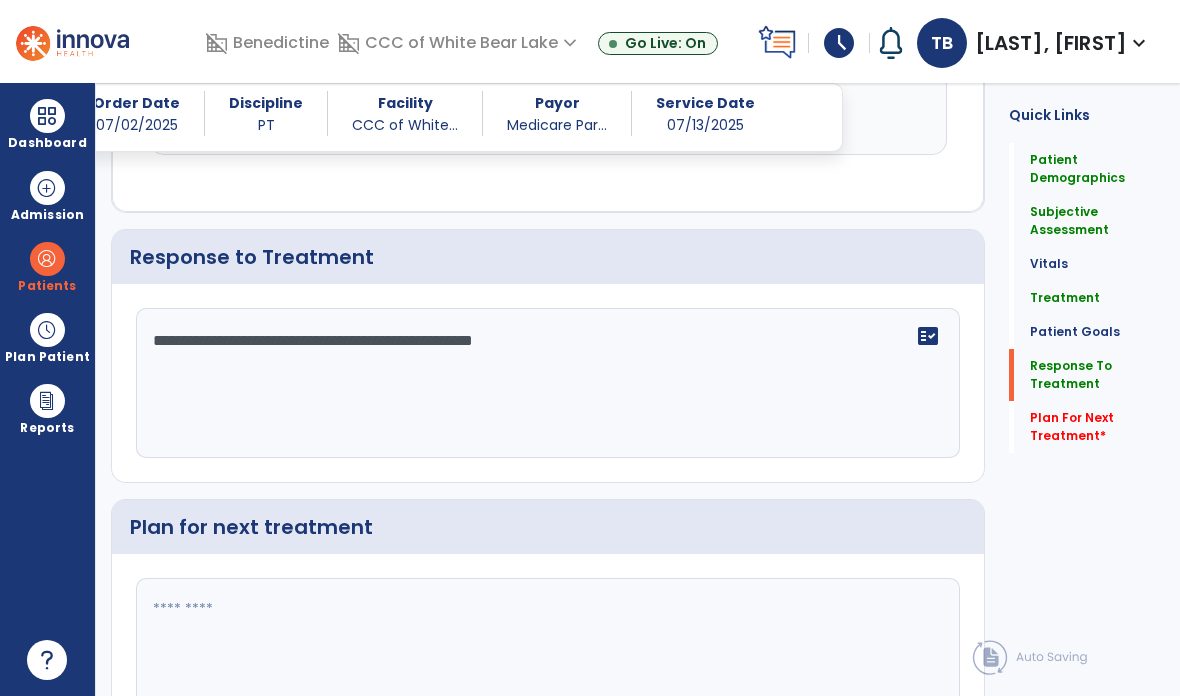 type on "**********" 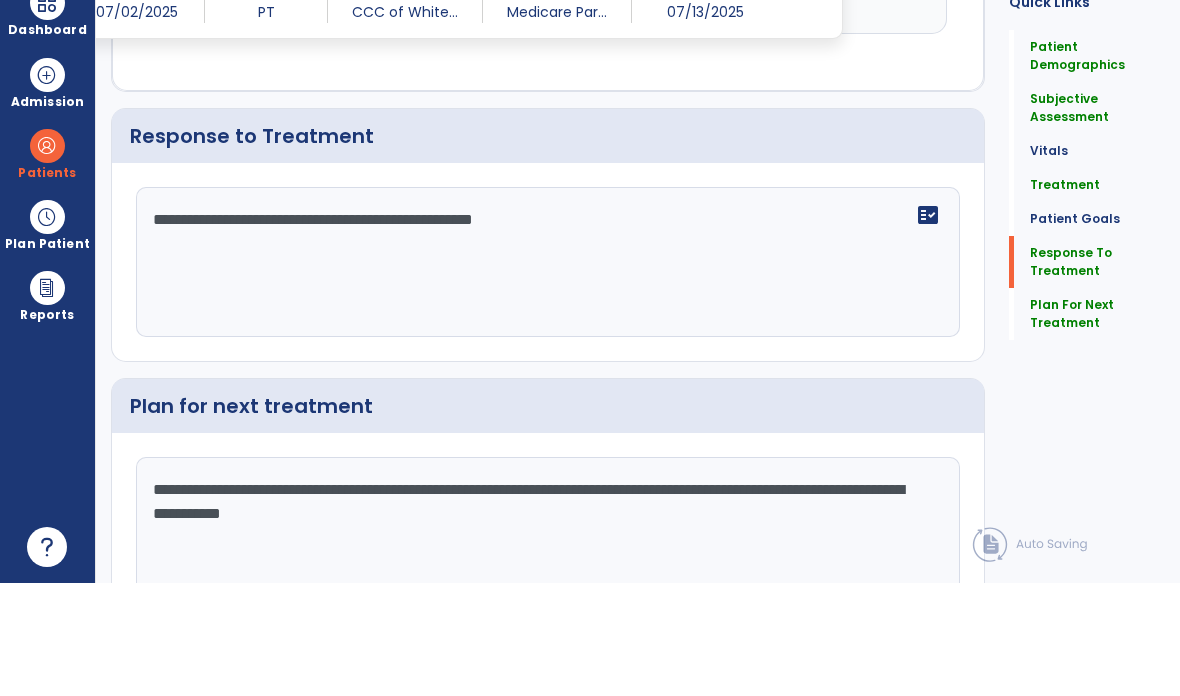 scroll, scrollTop: 3038, scrollLeft: 0, axis: vertical 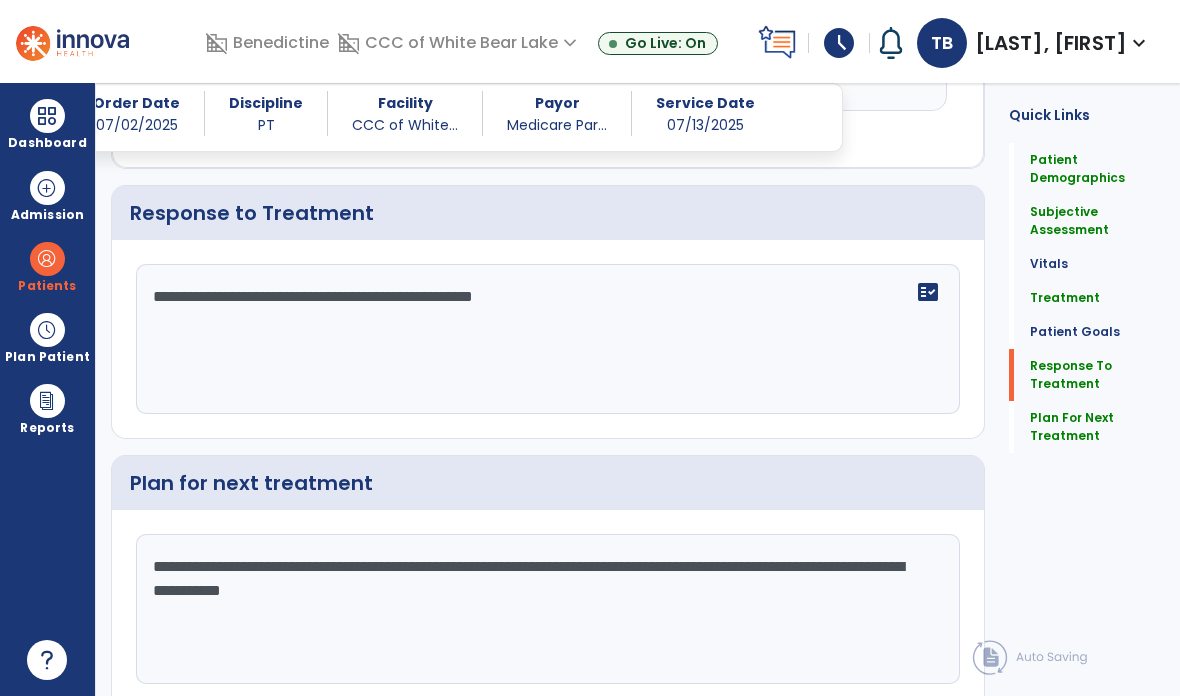 click on "Sign Doc" 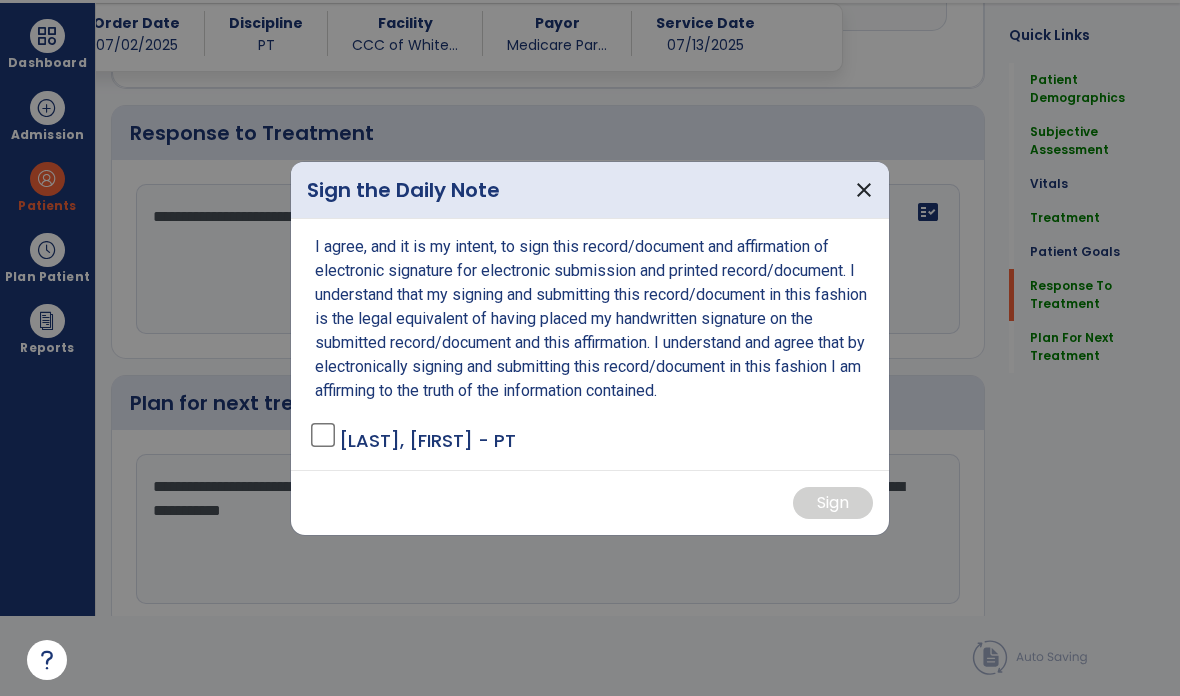 scroll, scrollTop: 0, scrollLeft: 0, axis: both 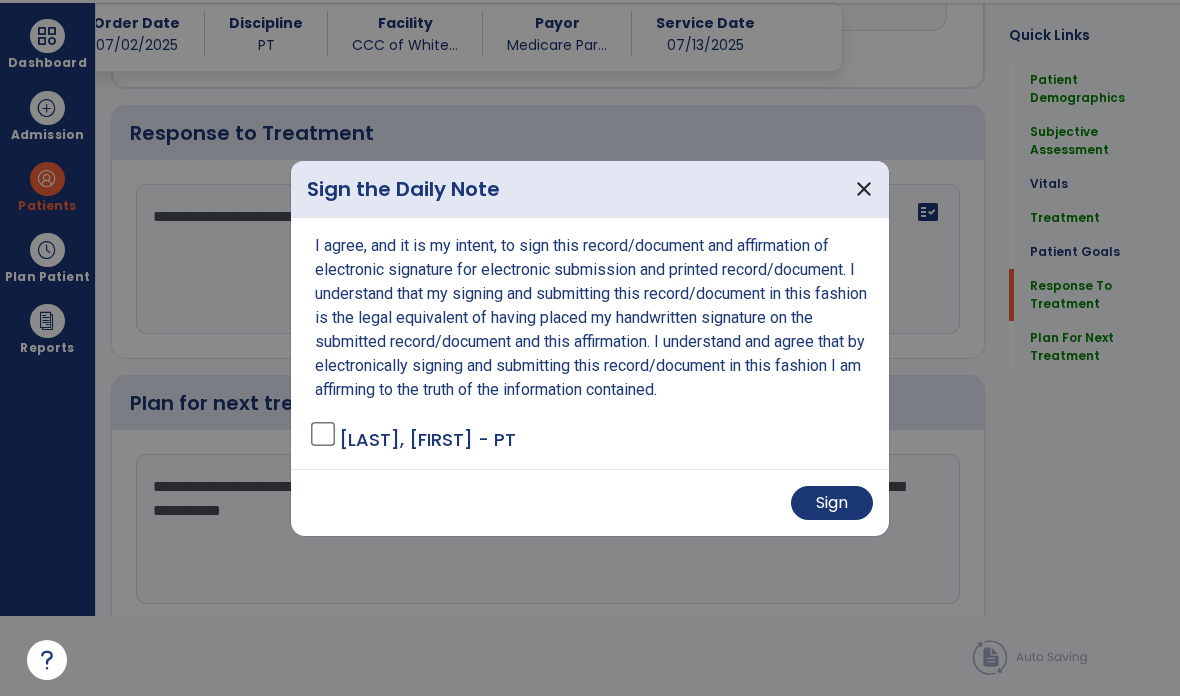 click on "Sign" at bounding box center (832, 503) 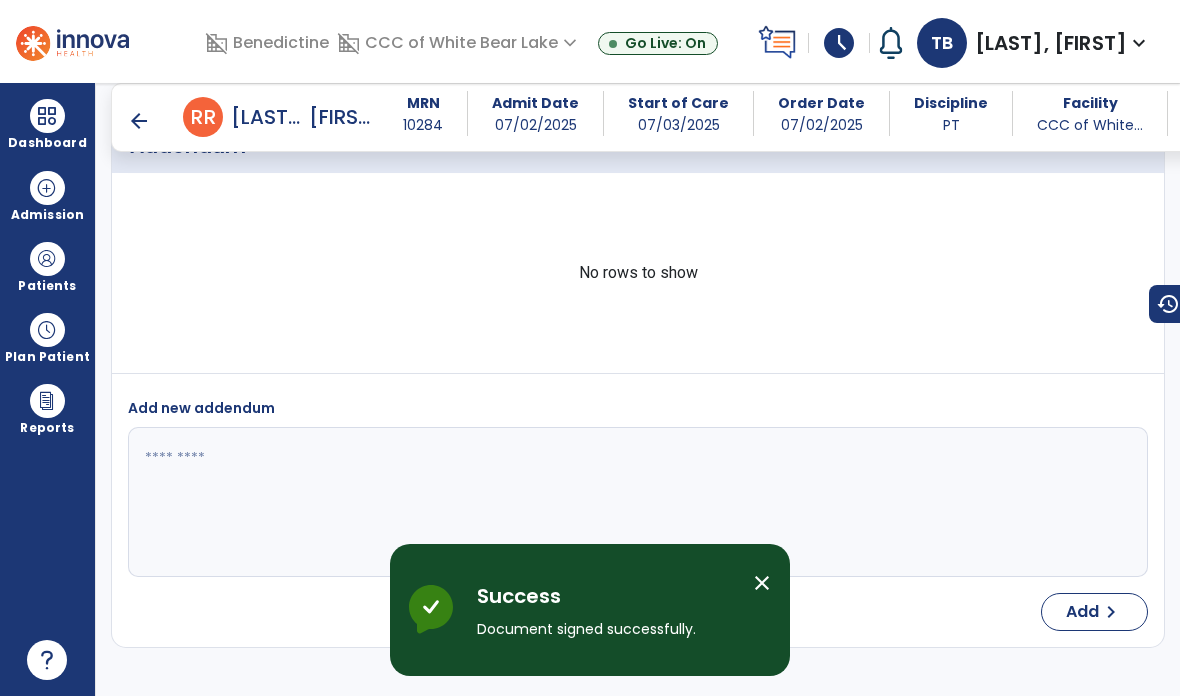 scroll, scrollTop: 80, scrollLeft: 0, axis: vertical 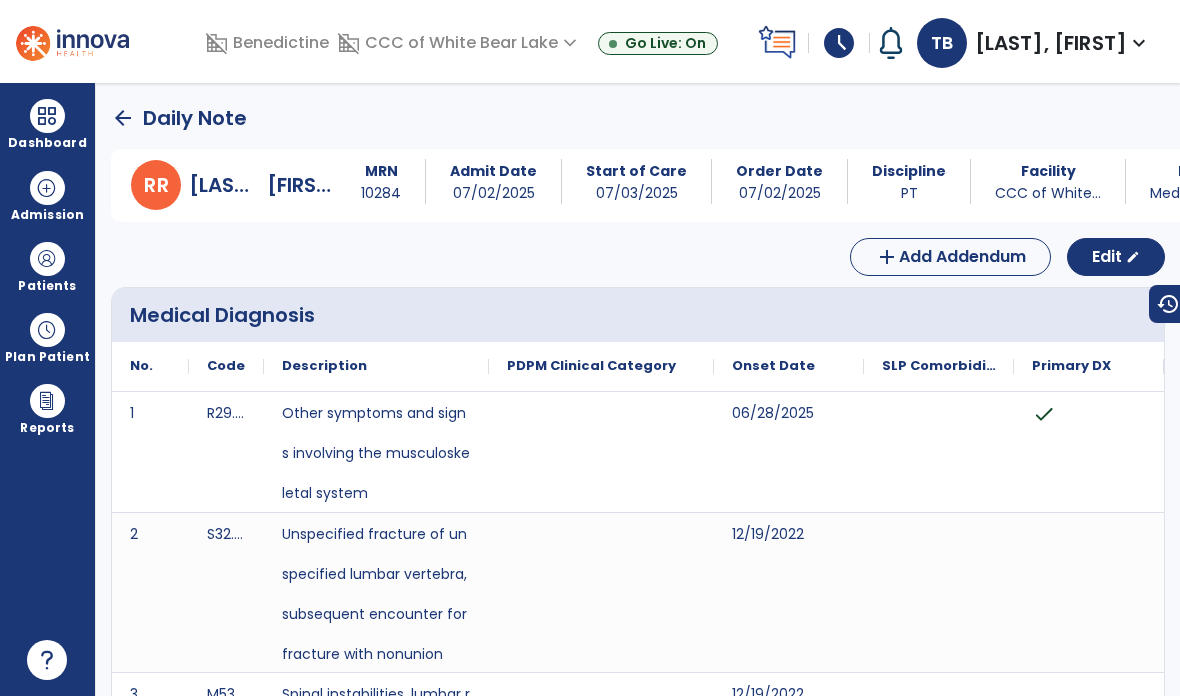 click on "arrow_back" 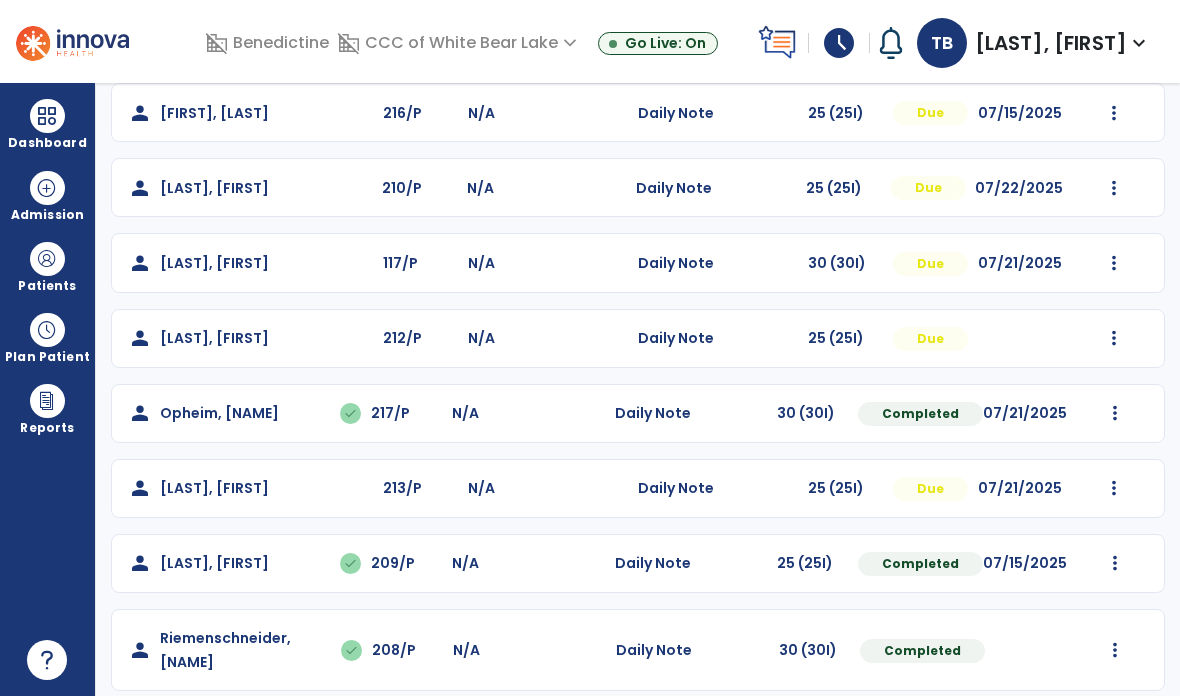 scroll, scrollTop: 431, scrollLeft: 0, axis: vertical 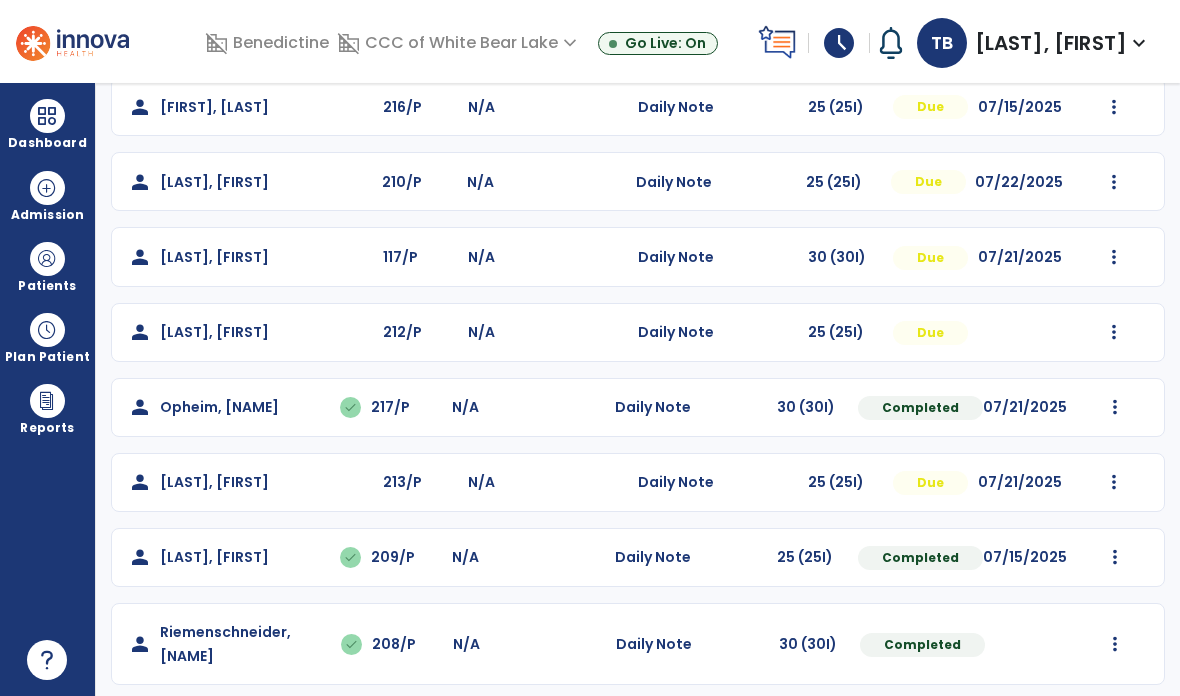 click at bounding box center [1115, -119] 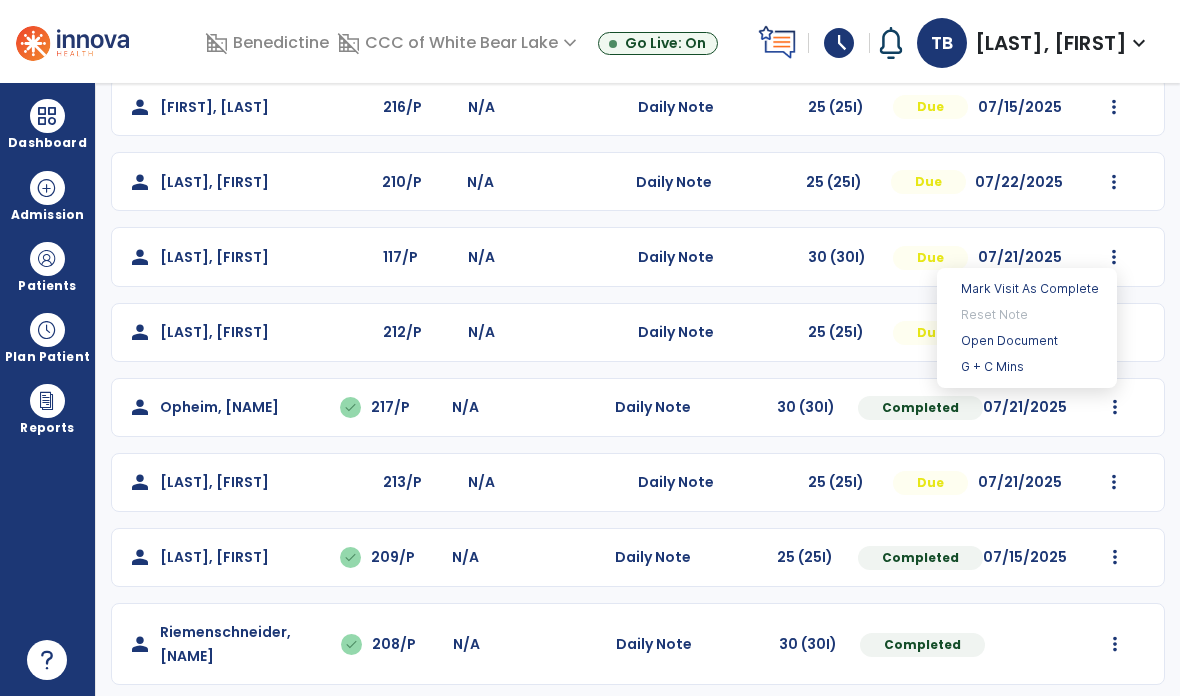 click on "Open Document" at bounding box center [1027, 341] 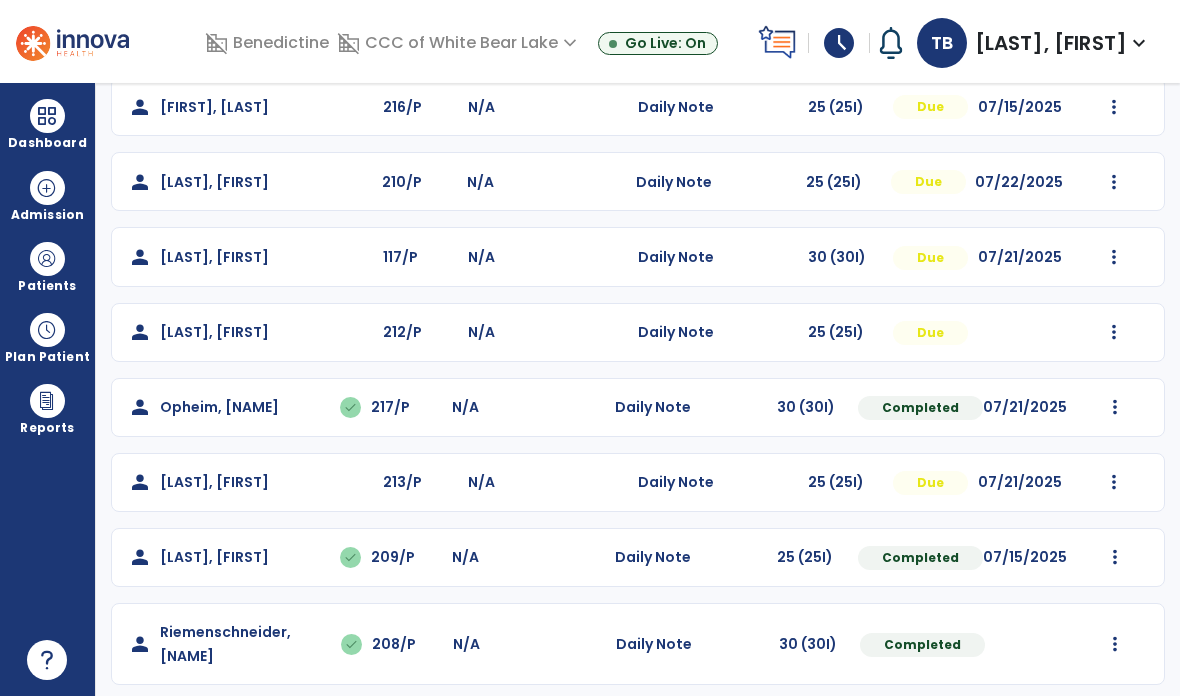 scroll, scrollTop: 0, scrollLeft: 0, axis: both 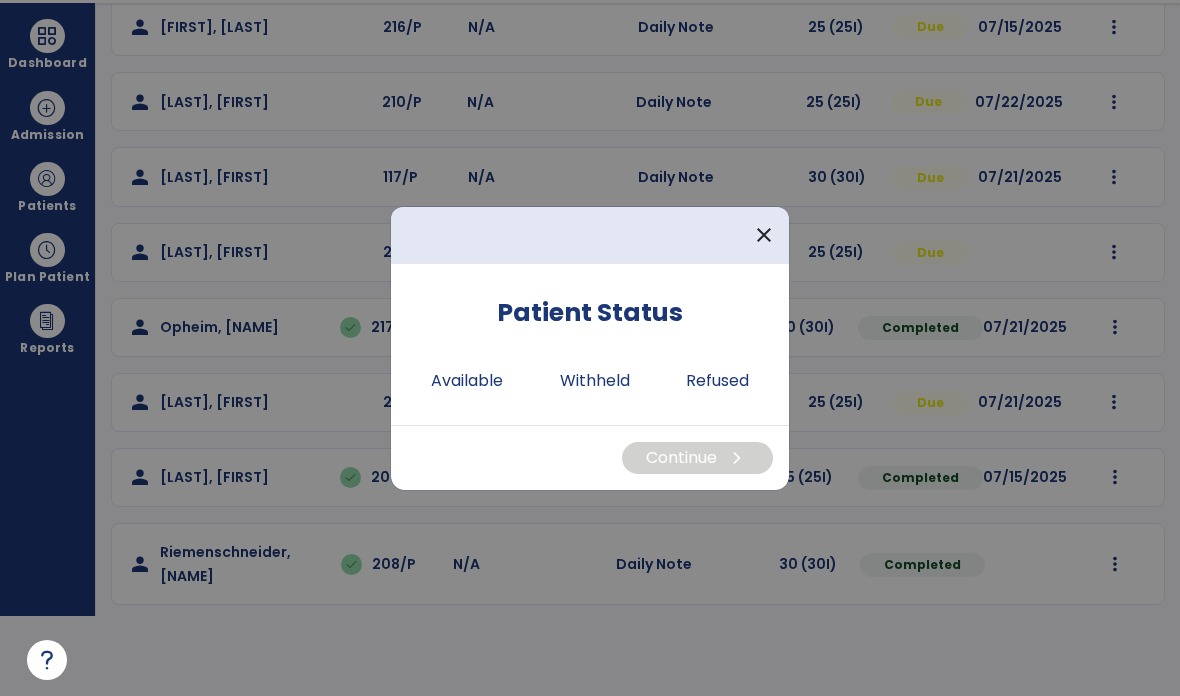 click on "Available" at bounding box center (467, 381) 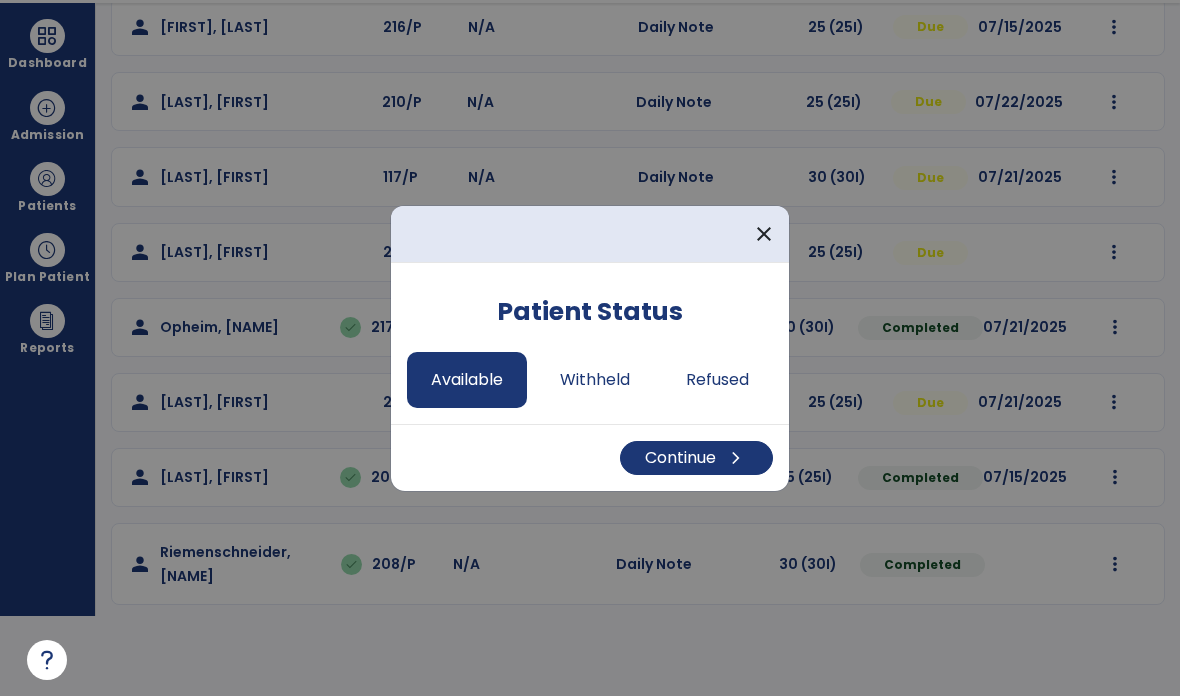 click on "Continue   chevron_right" at bounding box center [696, 458] 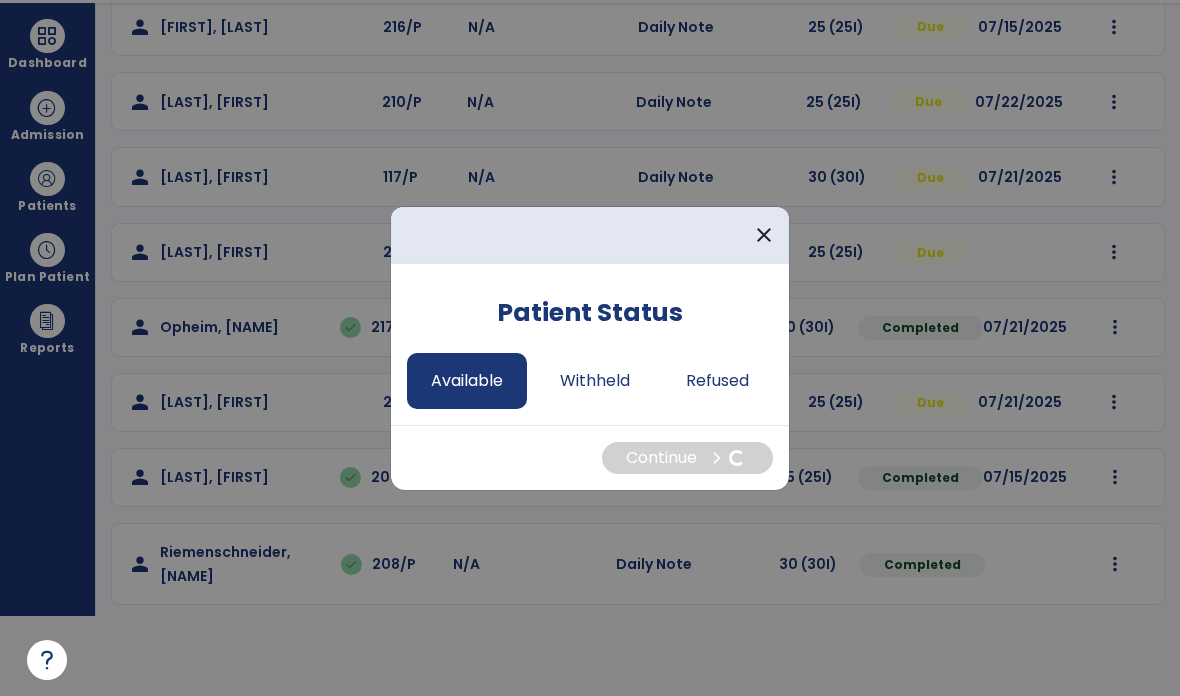 select on "*" 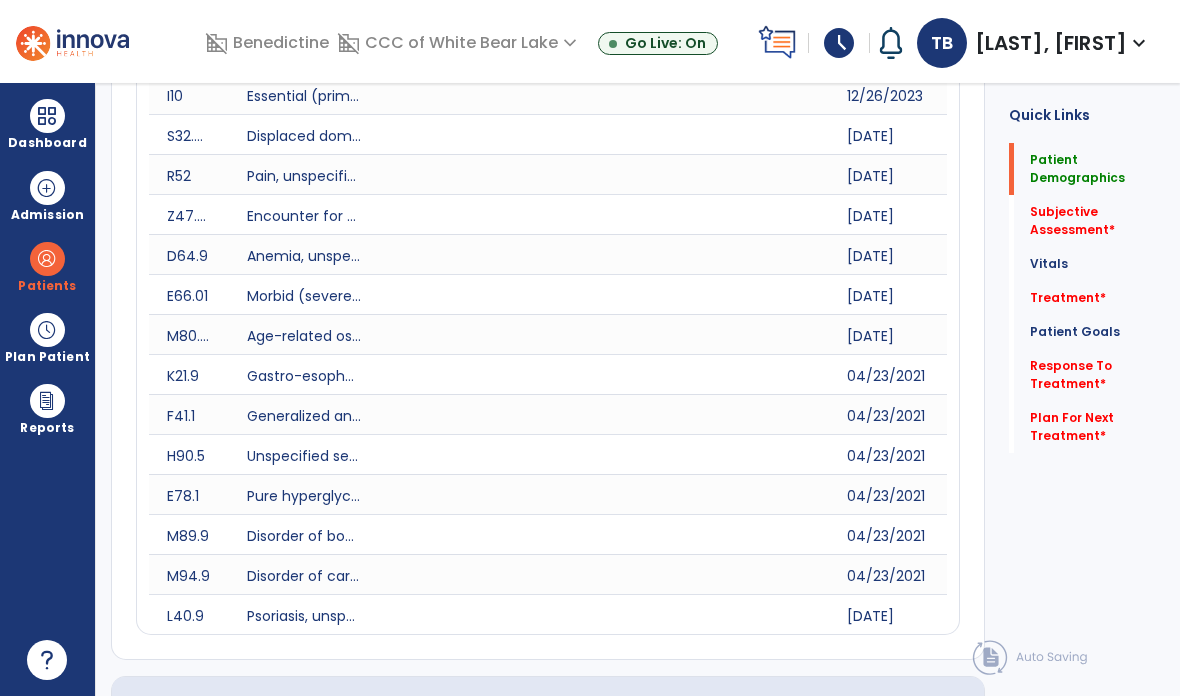 scroll, scrollTop: 80, scrollLeft: 0, axis: vertical 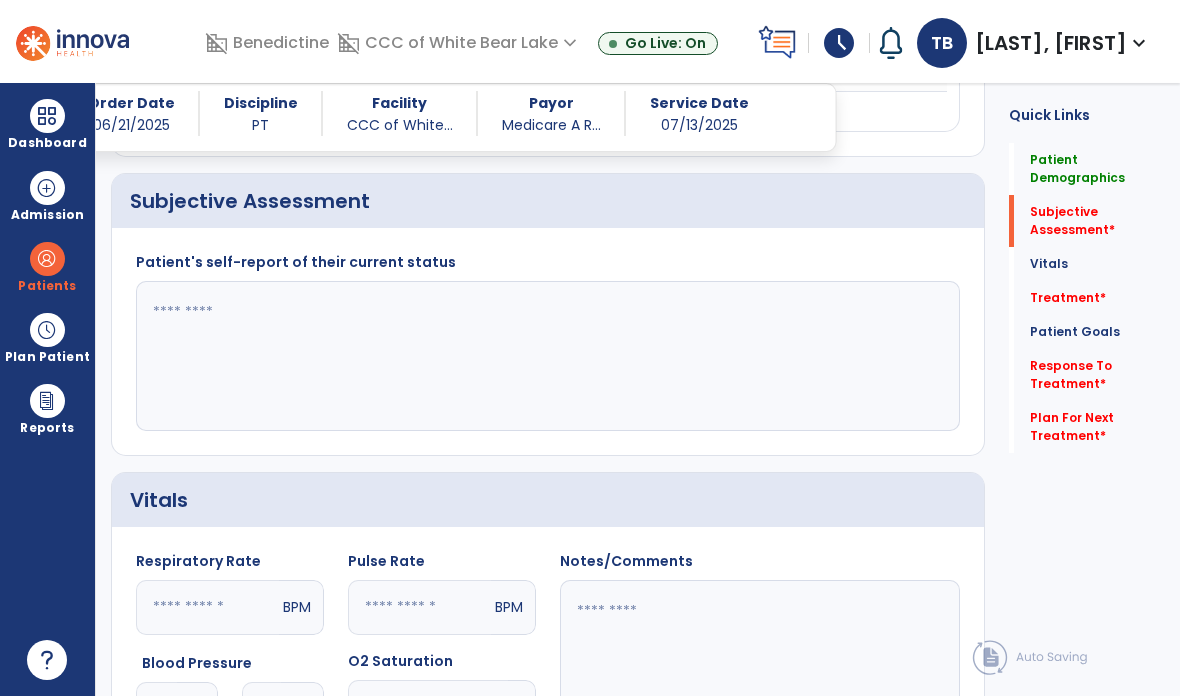 click 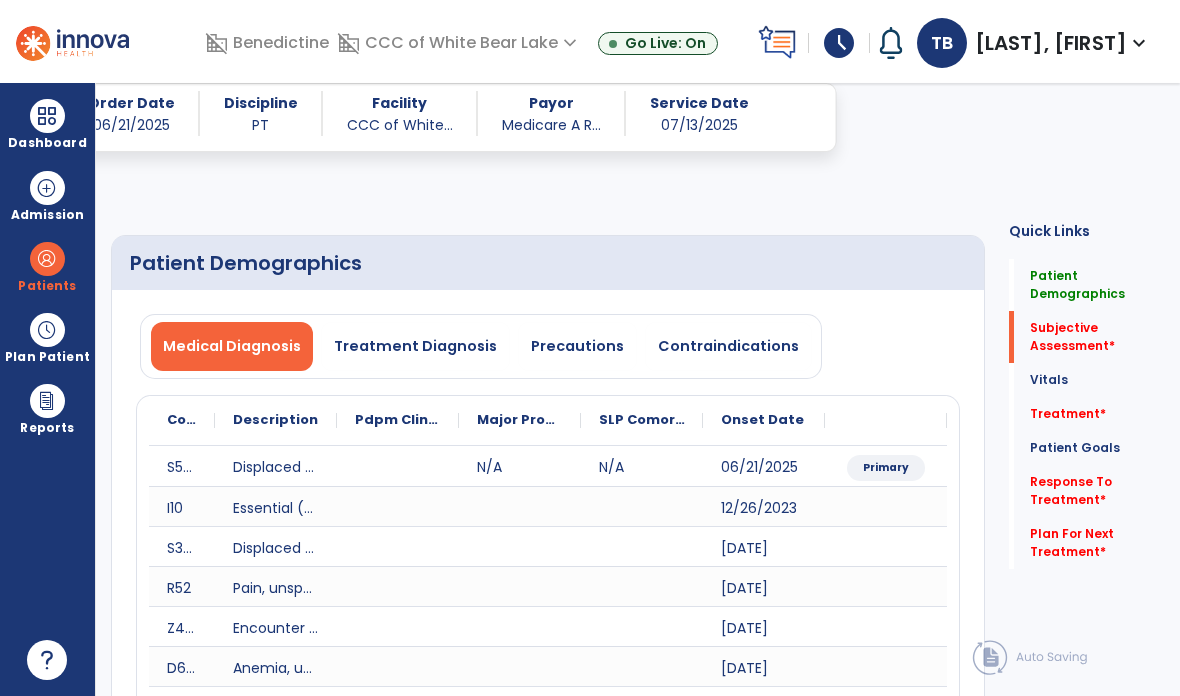 scroll, scrollTop: 818, scrollLeft: 0, axis: vertical 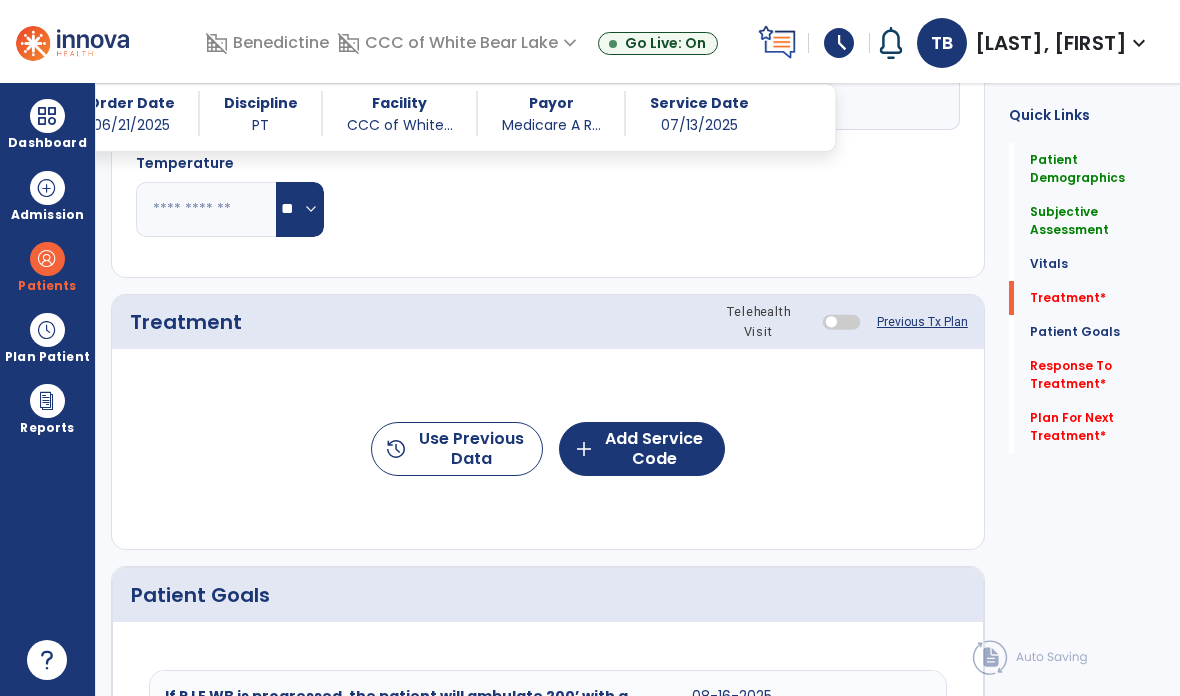 type on "**********" 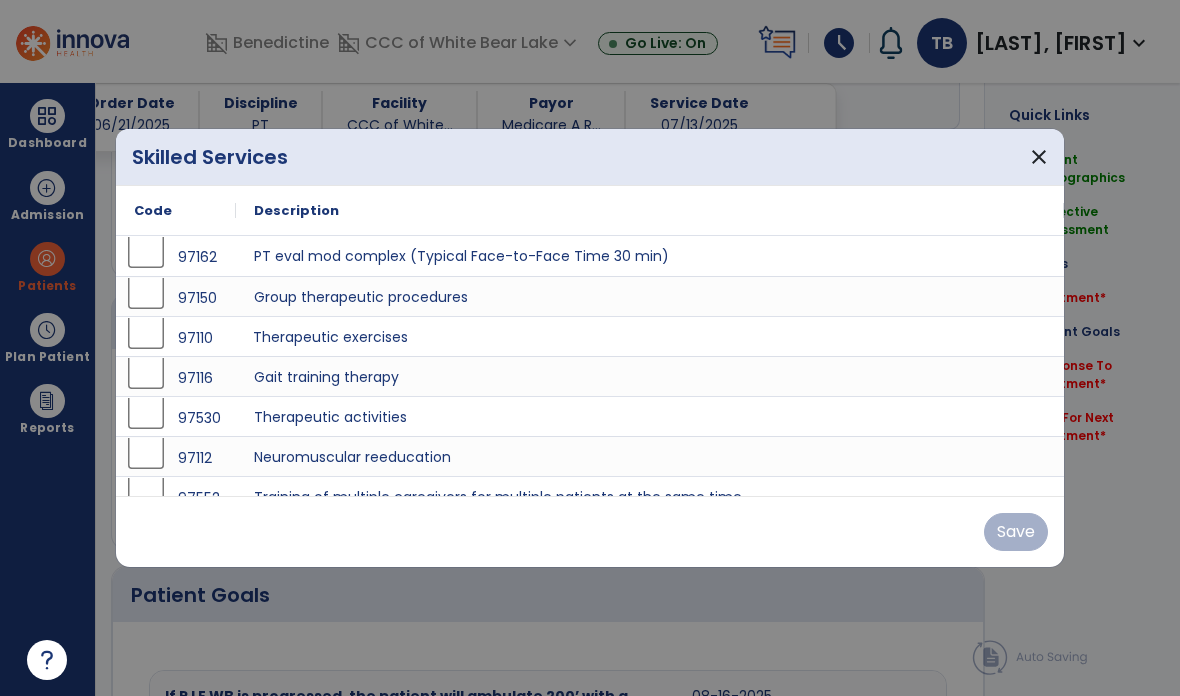 click on "Therapeutic exercises" at bounding box center [650, 336] 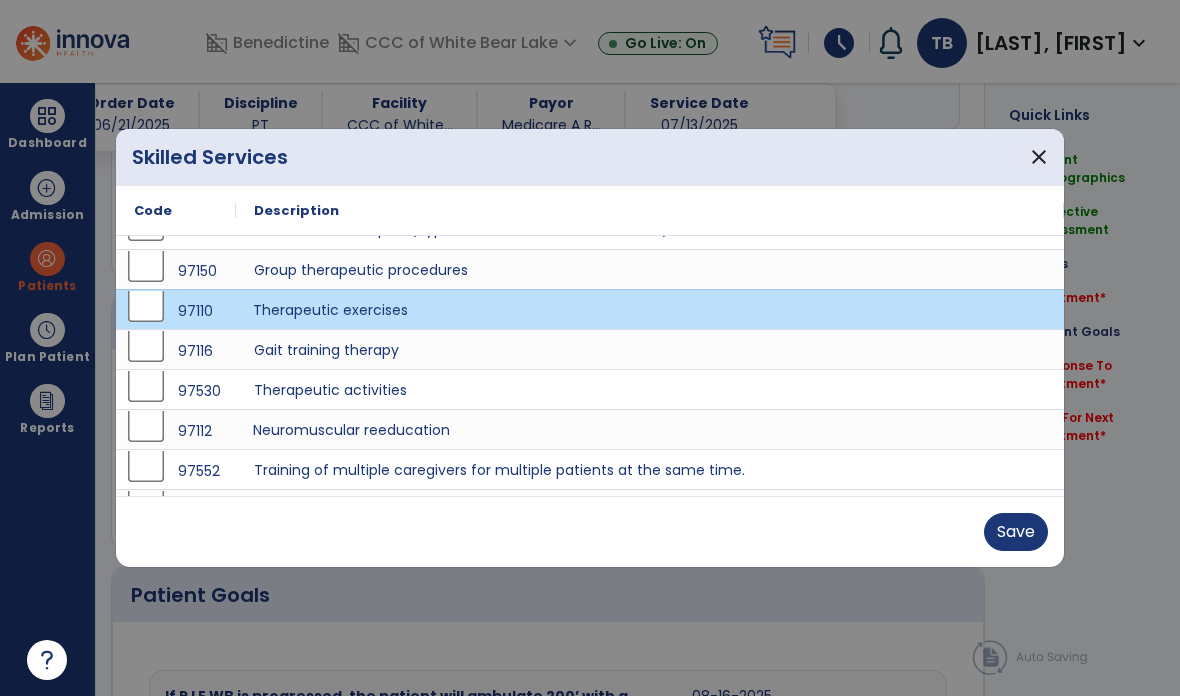 scroll, scrollTop: 30, scrollLeft: 0, axis: vertical 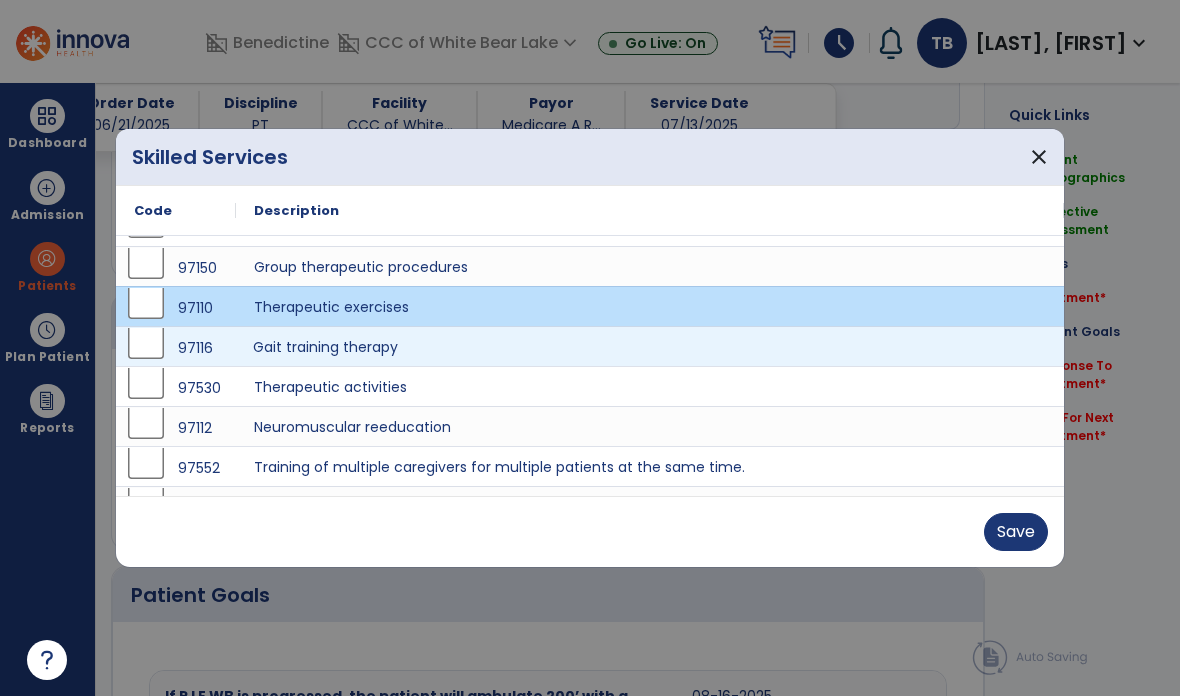 click on "Gait training therapy" at bounding box center [650, 346] 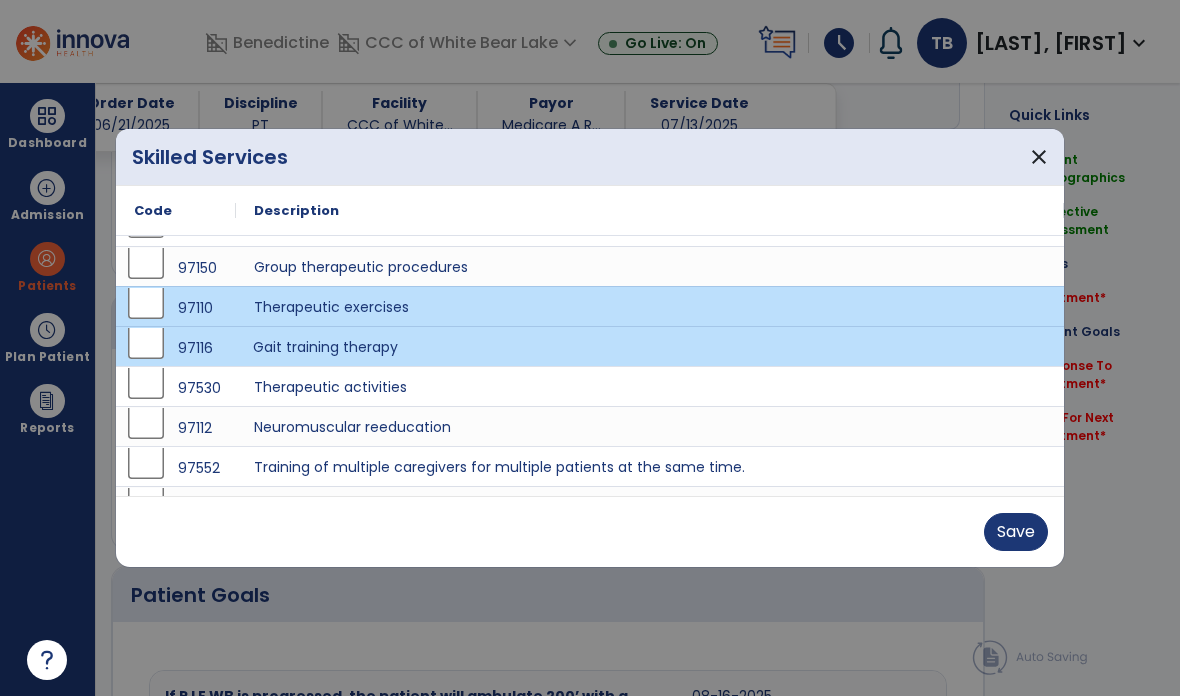 click on "Save" at bounding box center (1016, 532) 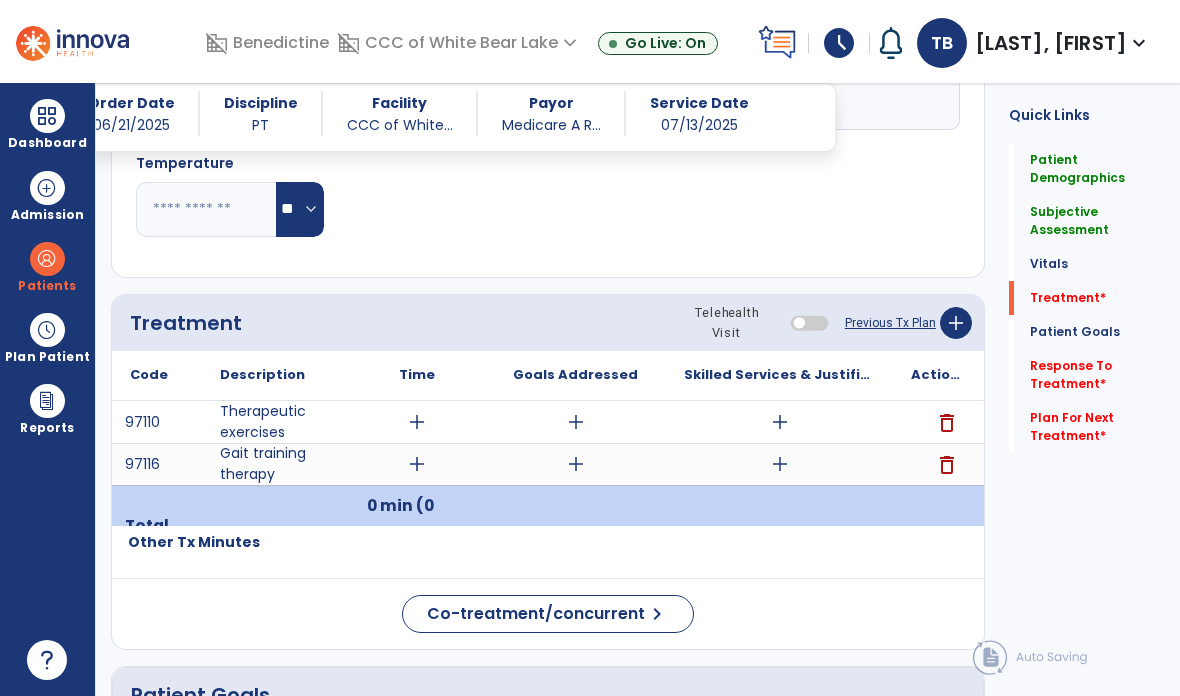 click on "add" at bounding box center [780, 464] 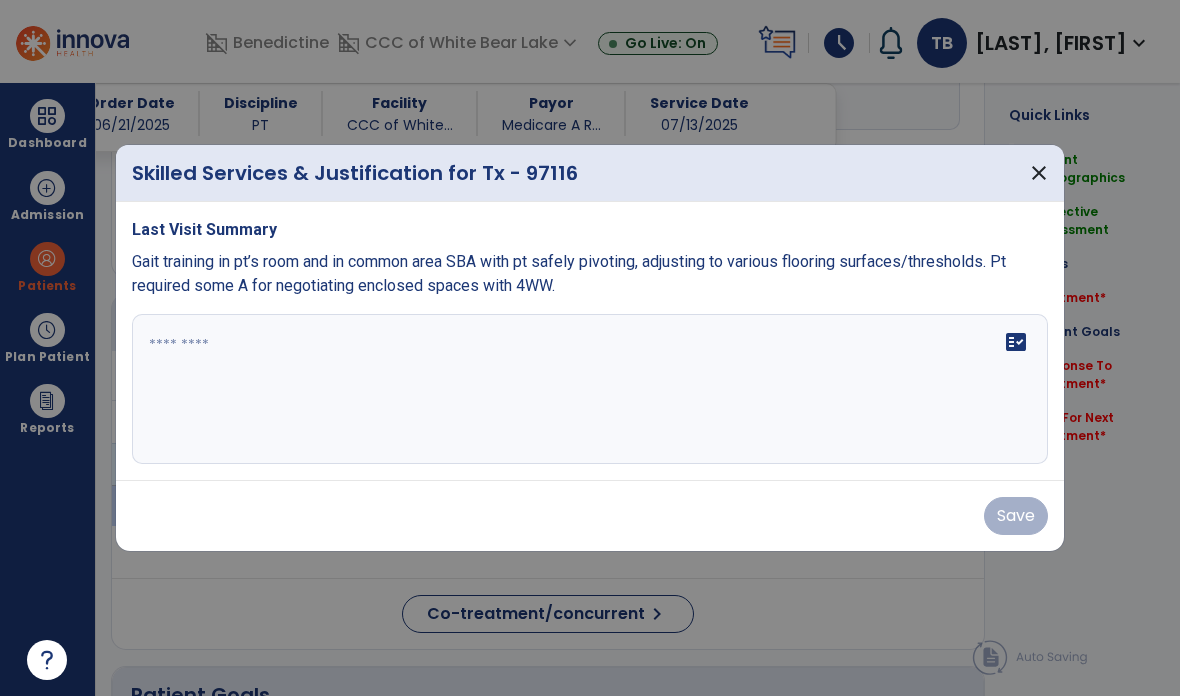click on "fact_check" at bounding box center [590, 389] 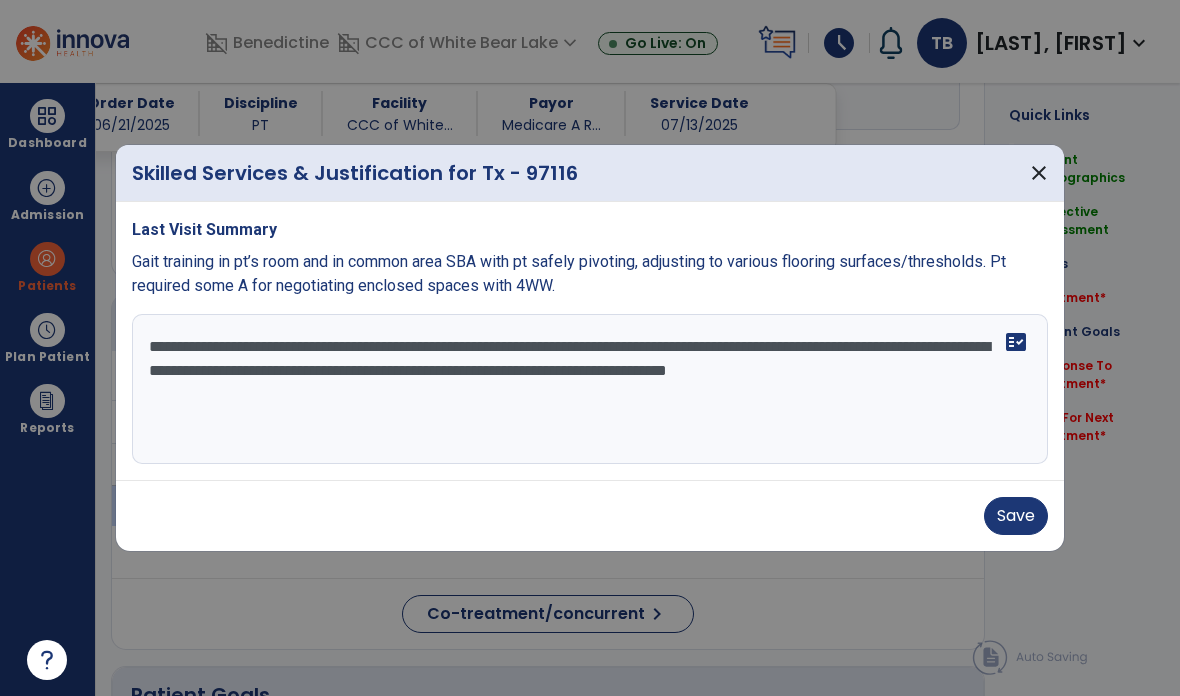 type on "**********" 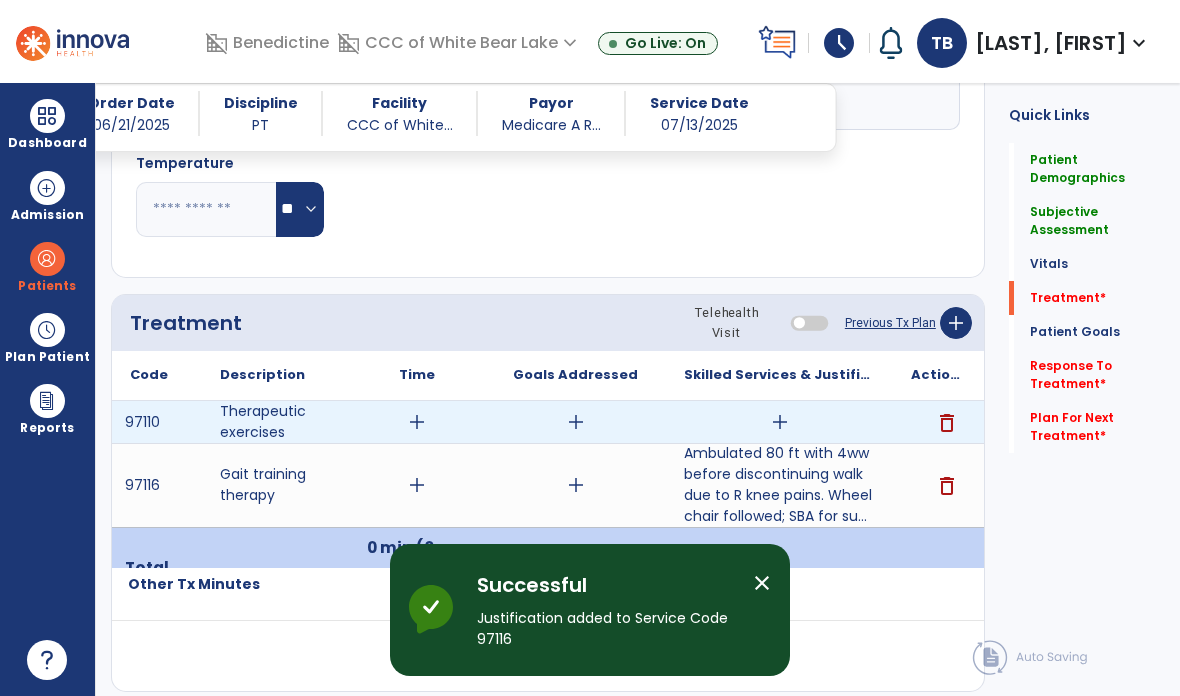 click on "add" at bounding box center (780, 422) 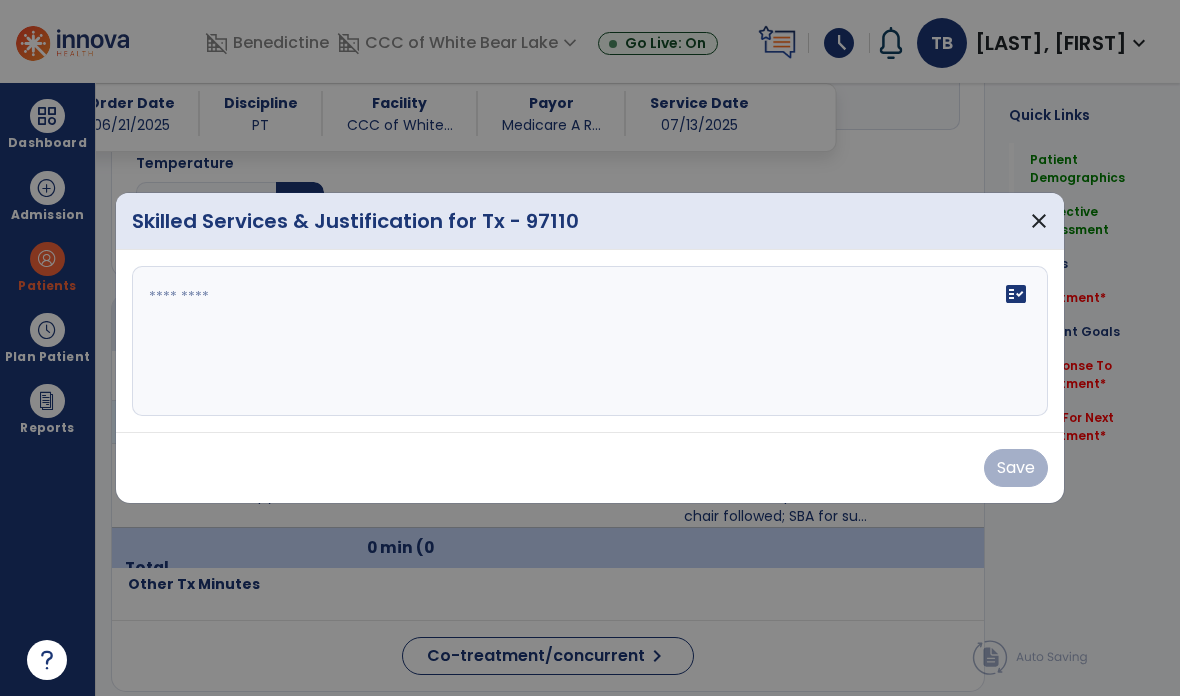 click on "fact_check" at bounding box center (590, 341) 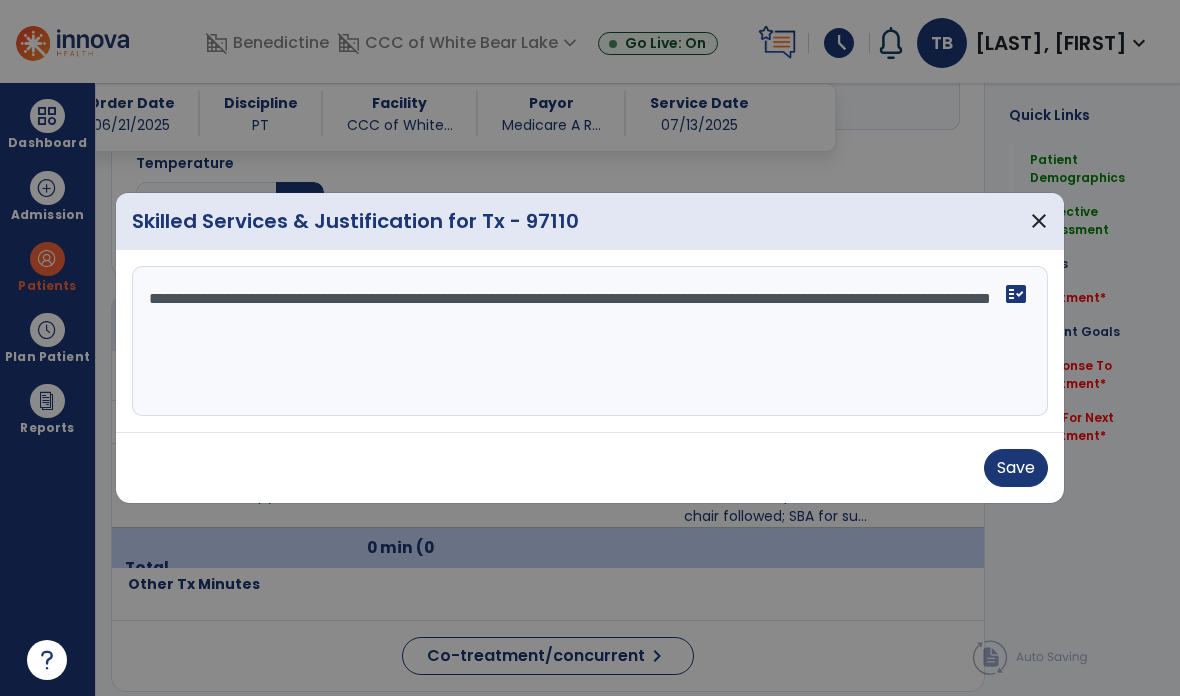click on "**********" at bounding box center (590, 341) 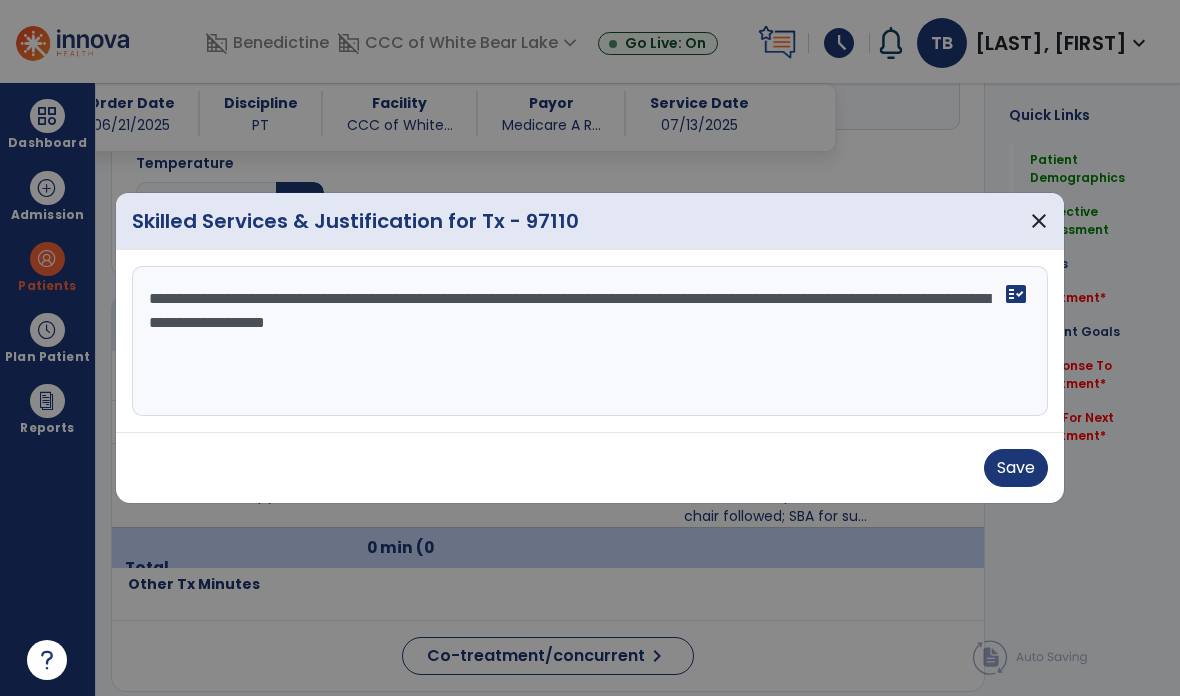 click on "**********" at bounding box center (590, 341) 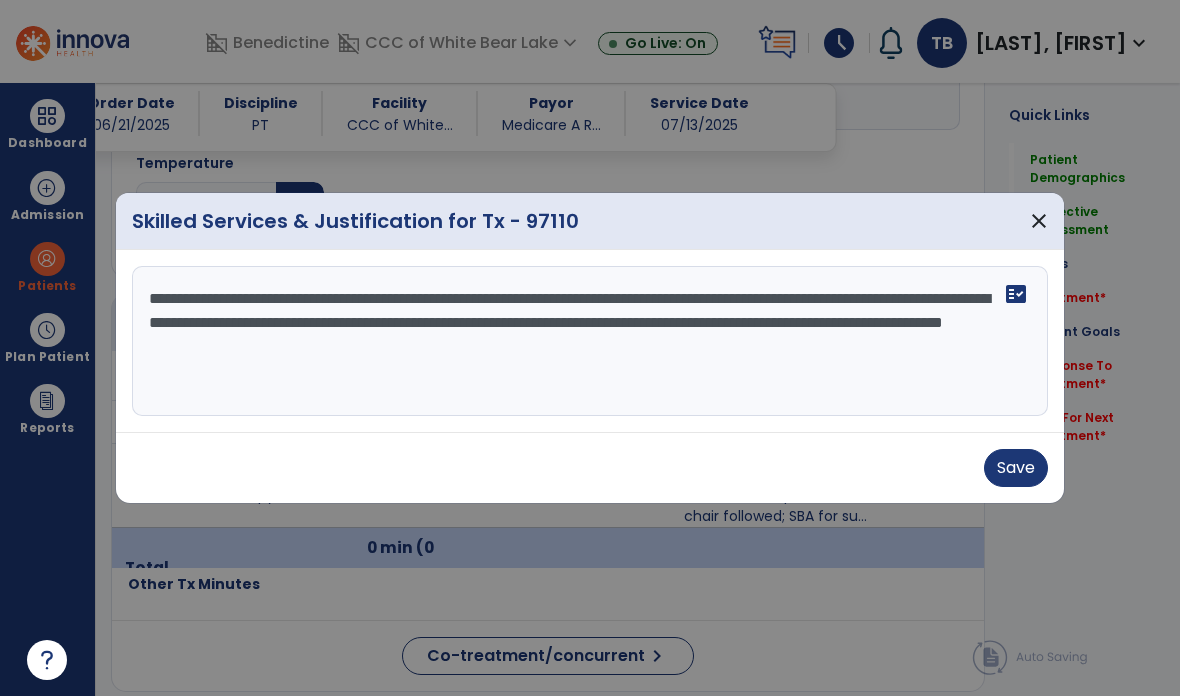 type on "**********" 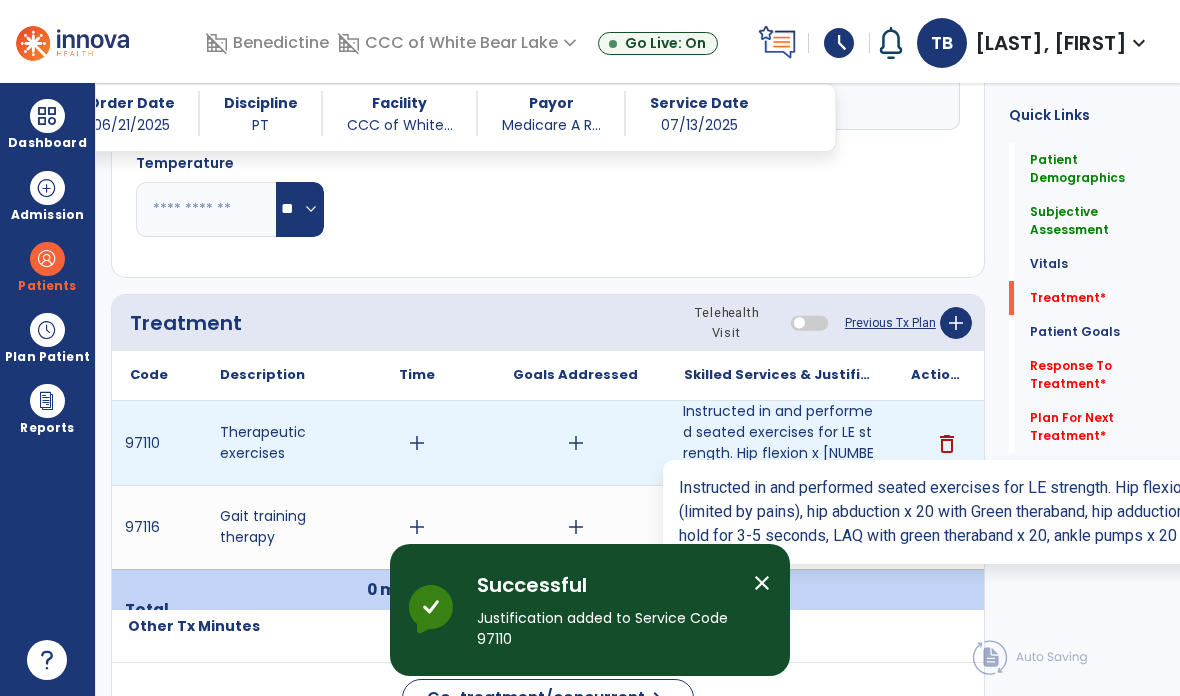 click on "Instructed in and performed seated exercises for LE strength. Hip flexion x [NUMBER] with green Theraband ..." at bounding box center (779, 443) 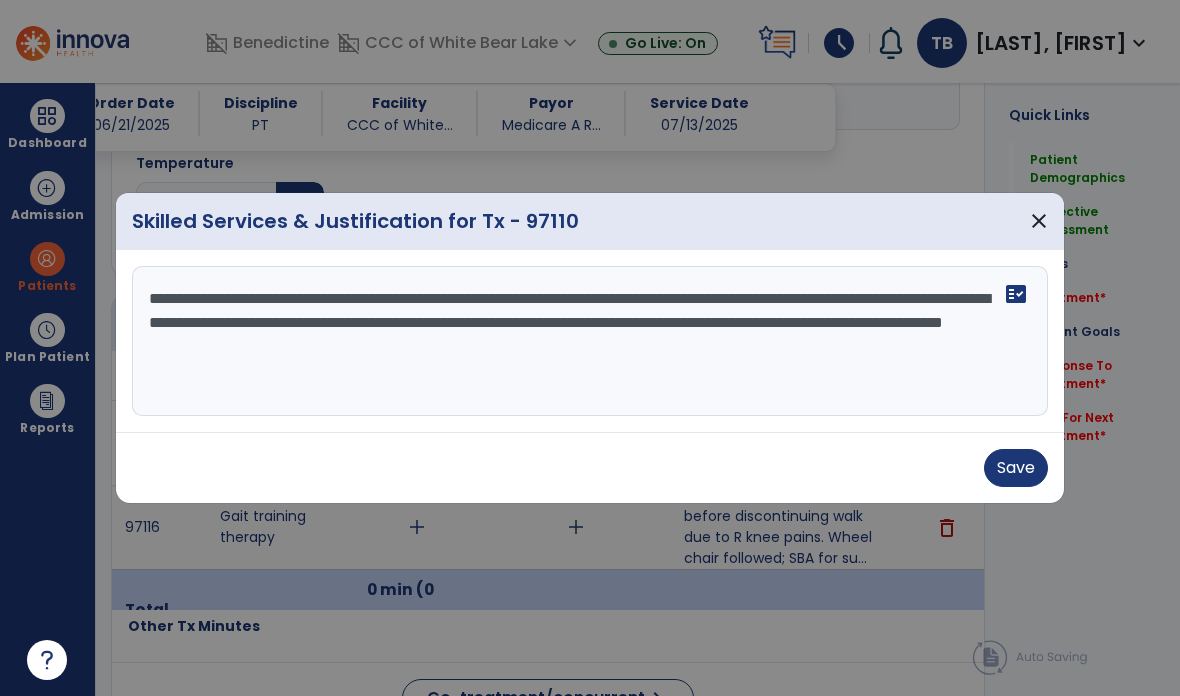 click on "Save" at bounding box center [590, 467] 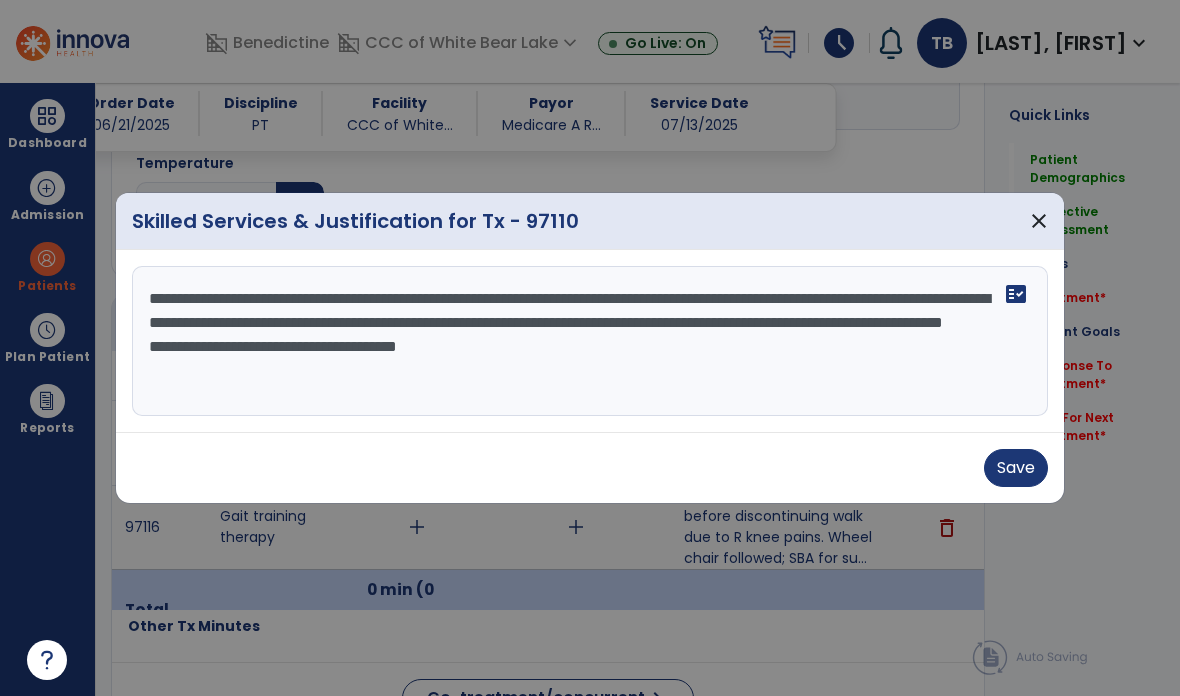click at bounding box center [590, 348] 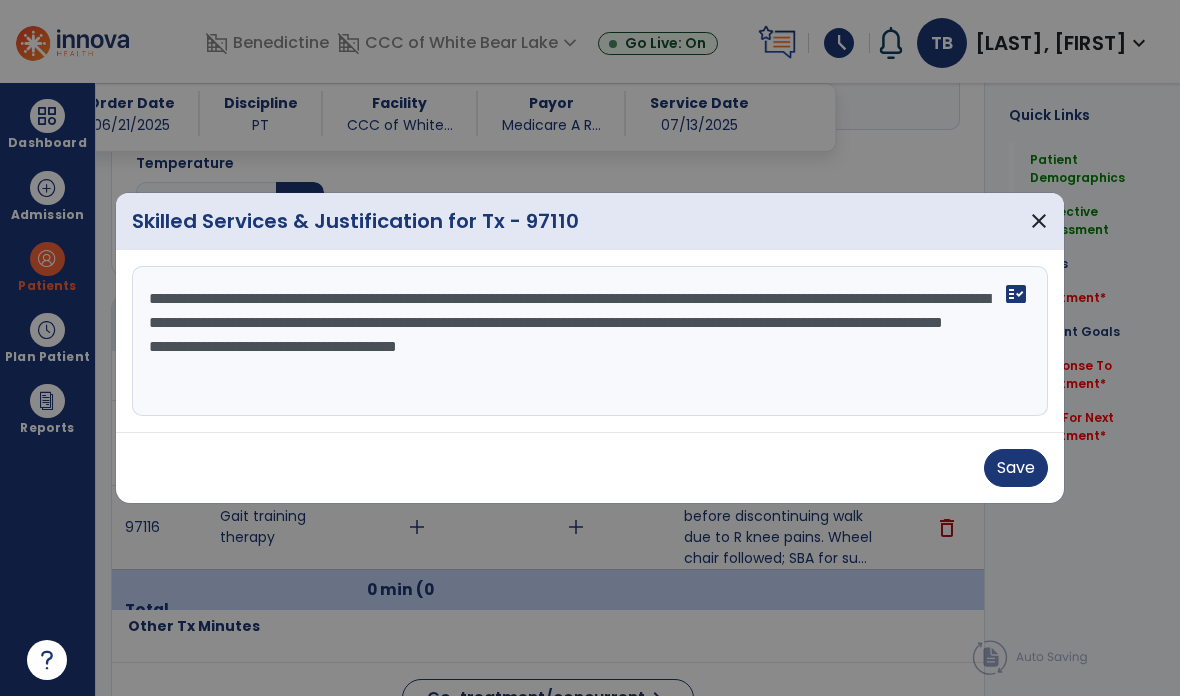 click on "**********" at bounding box center (590, 341) 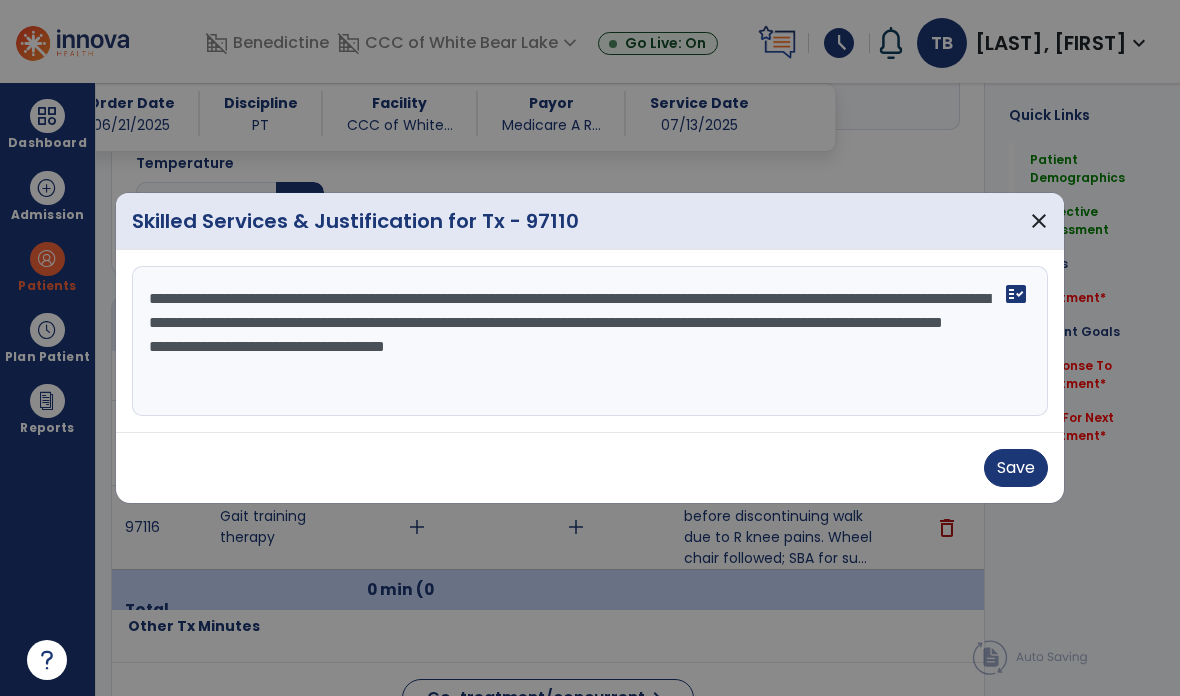 type on "**********" 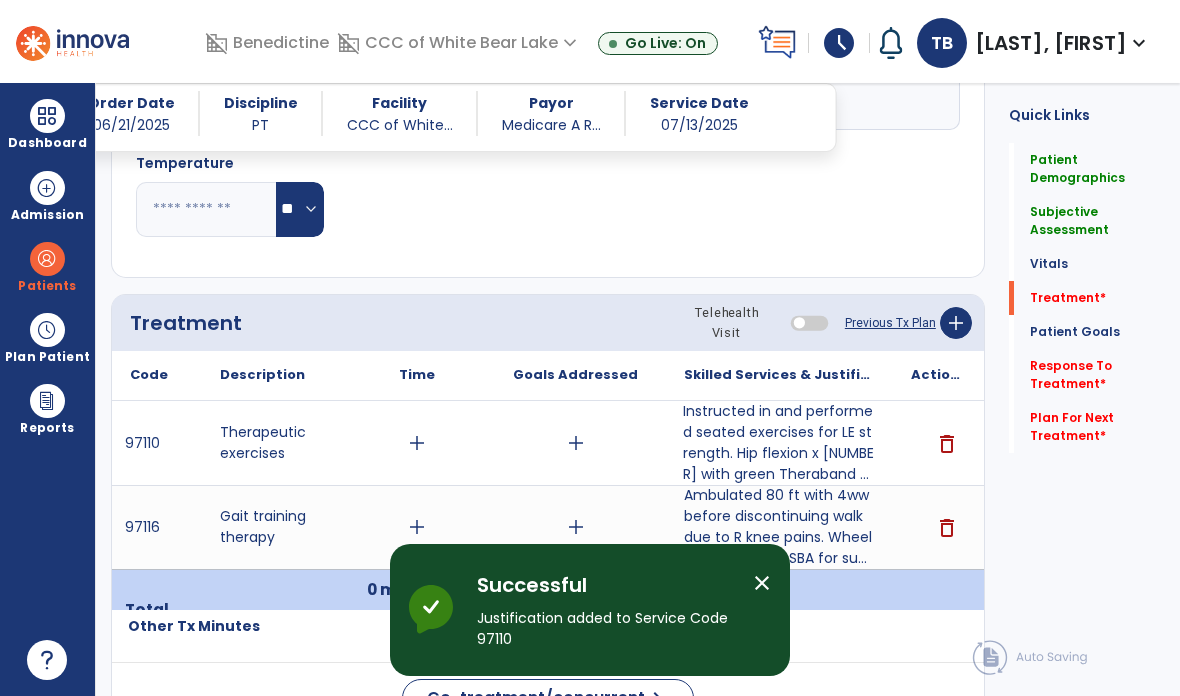 scroll, scrollTop: 1593, scrollLeft: 0, axis: vertical 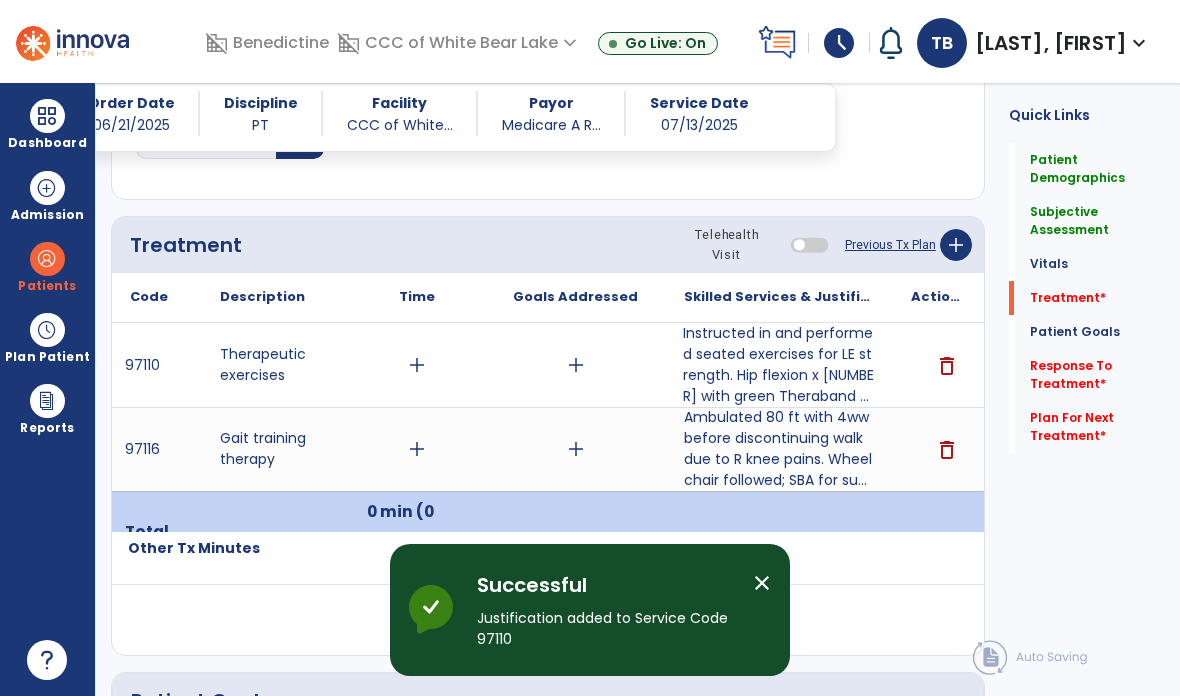 click on "add" at bounding box center [417, 365] 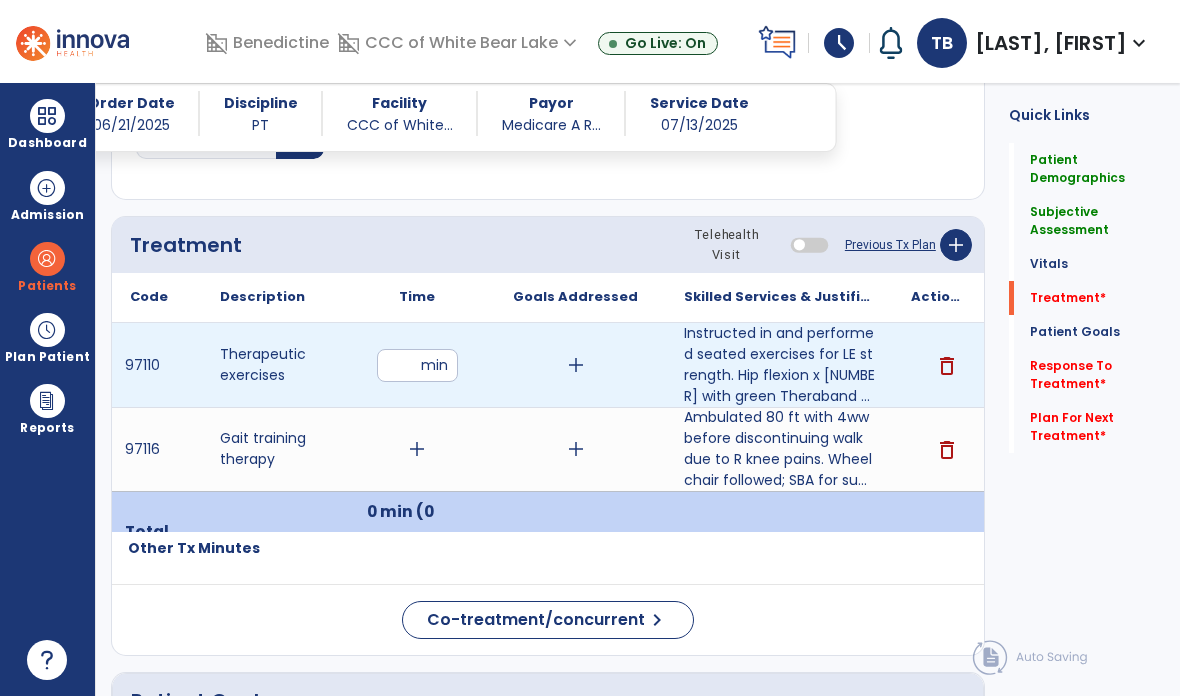 type on "**" 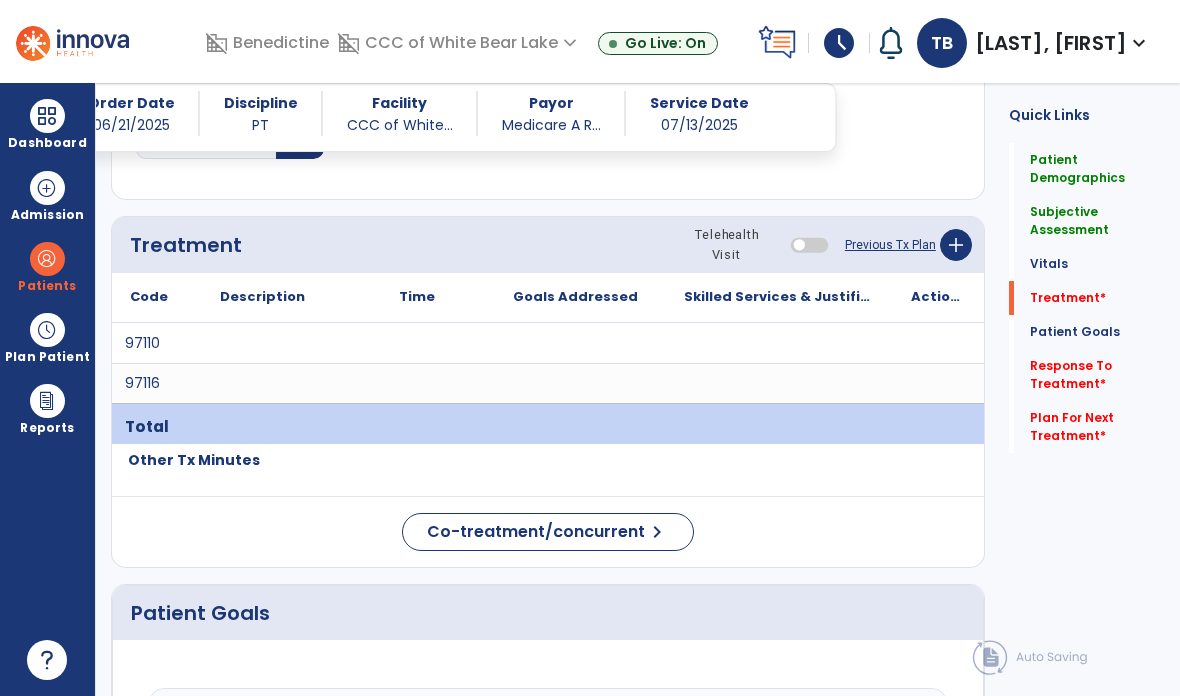 click at bounding box center (417, 383) 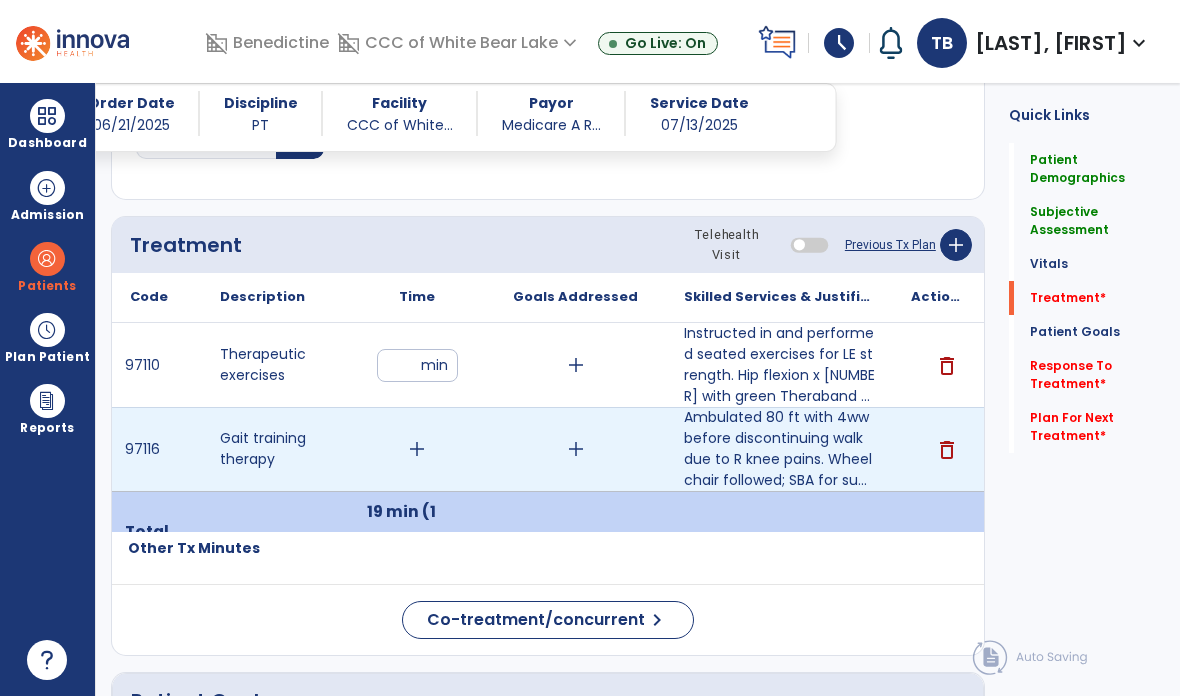 click on "add" at bounding box center (417, 449) 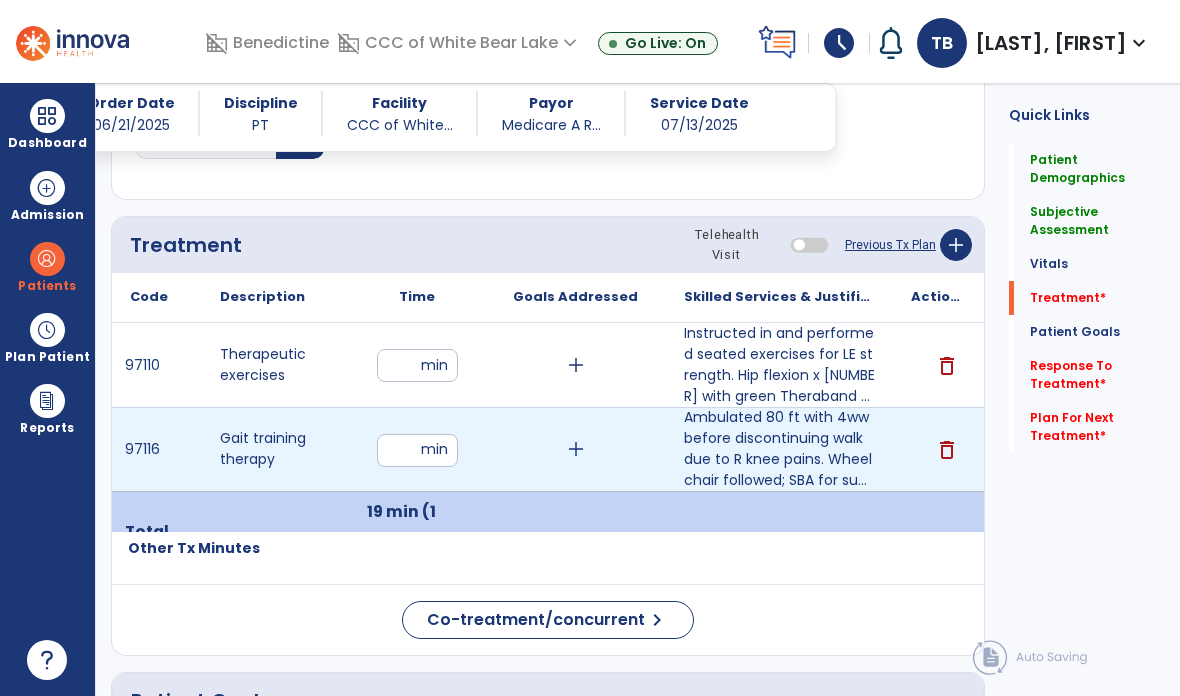 type on "*" 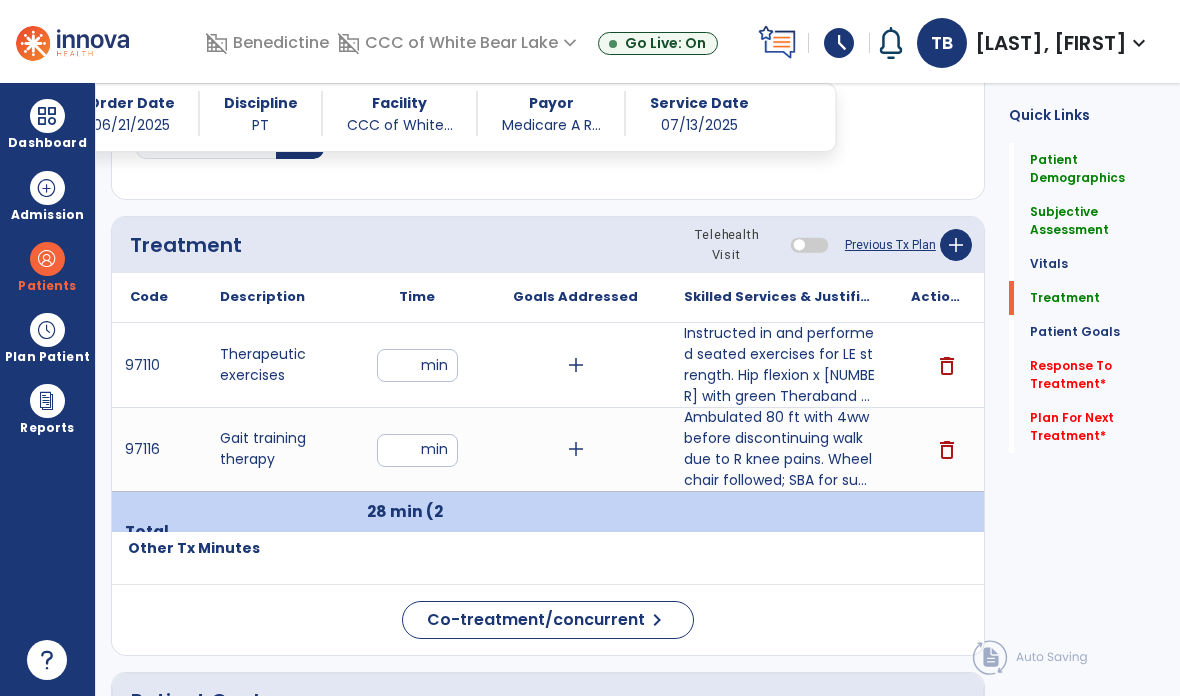 click on "Response To Treatment   *" 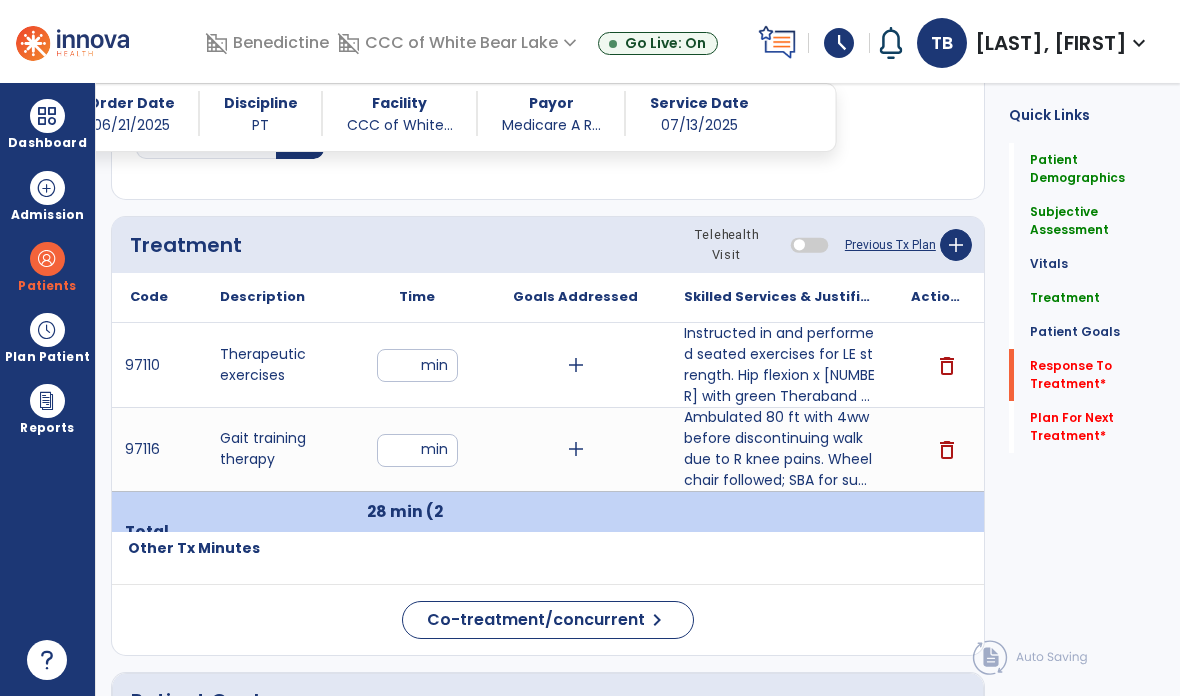 scroll, scrollTop: 2884, scrollLeft: 0, axis: vertical 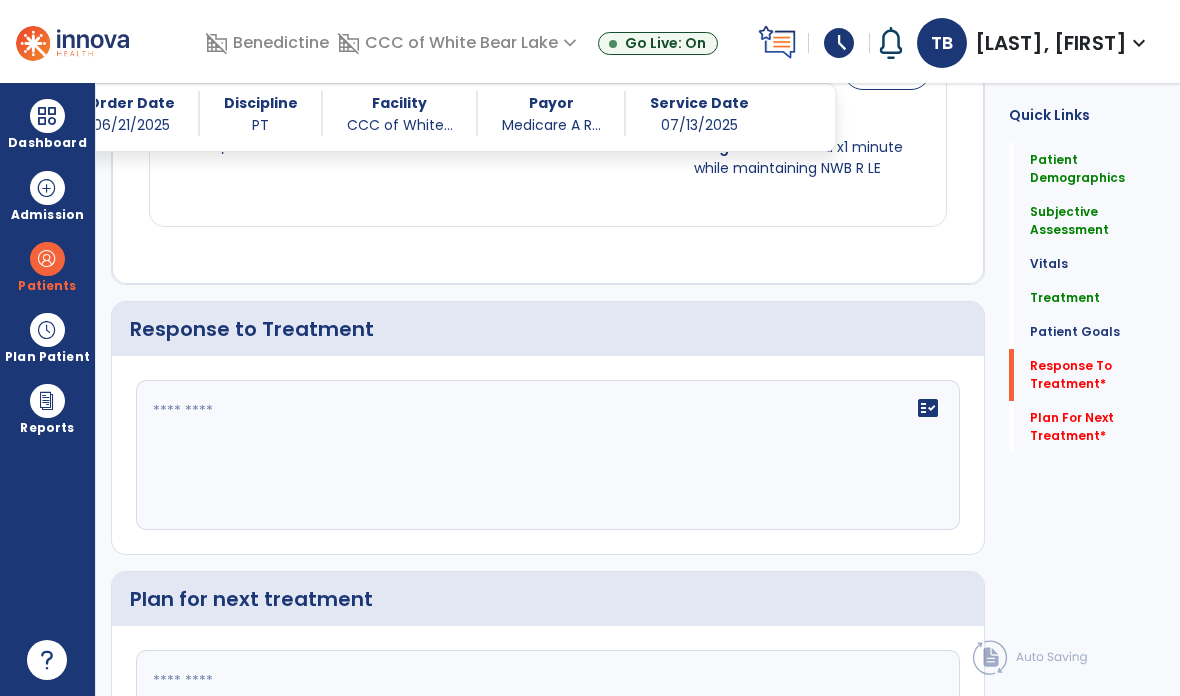 click on "fact_check" 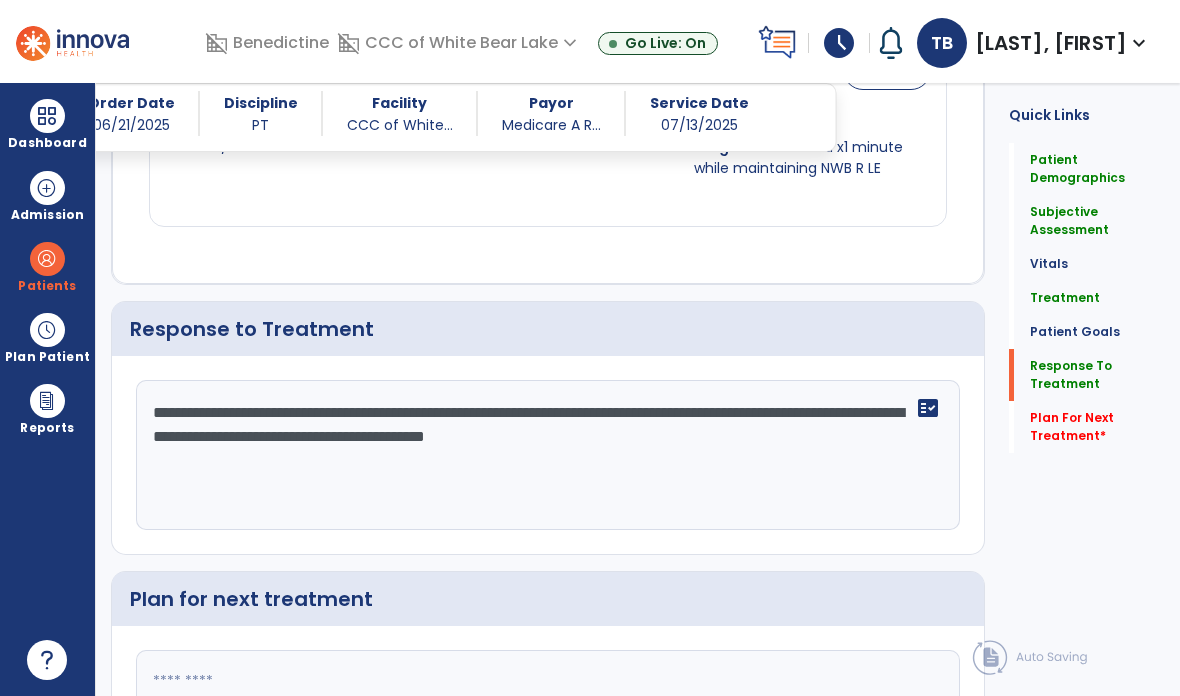 click on "**********" 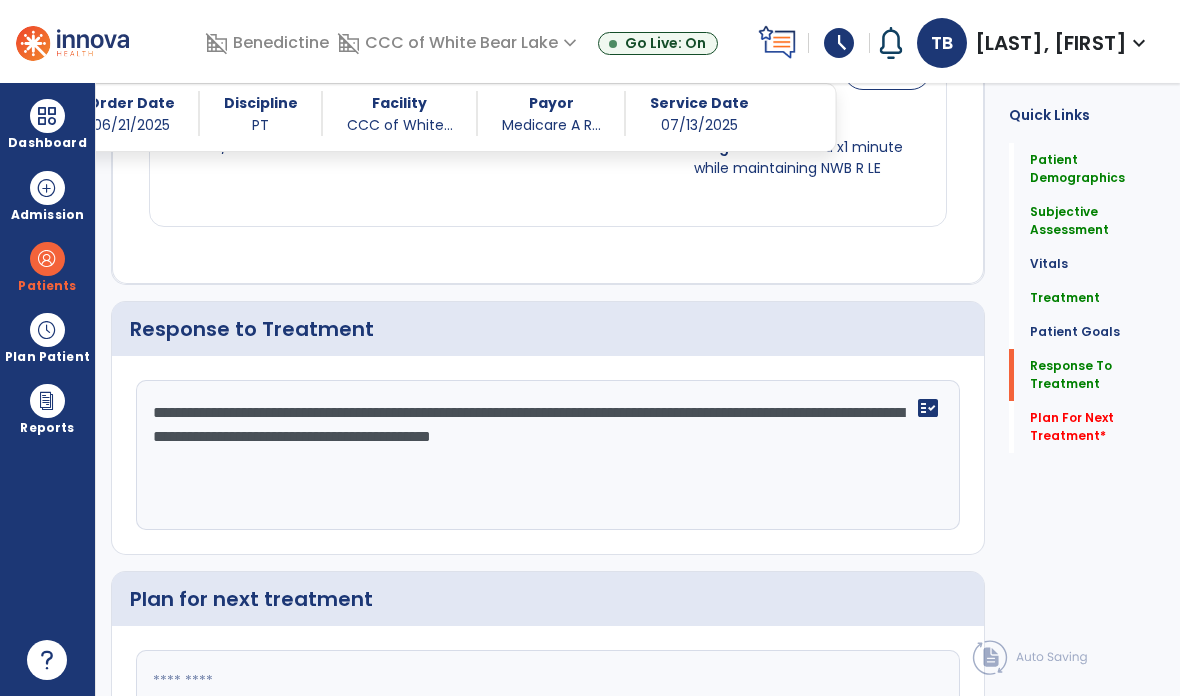 click on "**********" 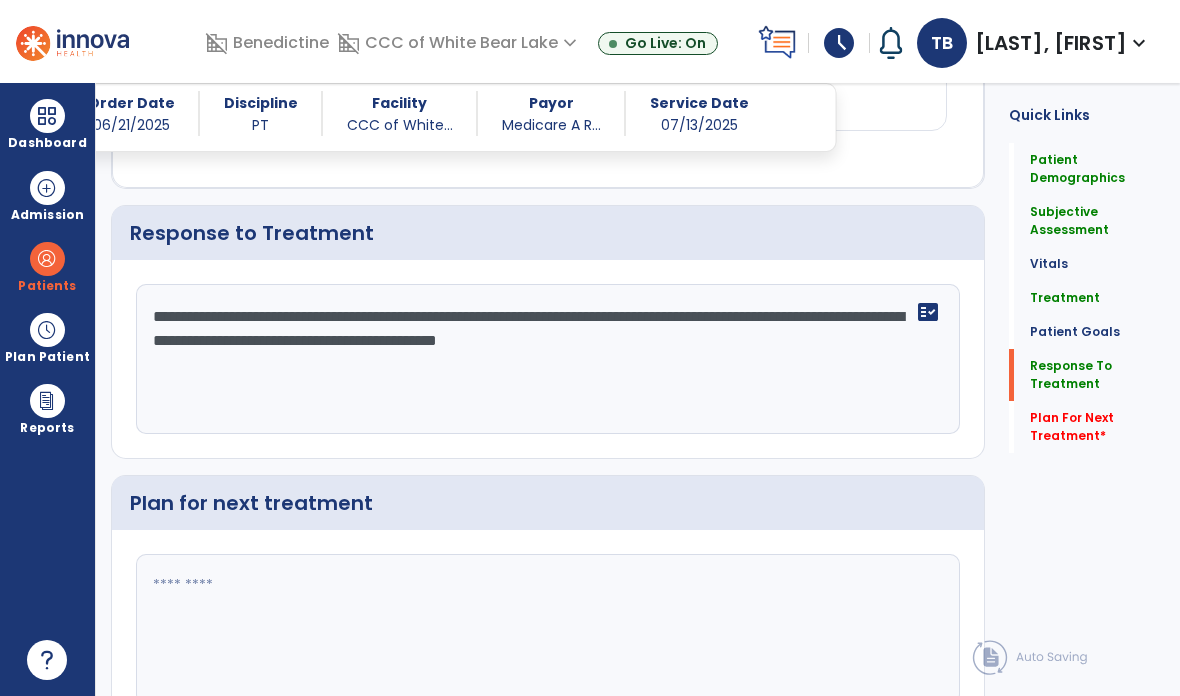scroll, scrollTop: 3050, scrollLeft: 0, axis: vertical 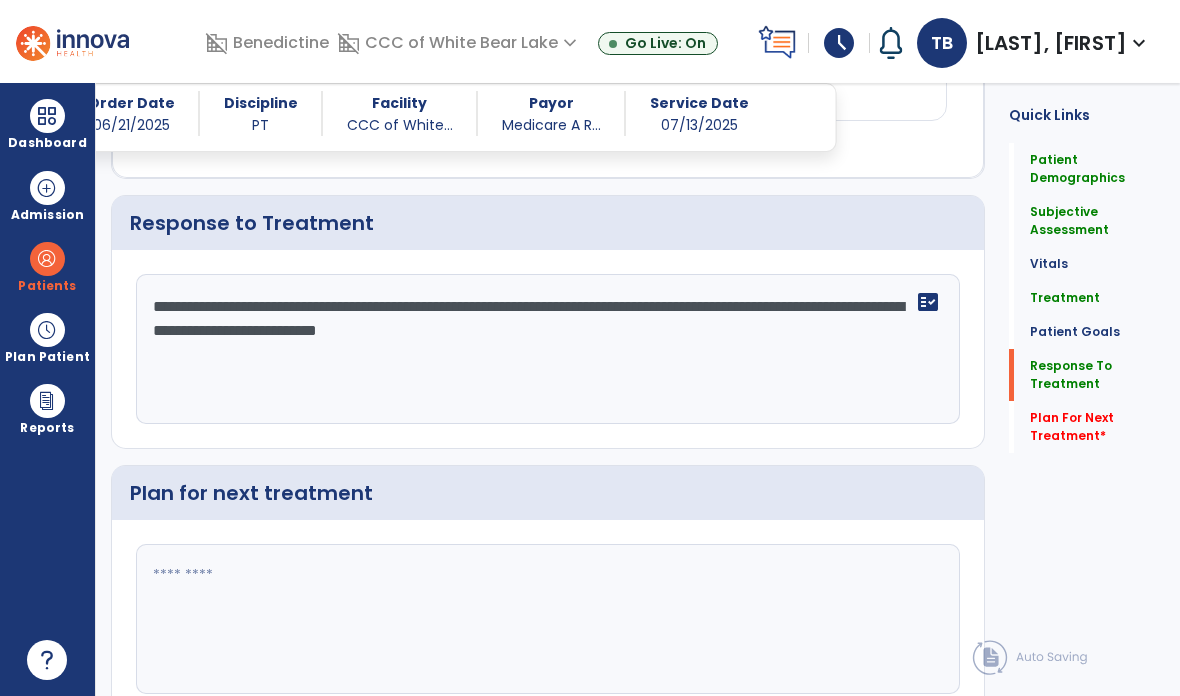 type on "**********" 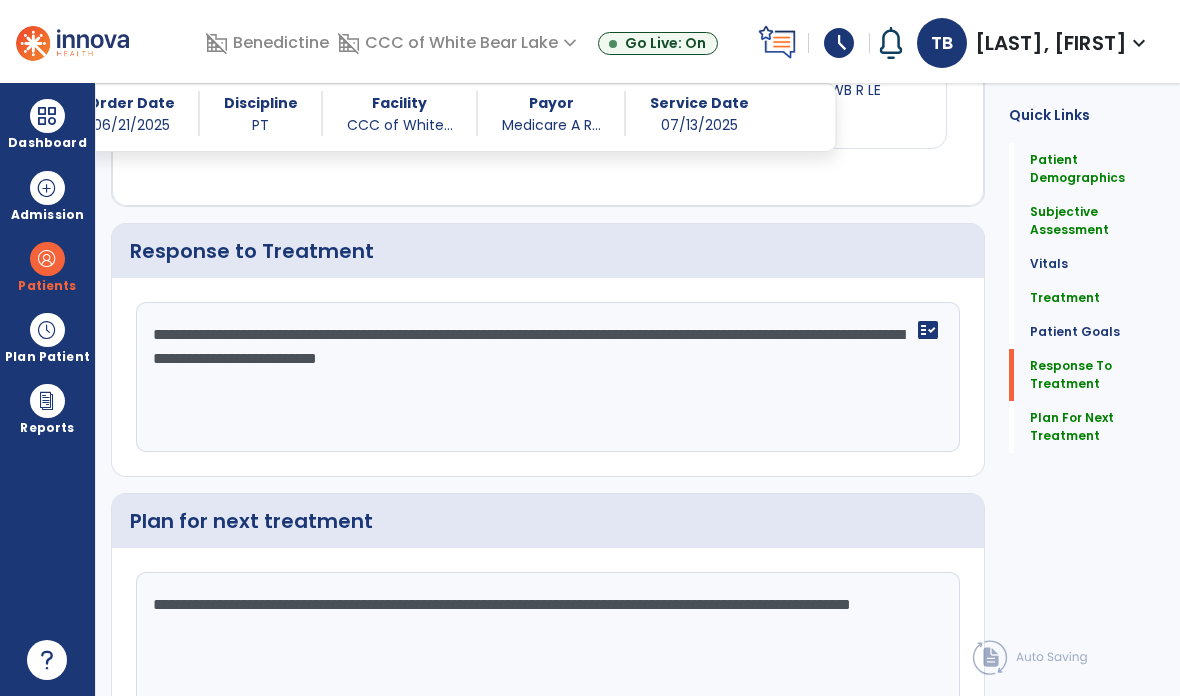 scroll, scrollTop: 3032, scrollLeft: 0, axis: vertical 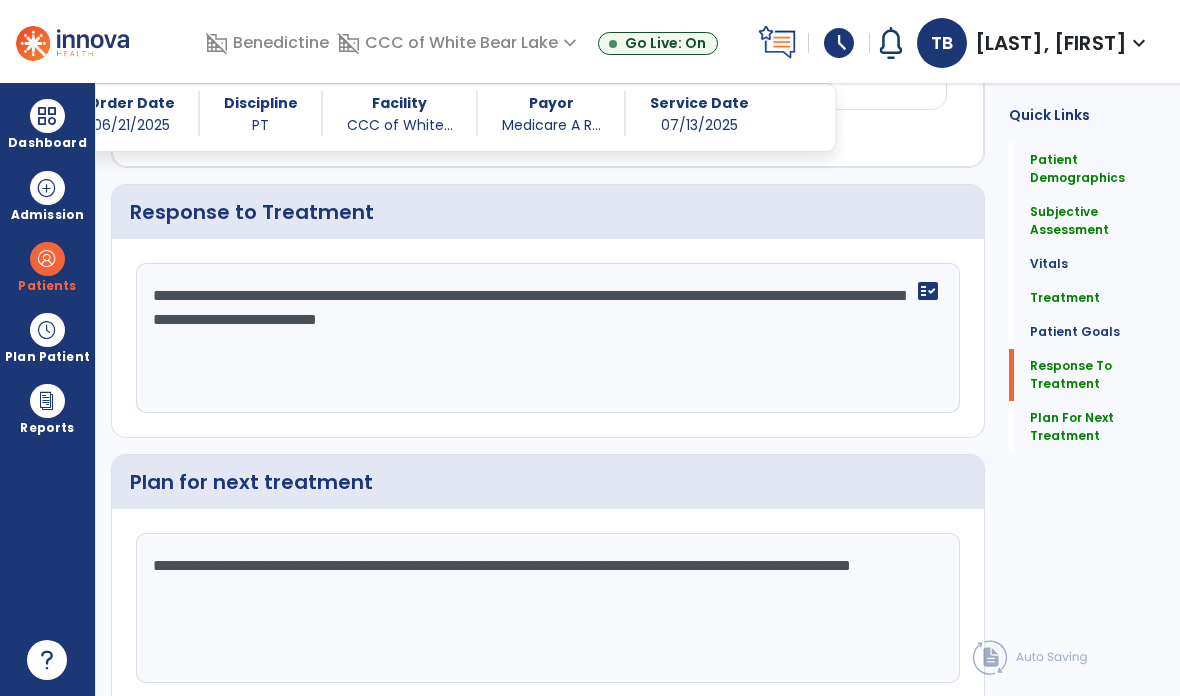 click on "chevron_right" 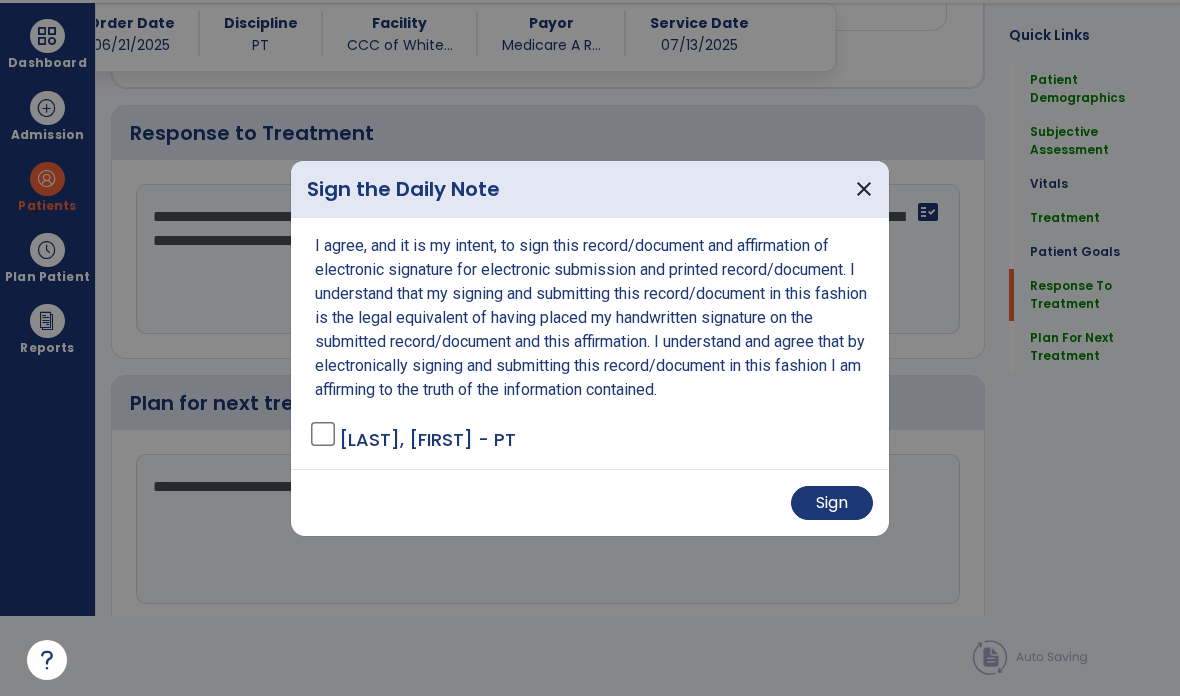 click on "Sign" at bounding box center (832, 503) 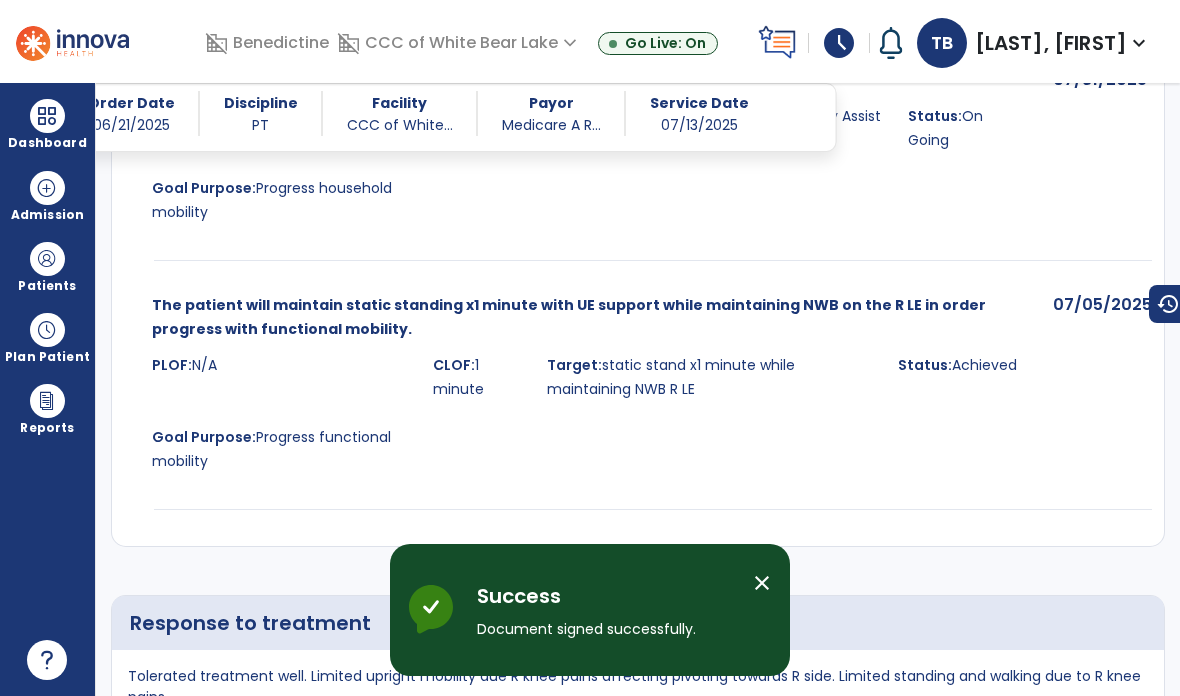 scroll, scrollTop: 80, scrollLeft: 0, axis: vertical 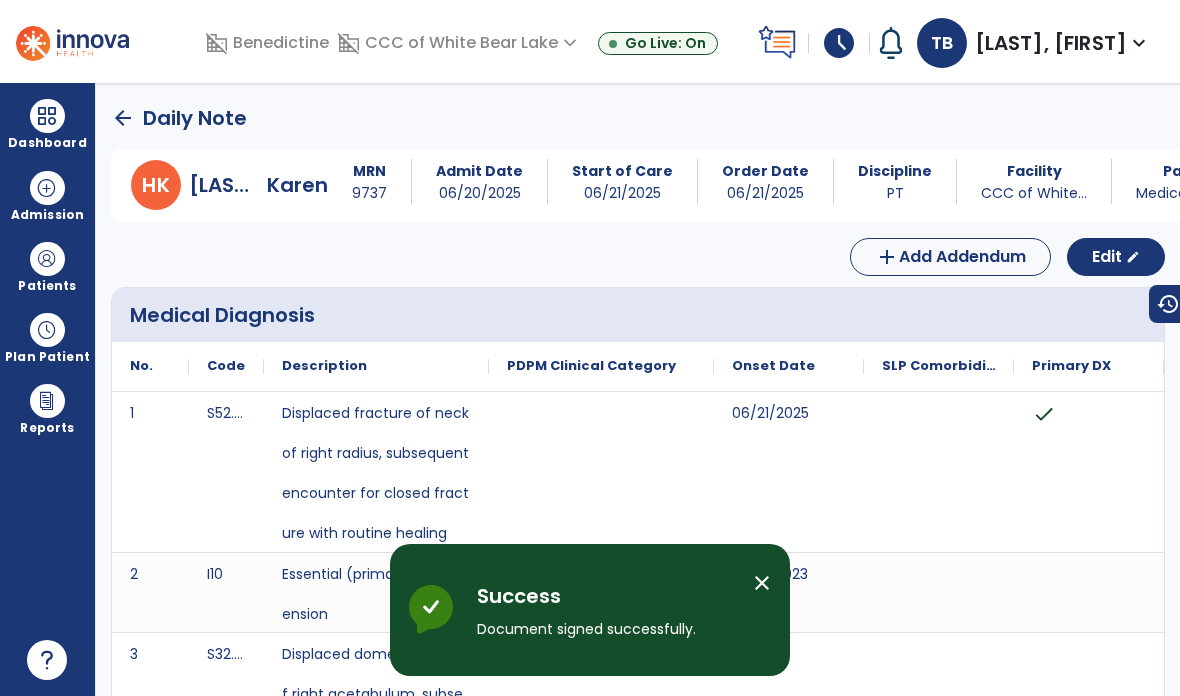 click at bounding box center [47, 259] 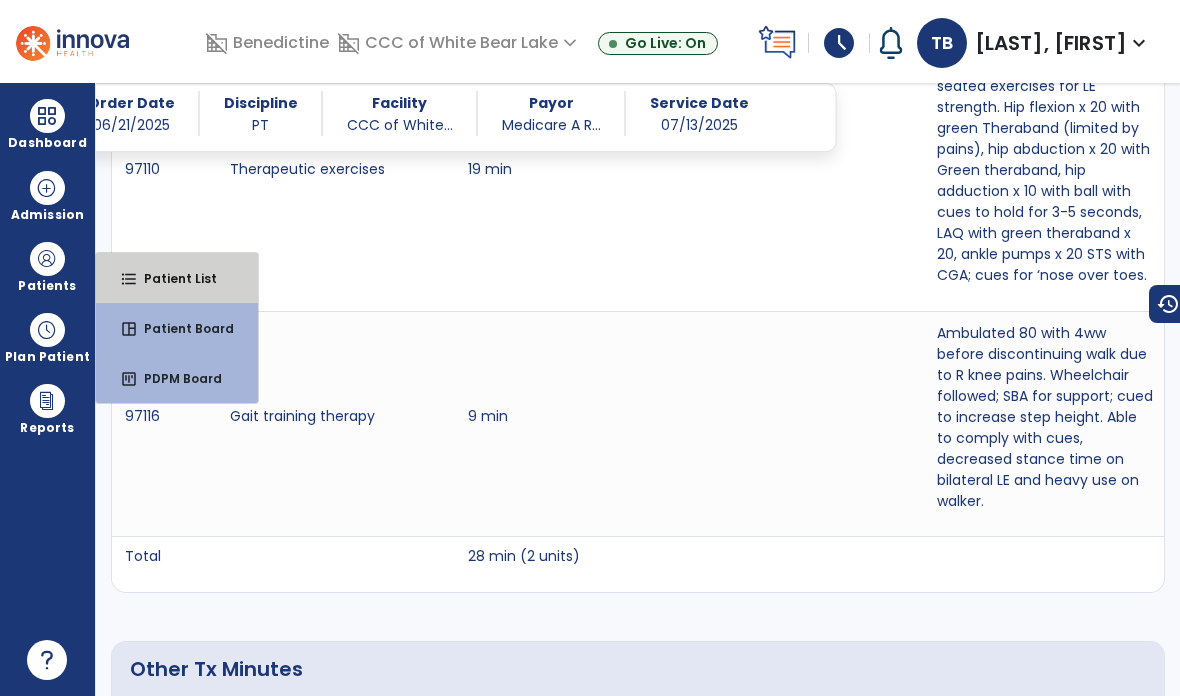 click on "Patient List" at bounding box center [172, 278] 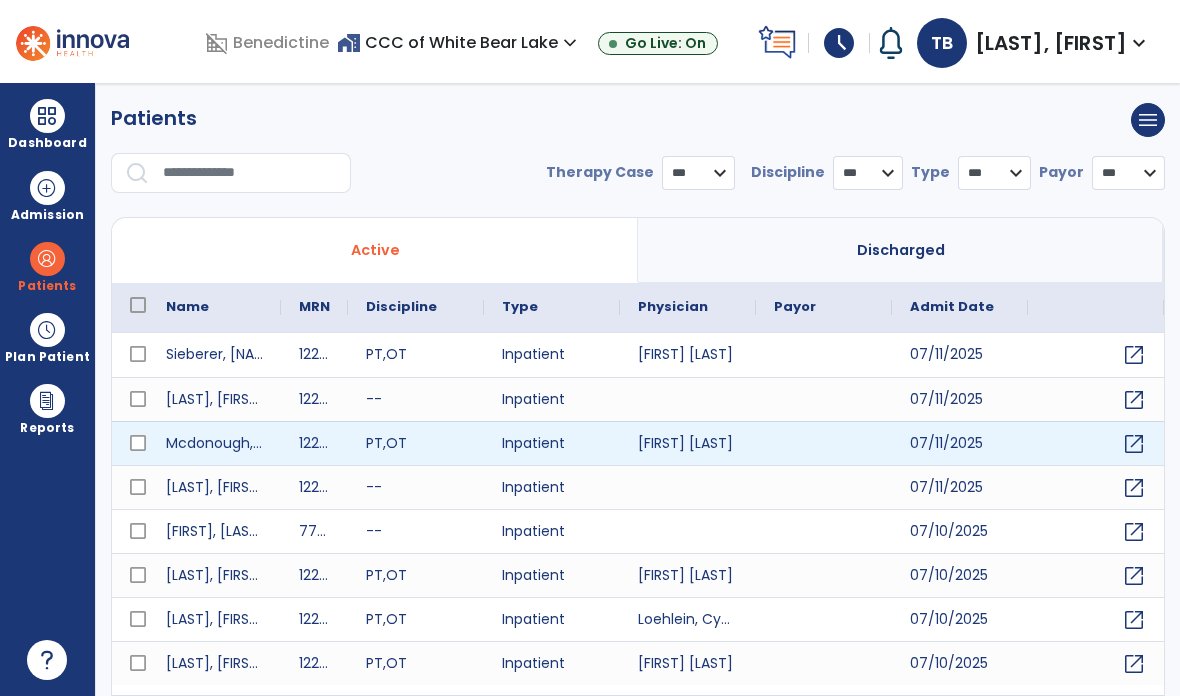 select on "***" 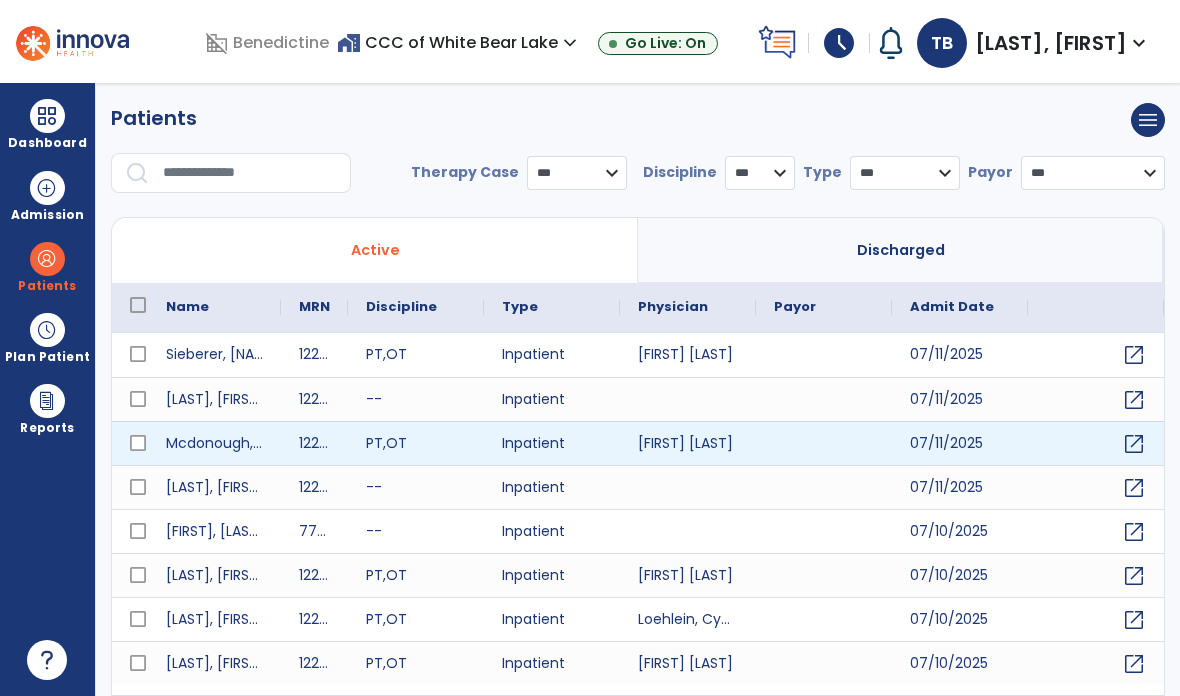 click at bounding box center [250, 173] 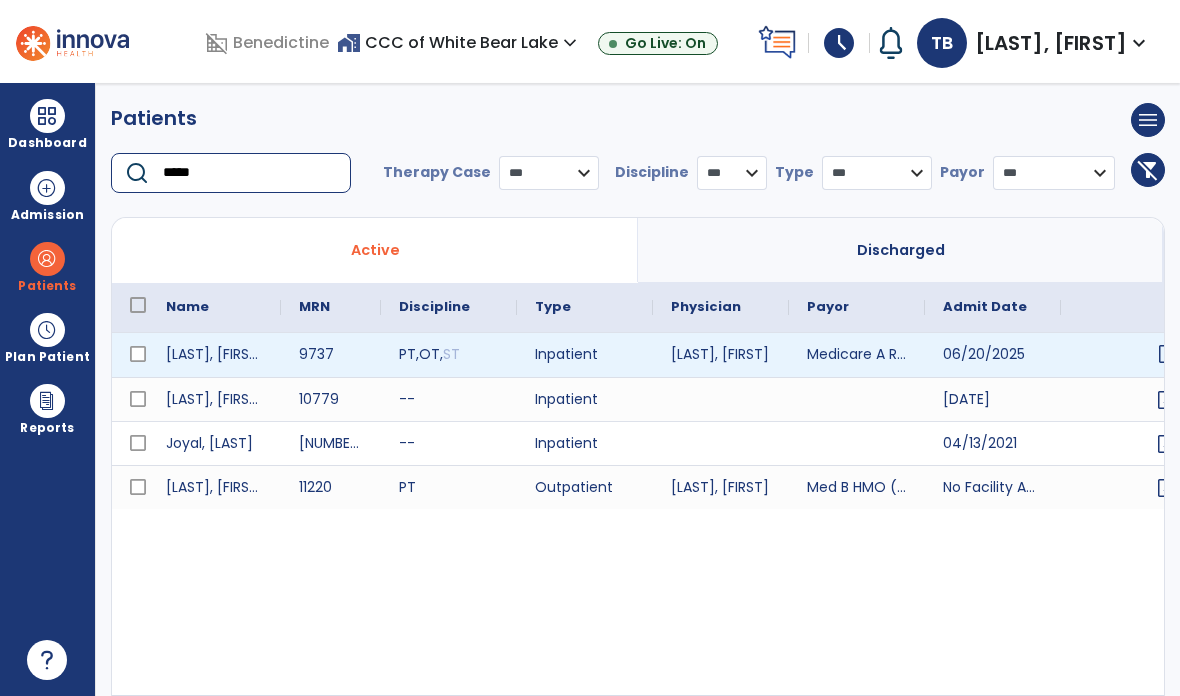 type on "*****" 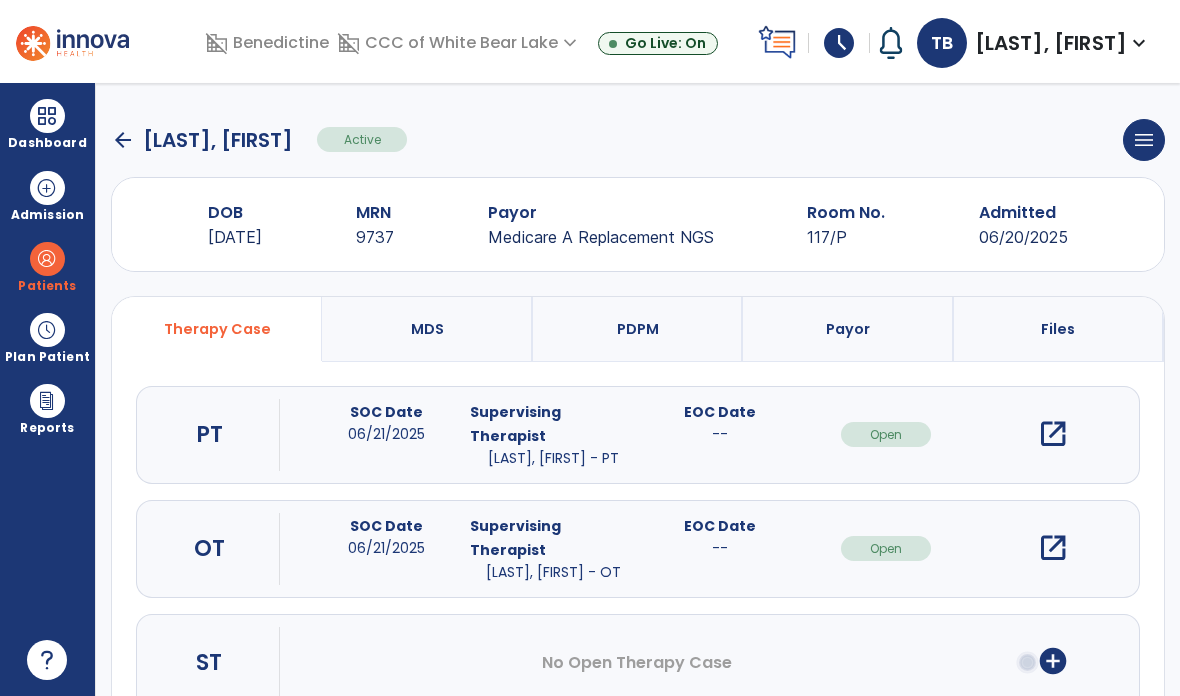 click on "open_in_new" at bounding box center (1053, 434) 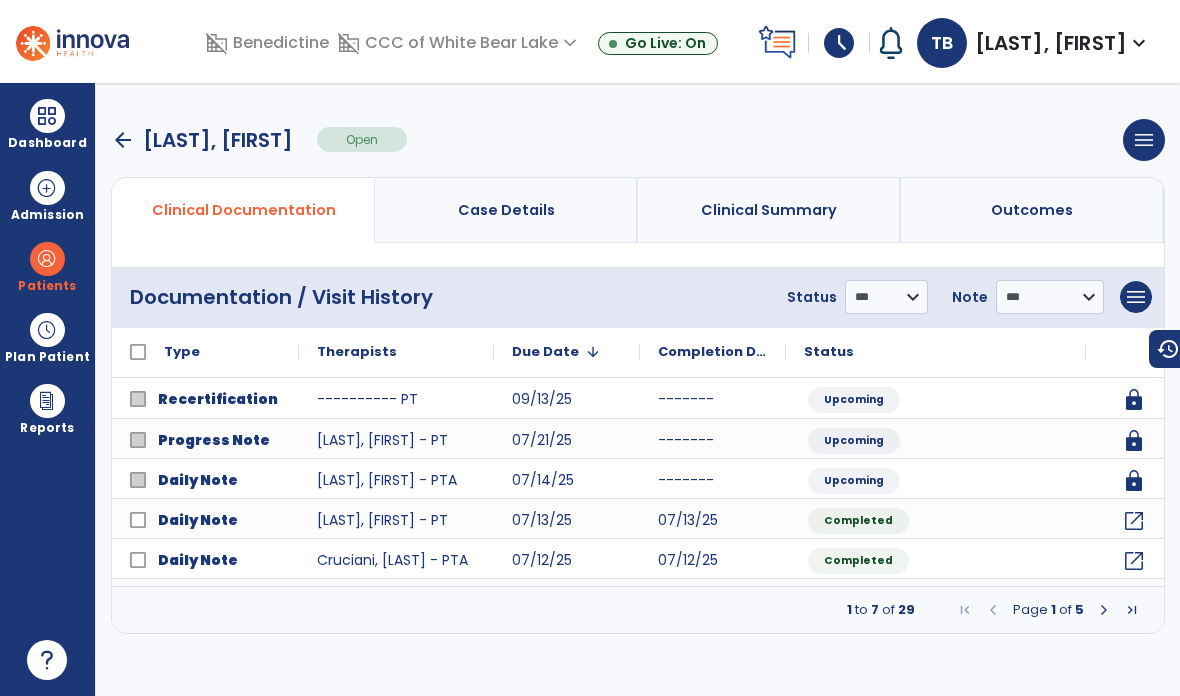 click on "arrow_back" at bounding box center [123, 140] 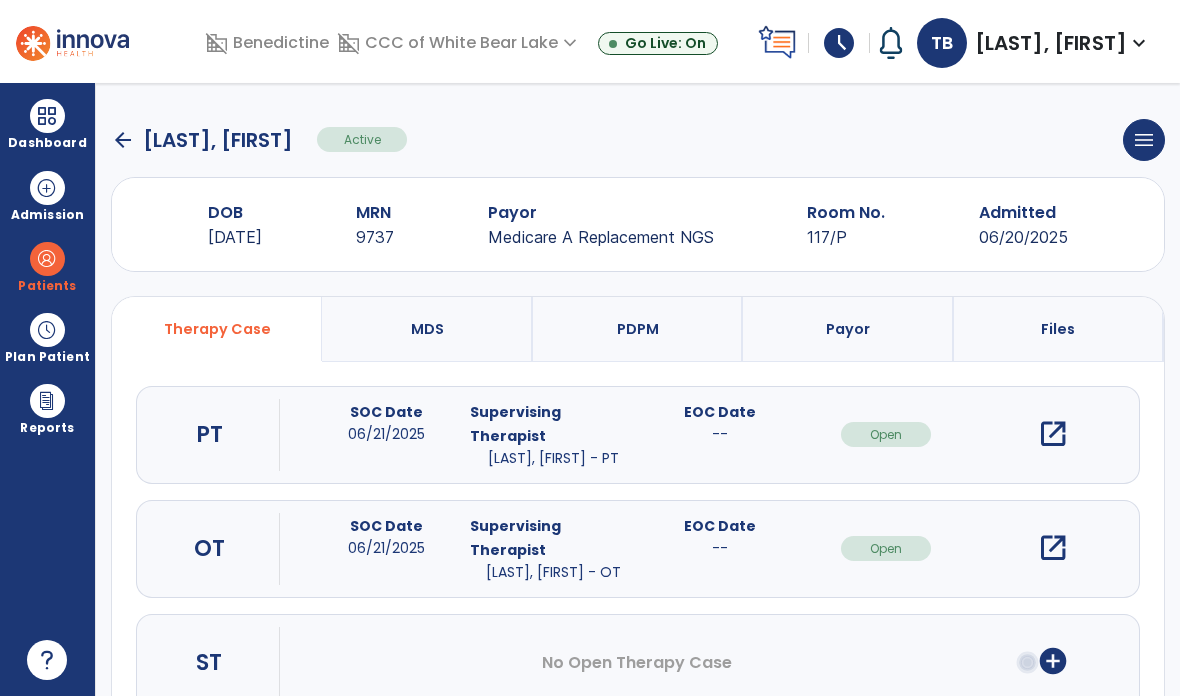 click on "open_in_new" at bounding box center (1053, 548) 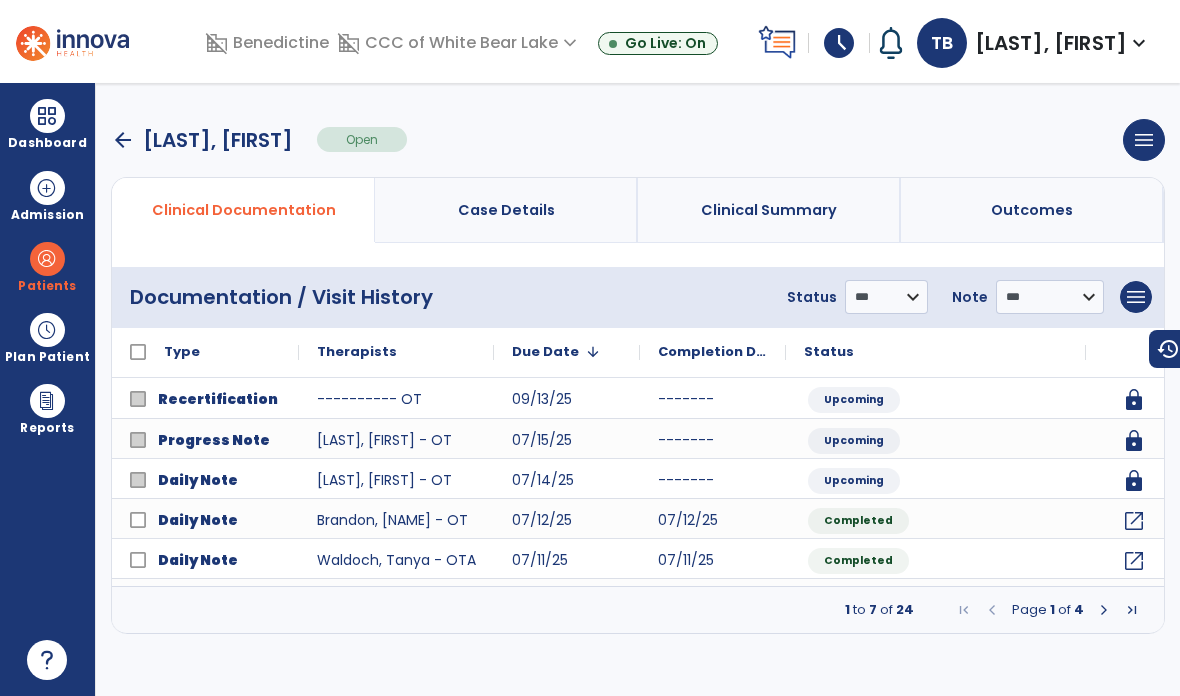 click on "**********" at bounding box center (638, 389) 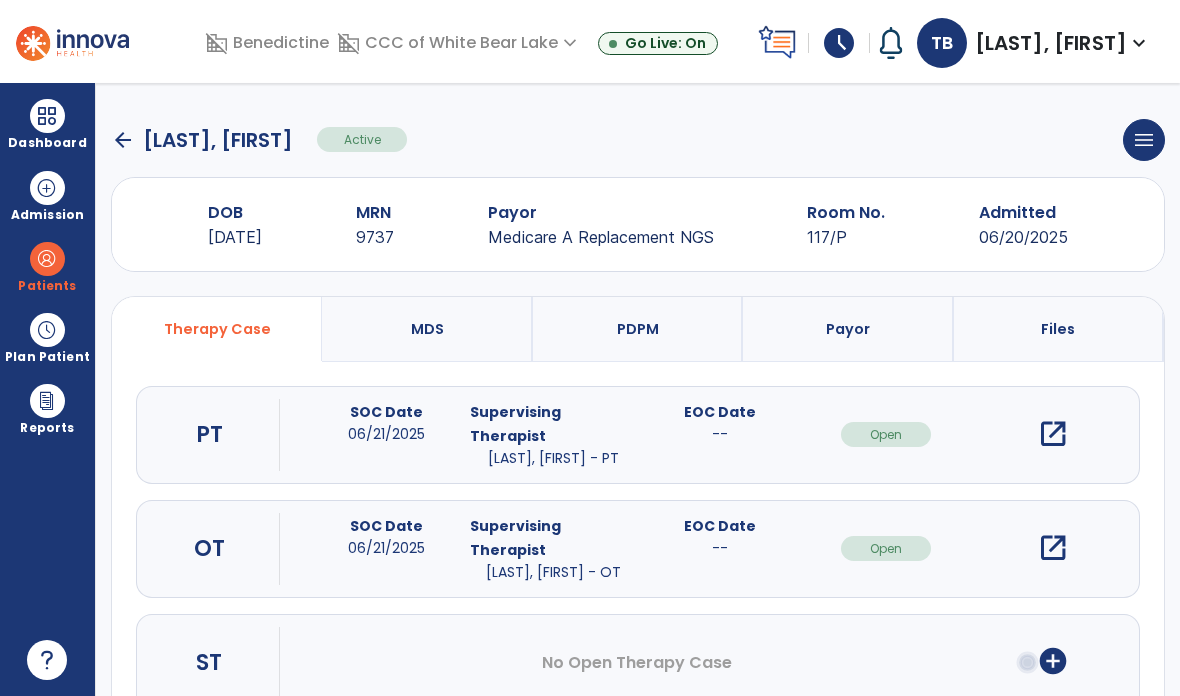 click on "arrow_back" 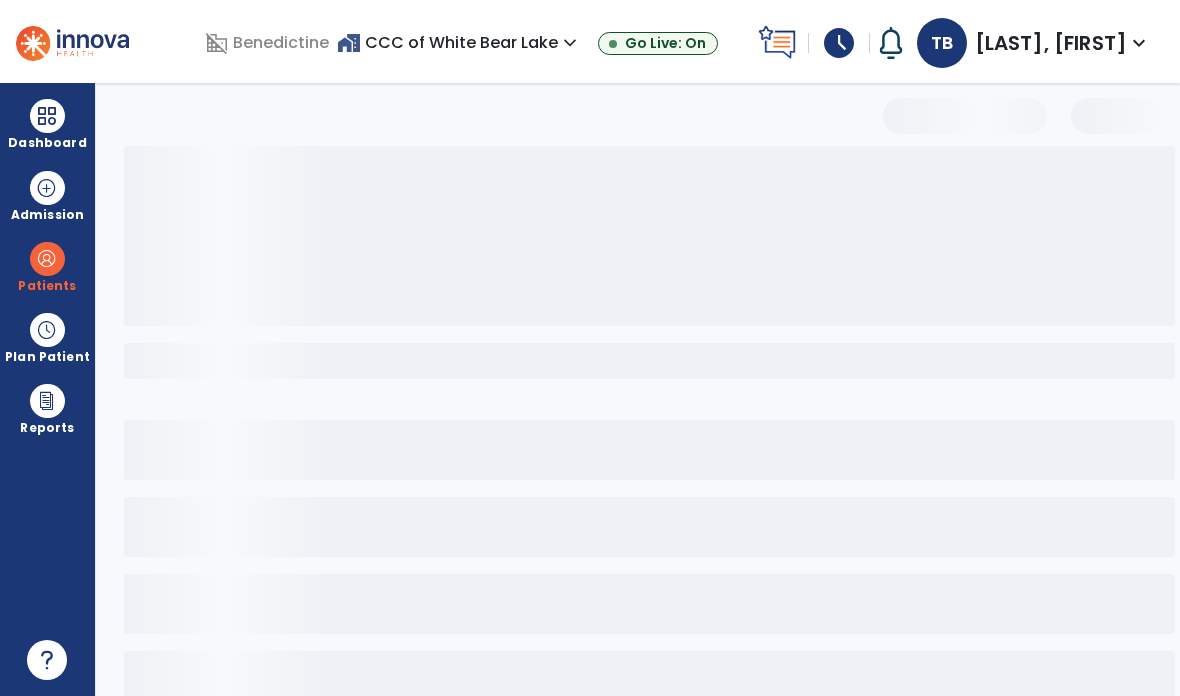 select on "***" 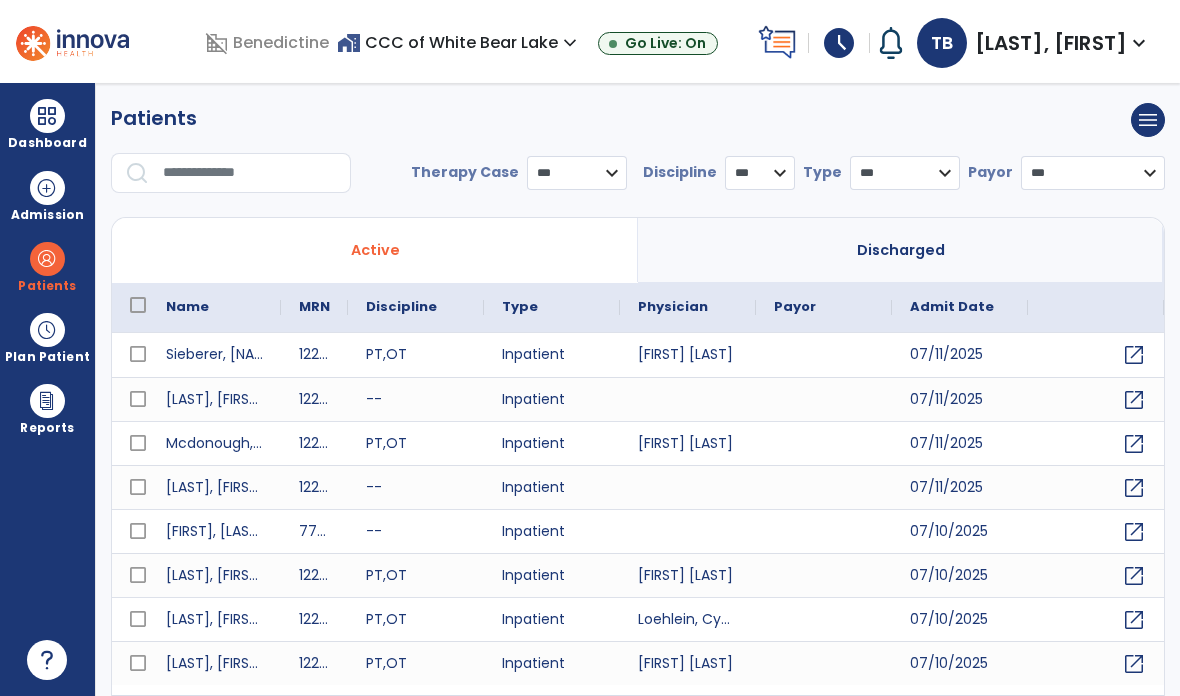 click on "Dashboard" at bounding box center (47, 124) 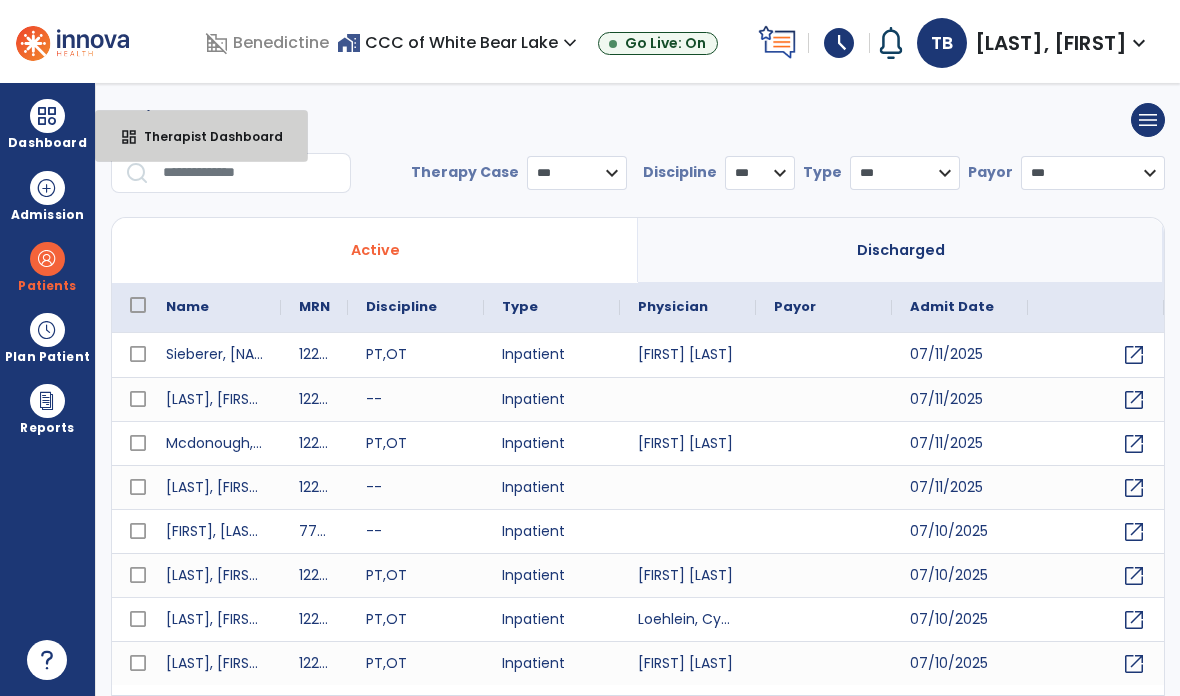 click on "dashboard  Therapist Dashboard" at bounding box center [201, 136] 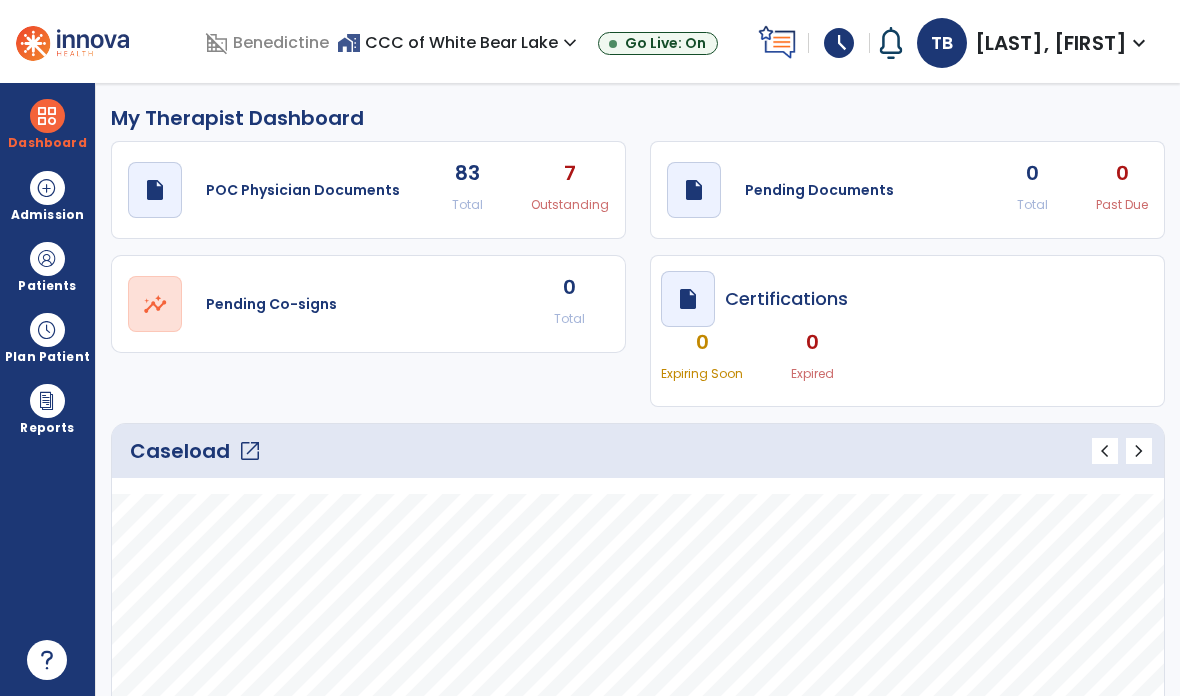 click on "open_in_new" 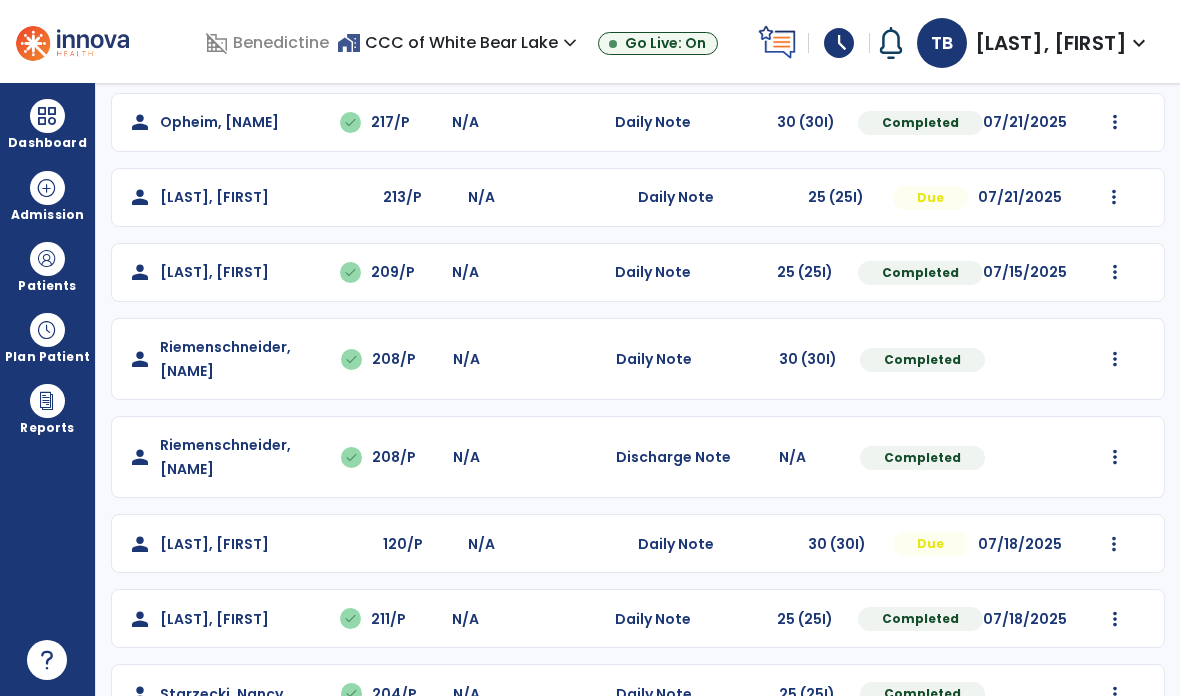 scroll, scrollTop: 718, scrollLeft: 0, axis: vertical 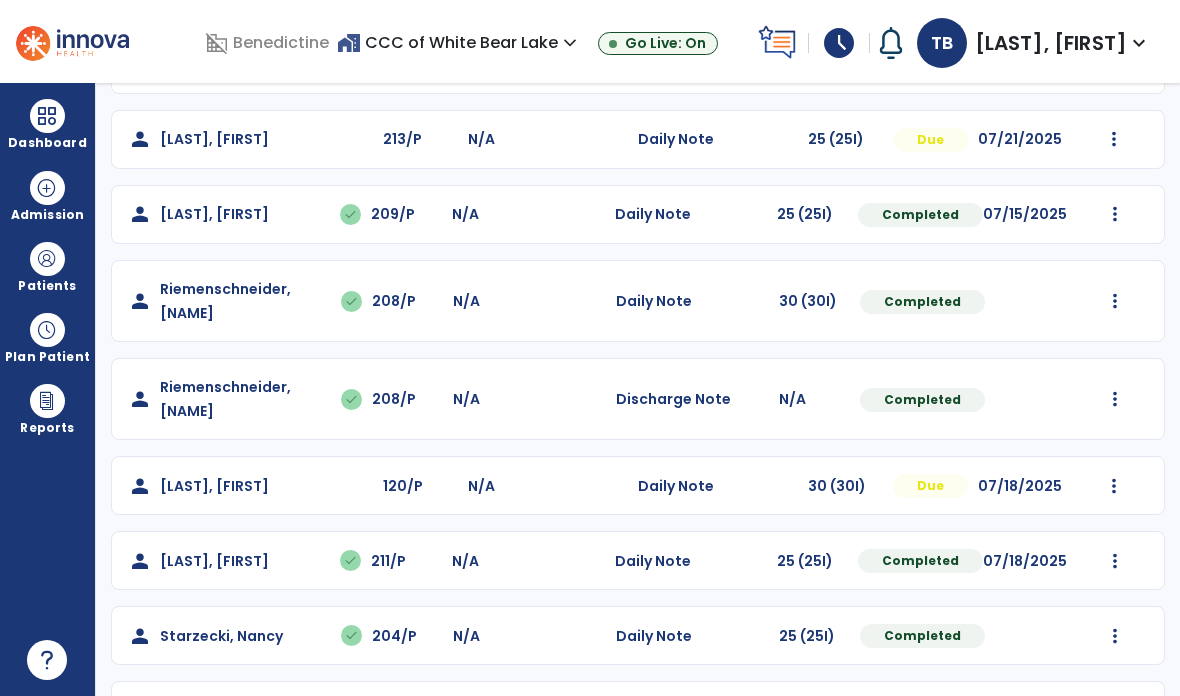 click on "**********" at bounding box center [638, 389] 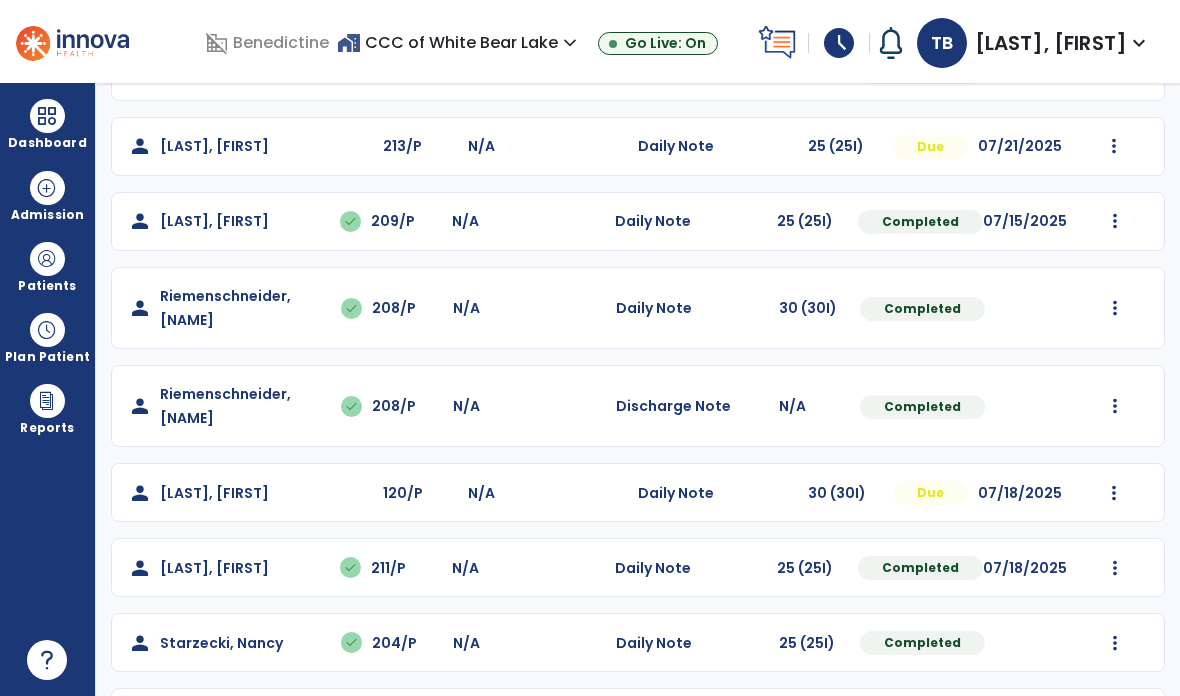 scroll, scrollTop: 763, scrollLeft: 0, axis: vertical 